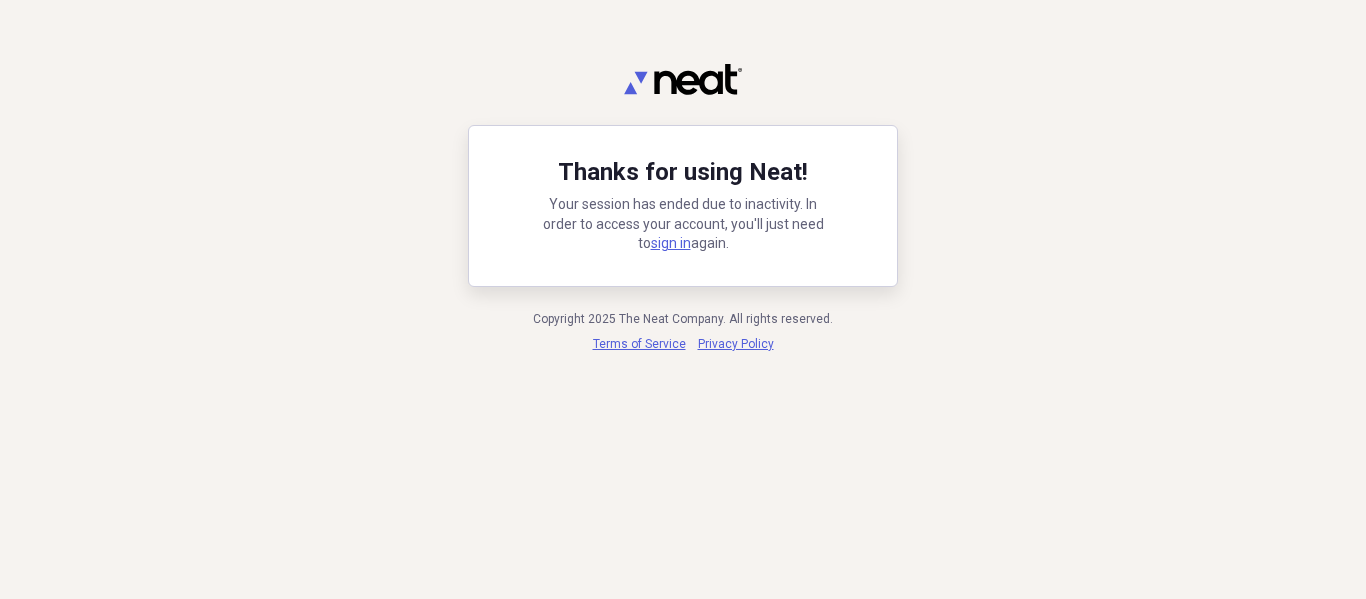 scroll, scrollTop: 0, scrollLeft: 0, axis: both 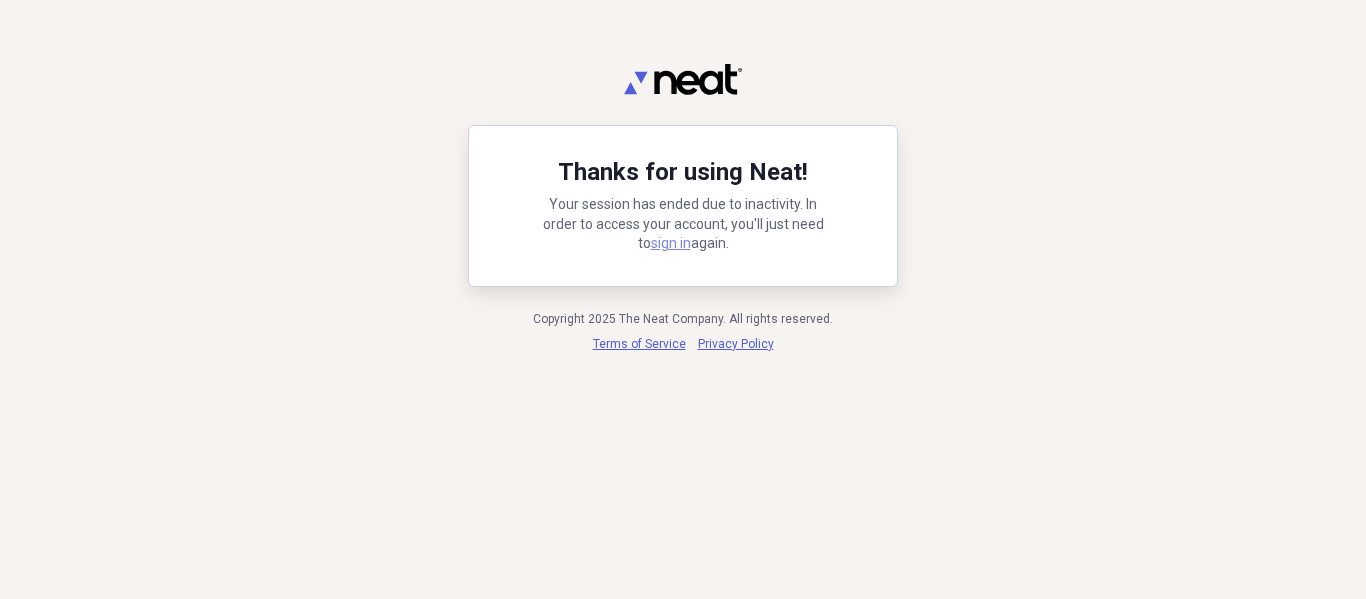click on "sign in" at bounding box center (671, 243) 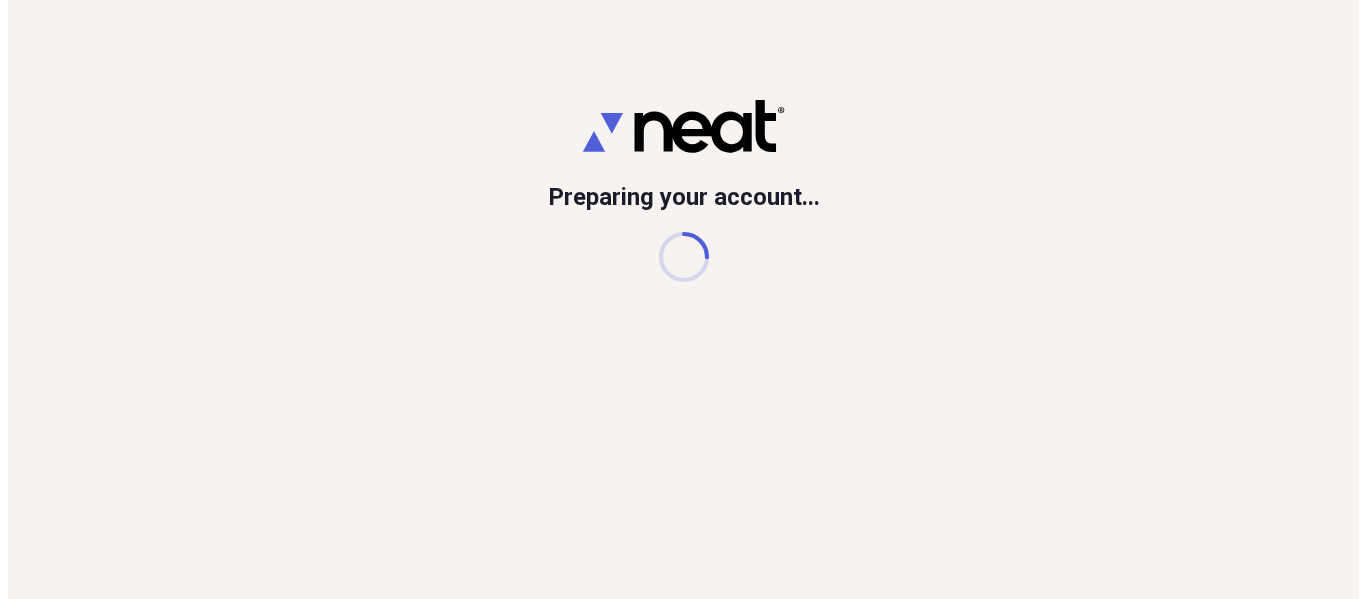 scroll, scrollTop: 0, scrollLeft: 0, axis: both 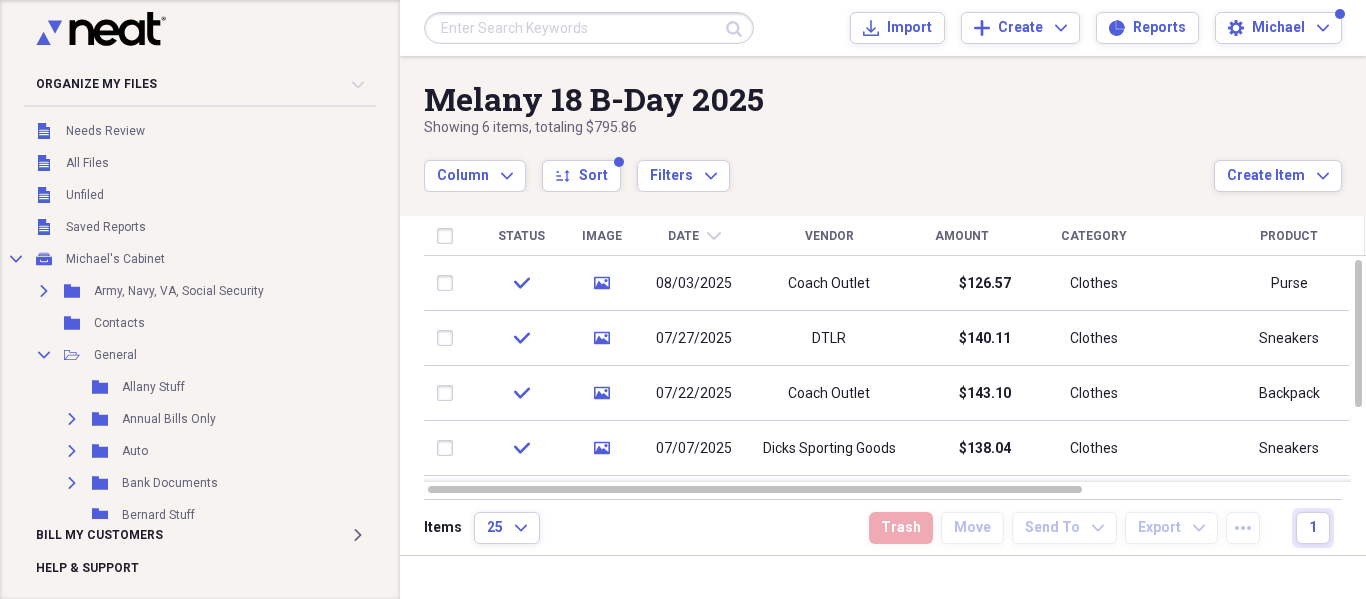 click at bounding box center (589, 28) 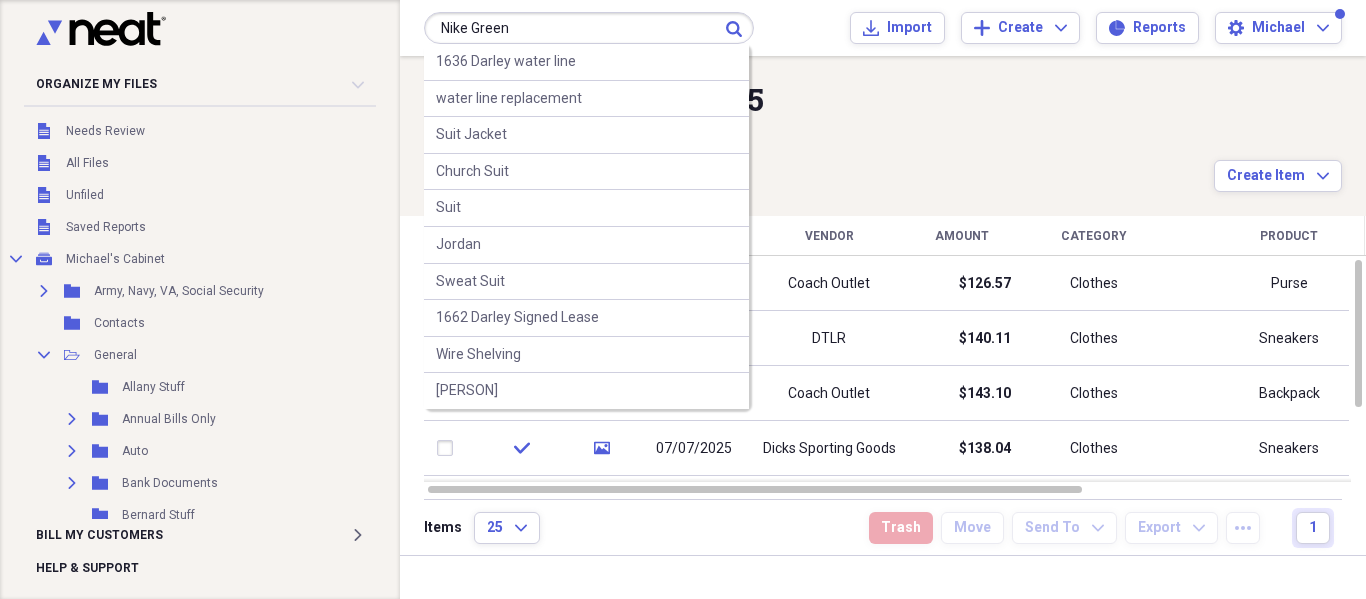 type on "Nike Green" 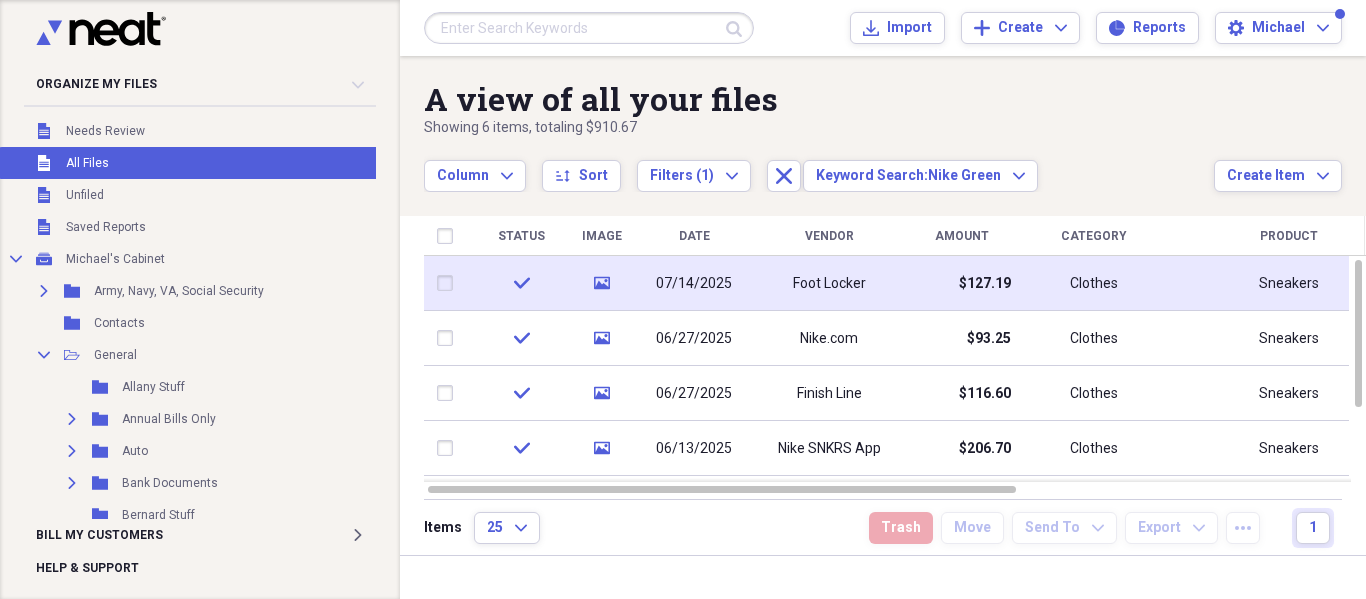 click on "Foot Locker" at bounding box center (829, 284) 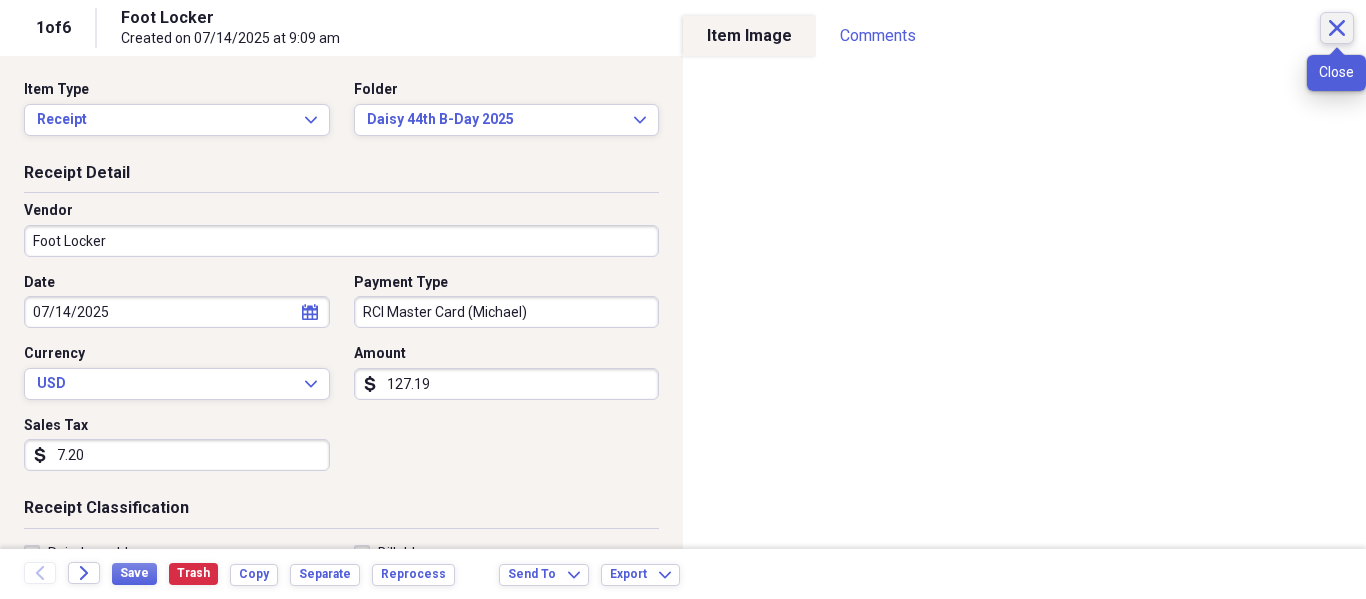 click on "Close" 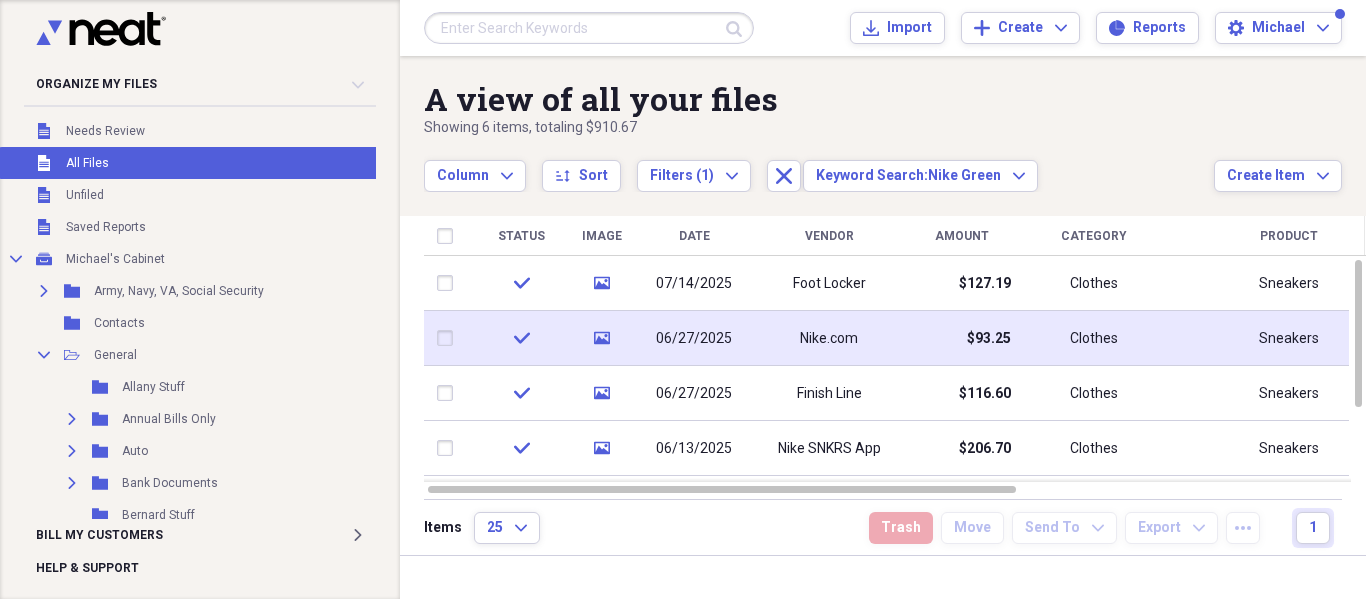 click on "Nike.com" at bounding box center (829, 338) 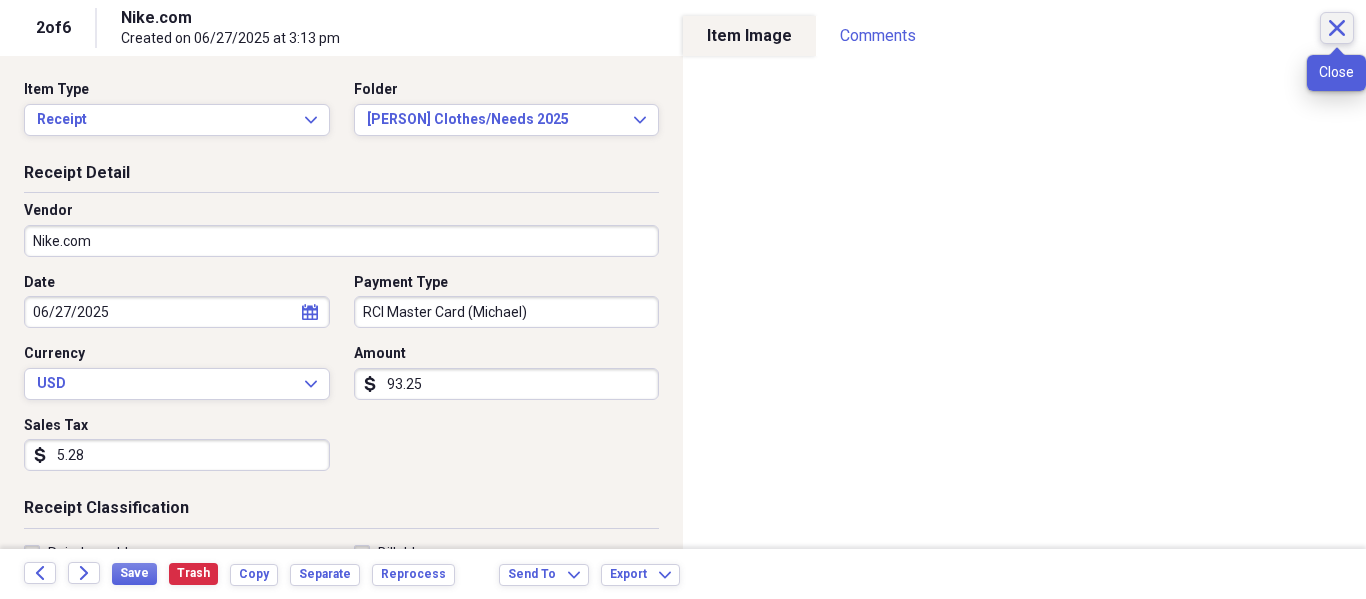click on "Close" at bounding box center (1337, 28) 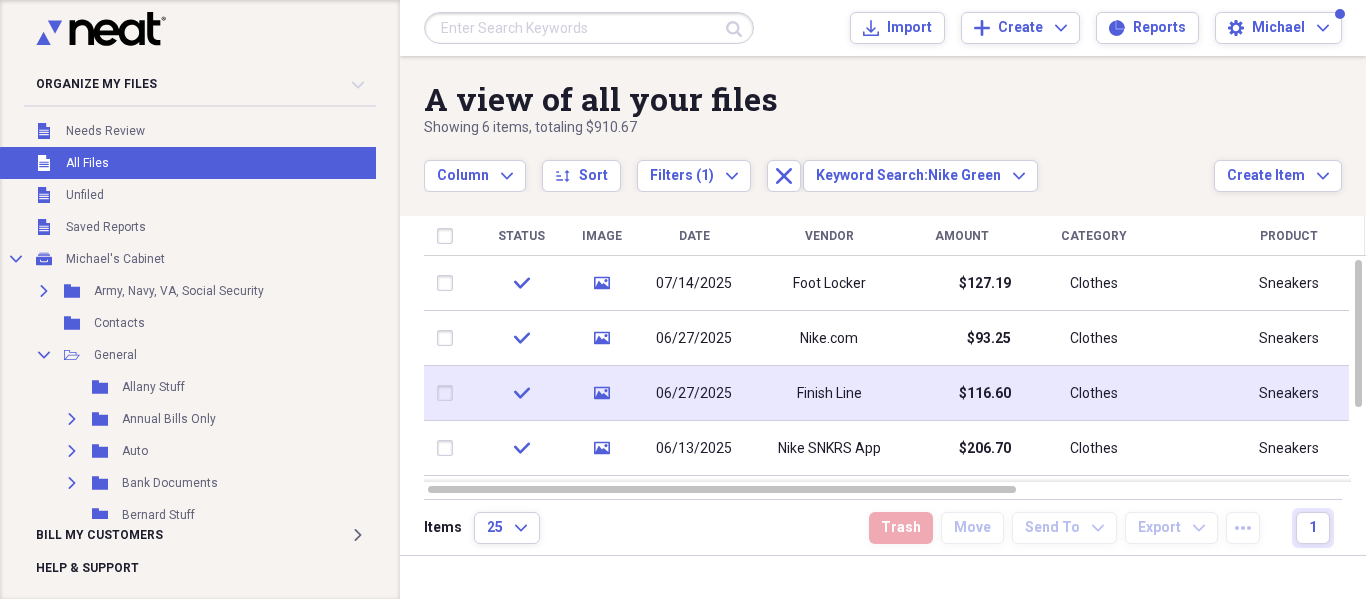 click on "Finish Line" at bounding box center [829, 393] 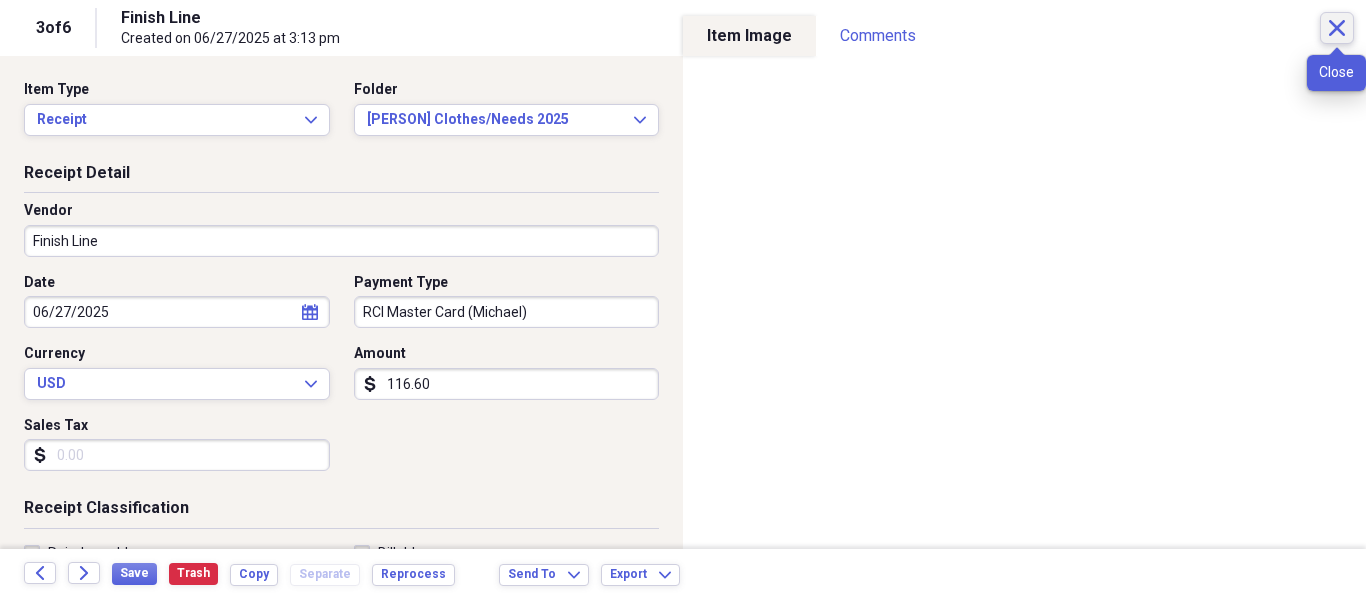 click 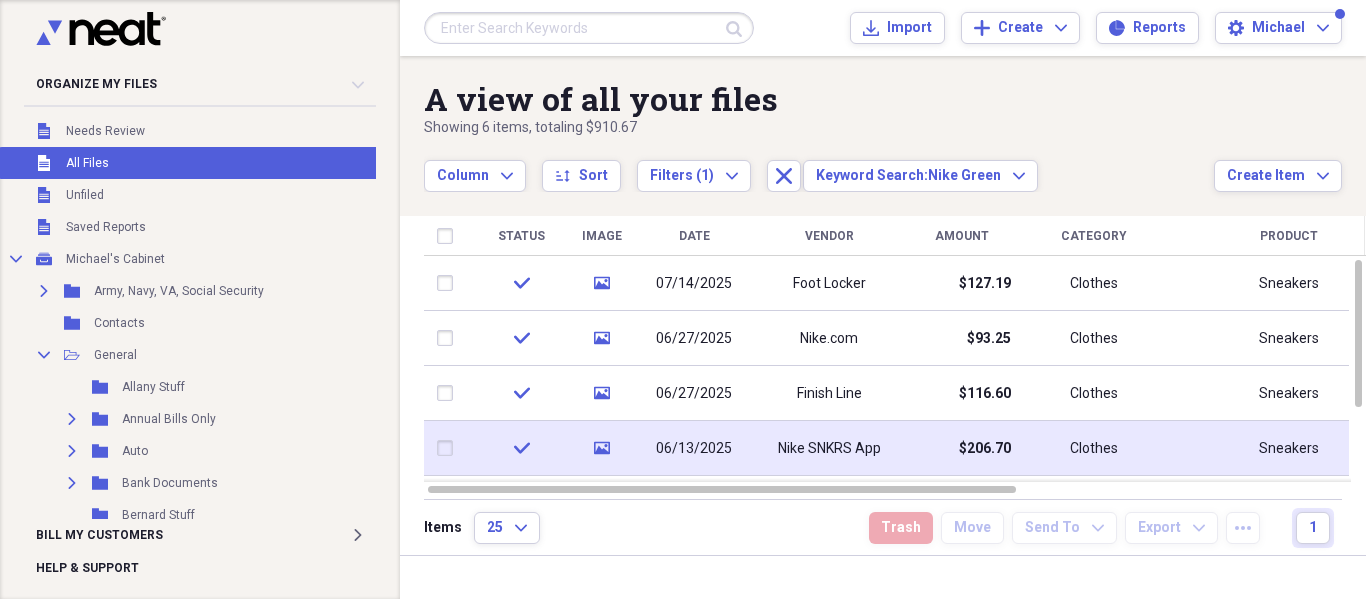click on "Nike SNKRS App" at bounding box center (829, 448) 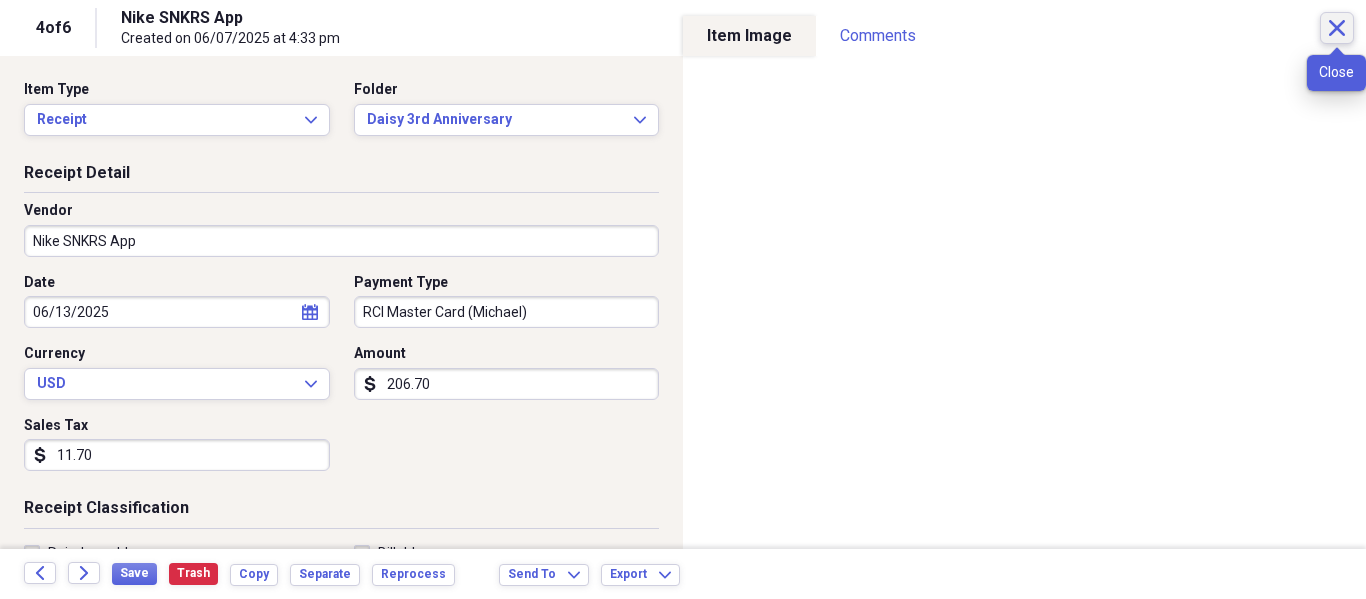 click on "Close" at bounding box center [1337, 28] 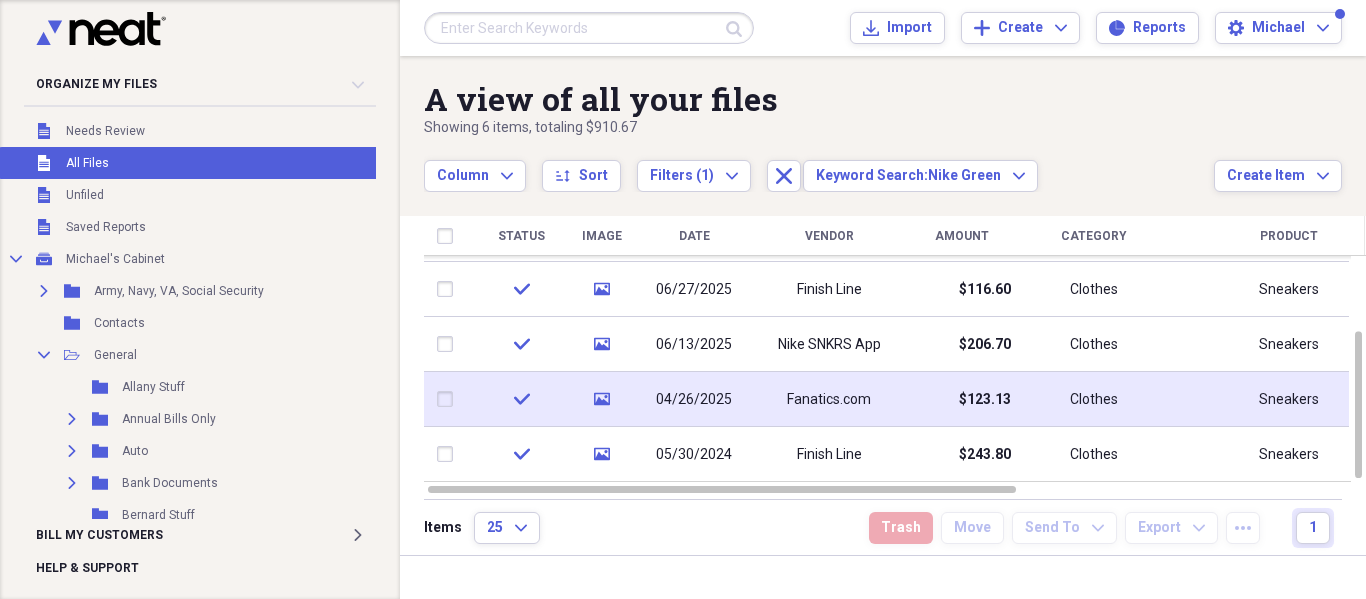 click on "Fanatics.com" at bounding box center (829, 400) 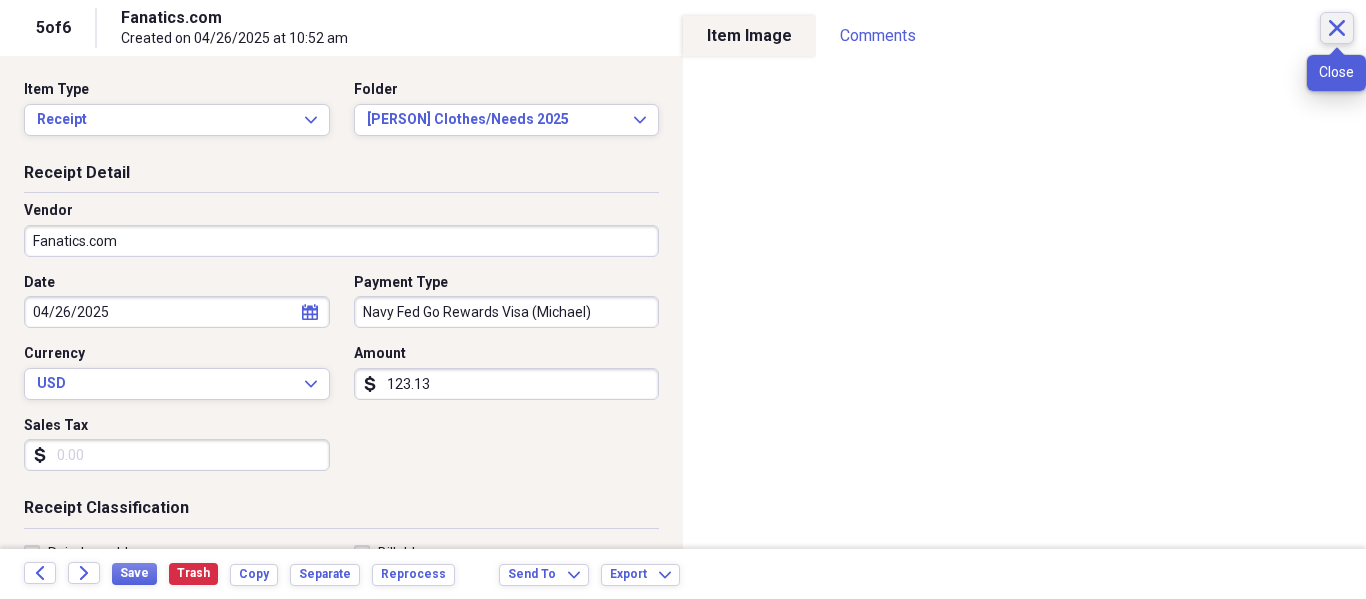 click on "Close" at bounding box center (1337, 28) 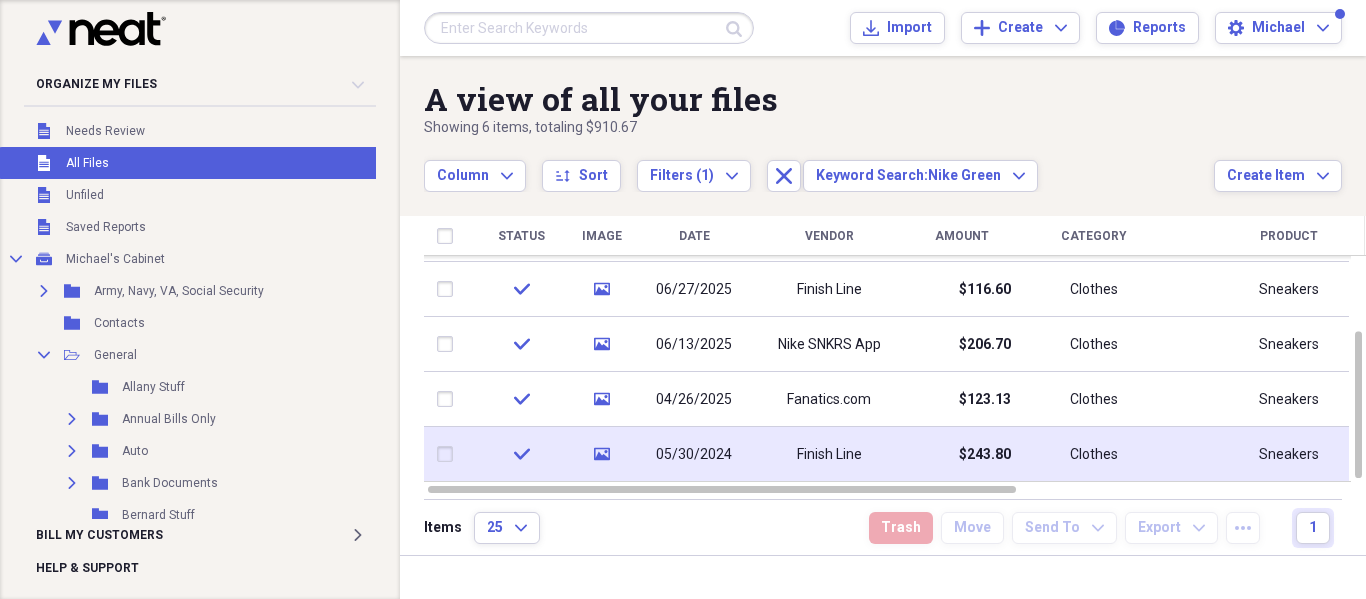 click on "Finish Line" at bounding box center [829, 455] 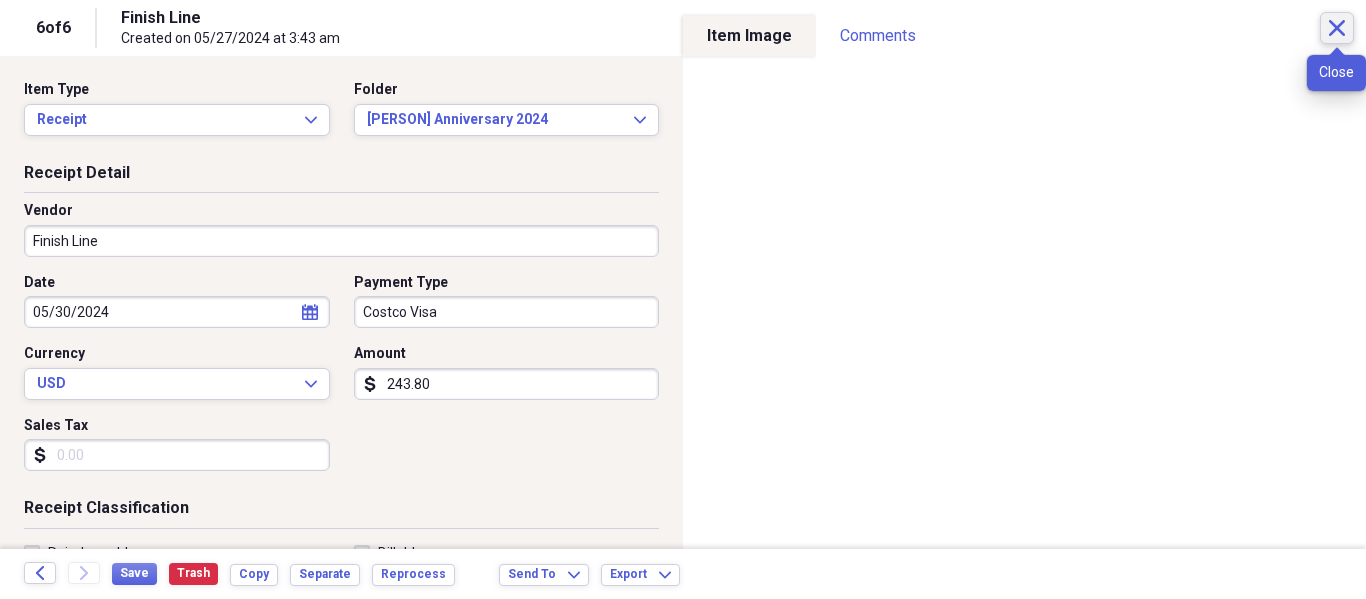 click on "Close" at bounding box center [1337, 28] 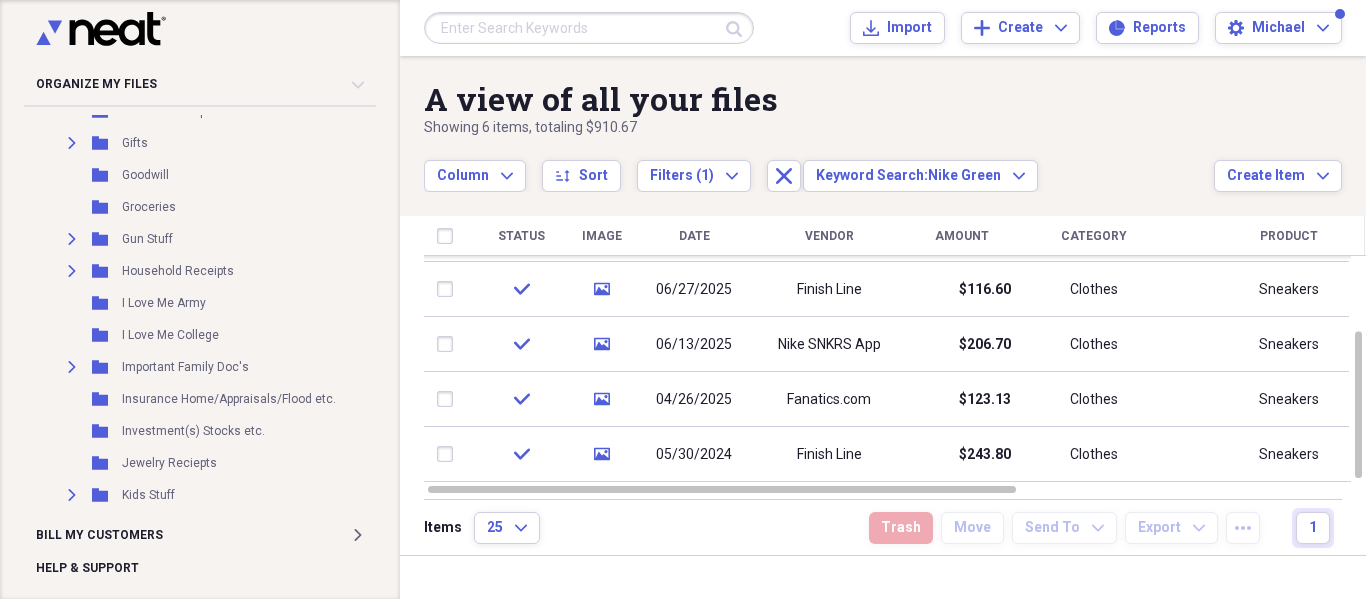 scroll, scrollTop: 2000, scrollLeft: 0, axis: vertical 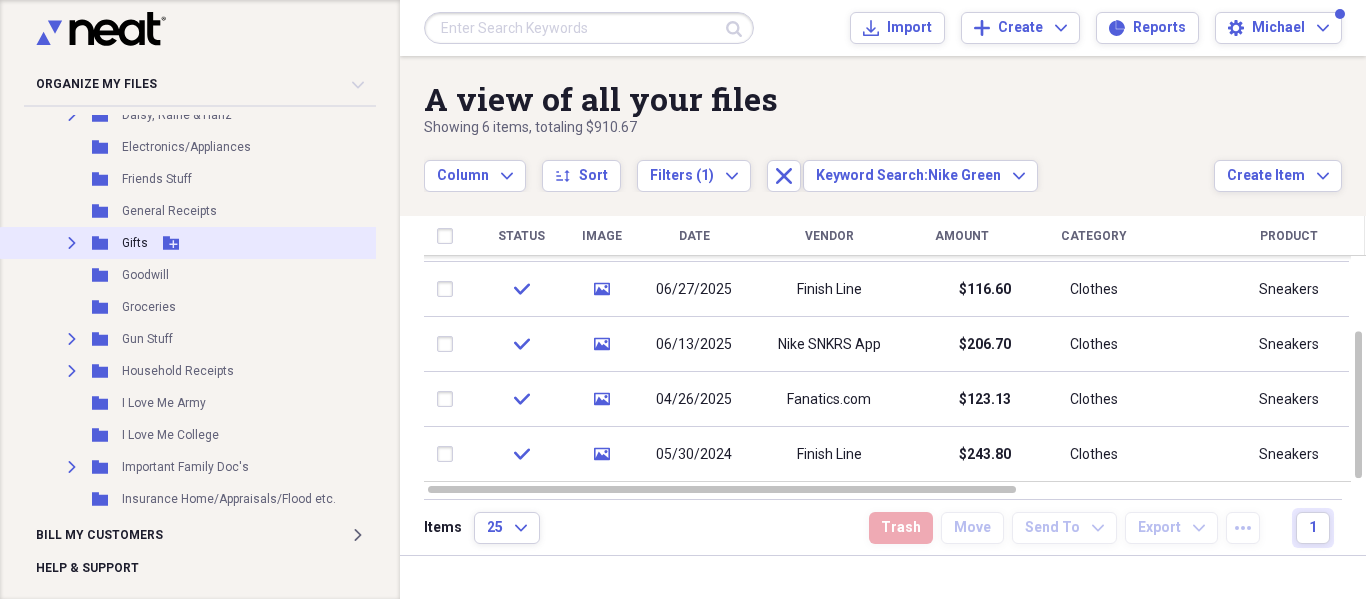 click on "Expand" 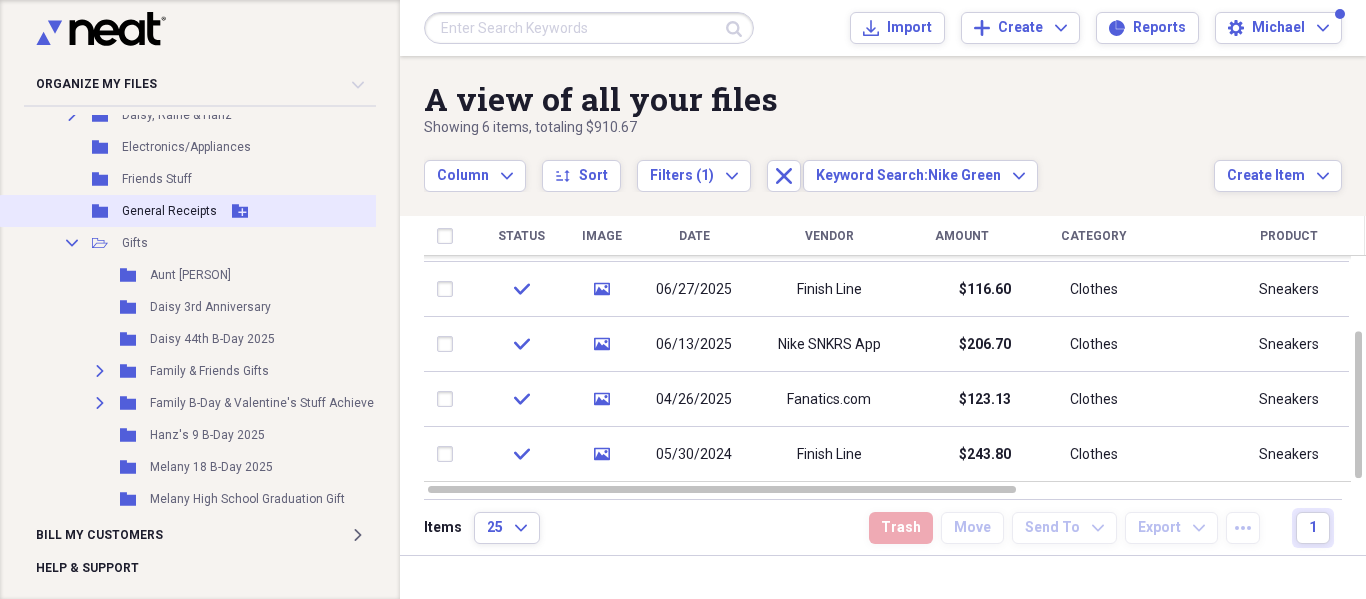 scroll, scrollTop: 2100, scrollLeft: 0, axis: vertical 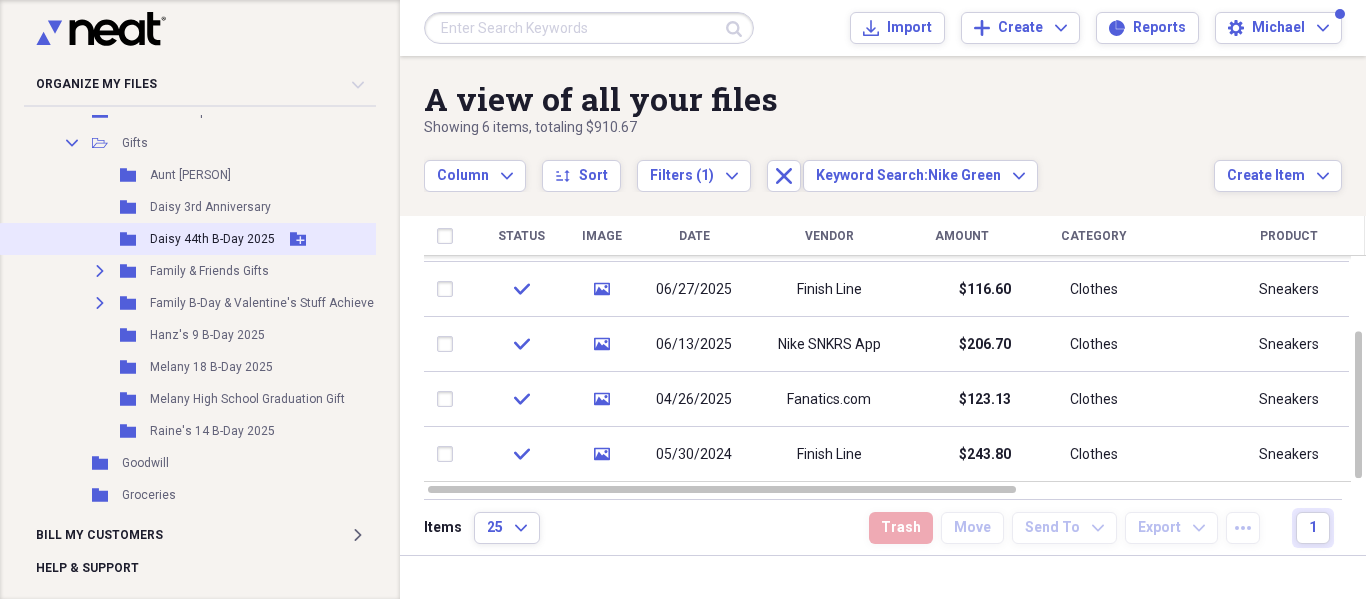 click on "Daisy 44th B-Day 2025" at bounding box center (212, 239) 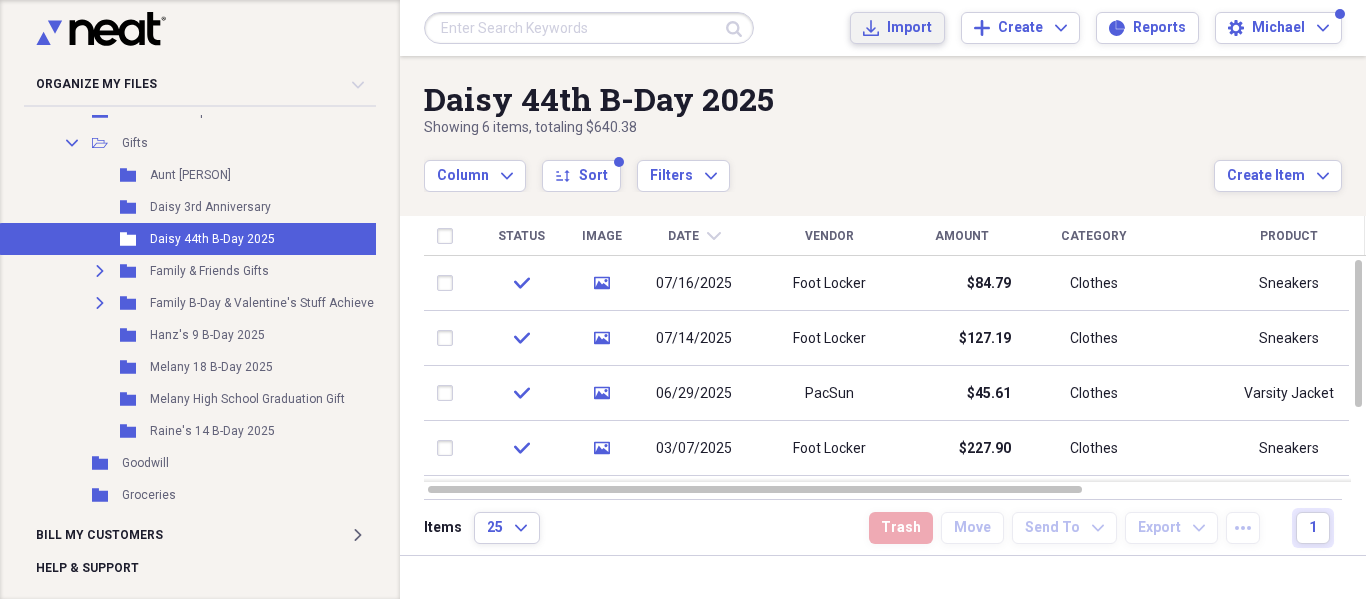 click on "Import Import" at bounding box center (897, 28) 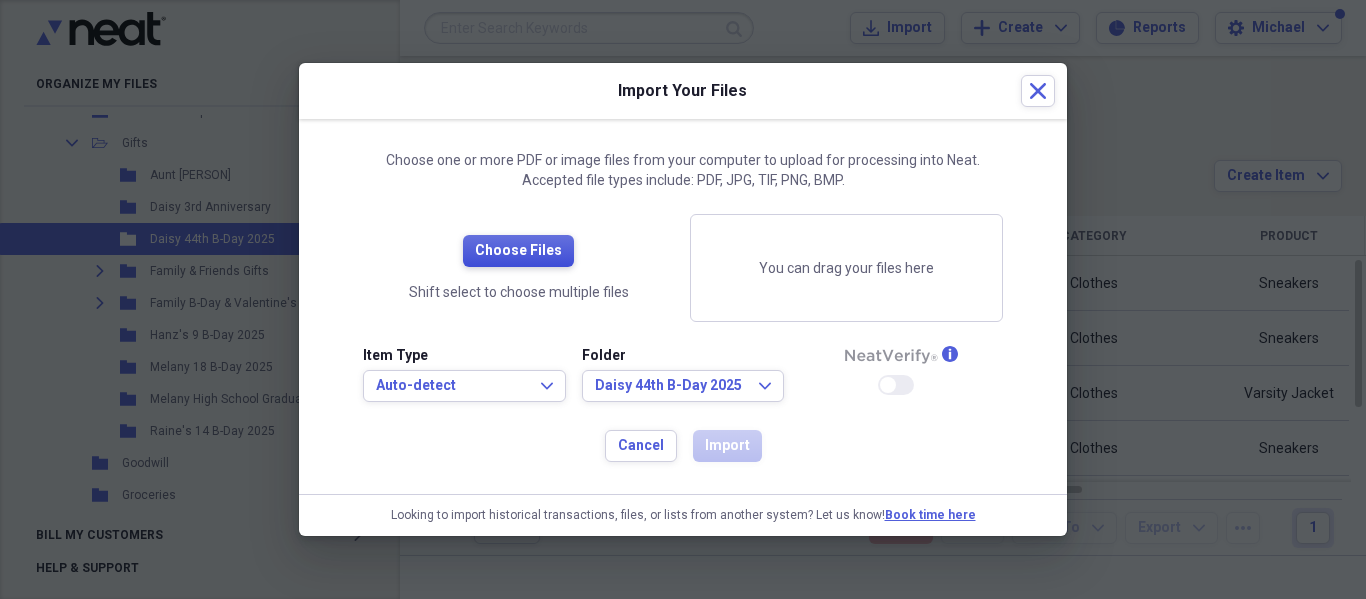 click on "Choose Files" at bounding box center (518, 251) 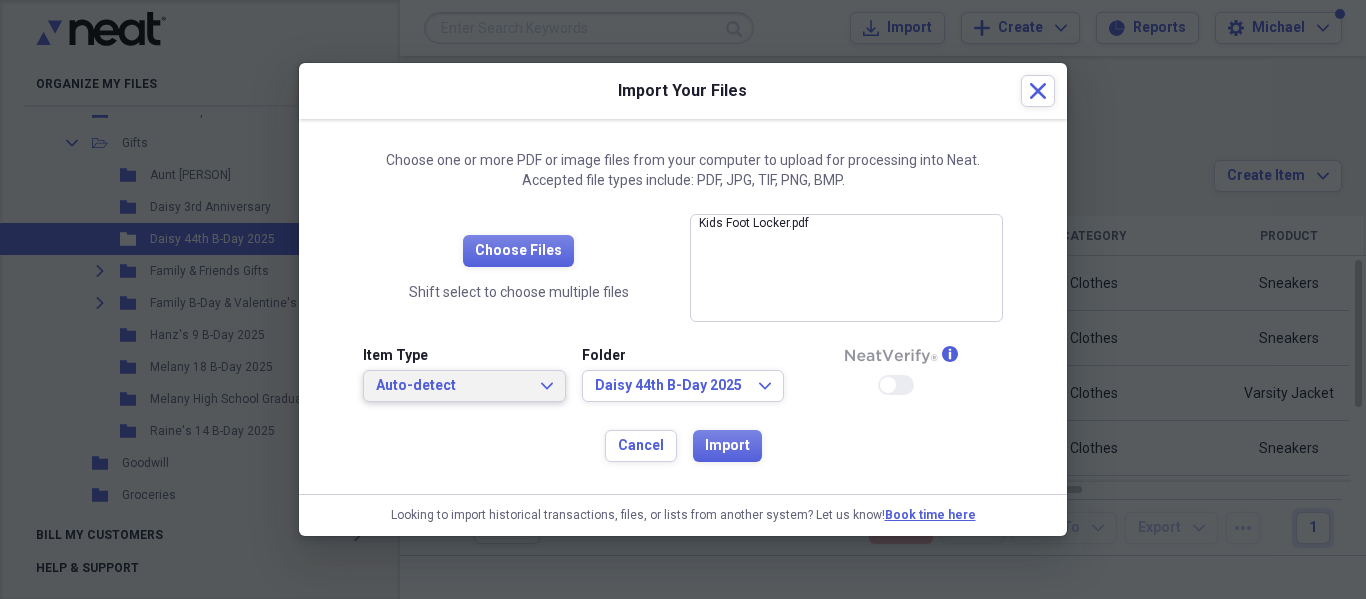 click on "Auto-detect Expand" at bounding box center (464, 386) 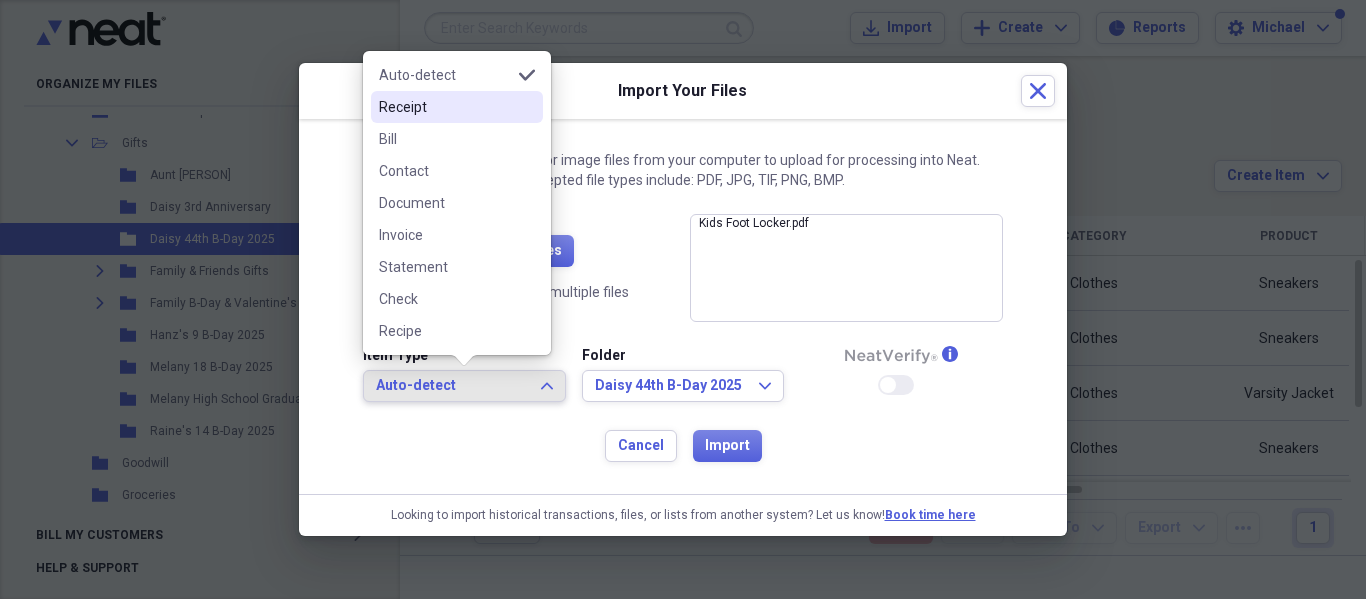 click on "Receipt" at bounding box center (445, 107) 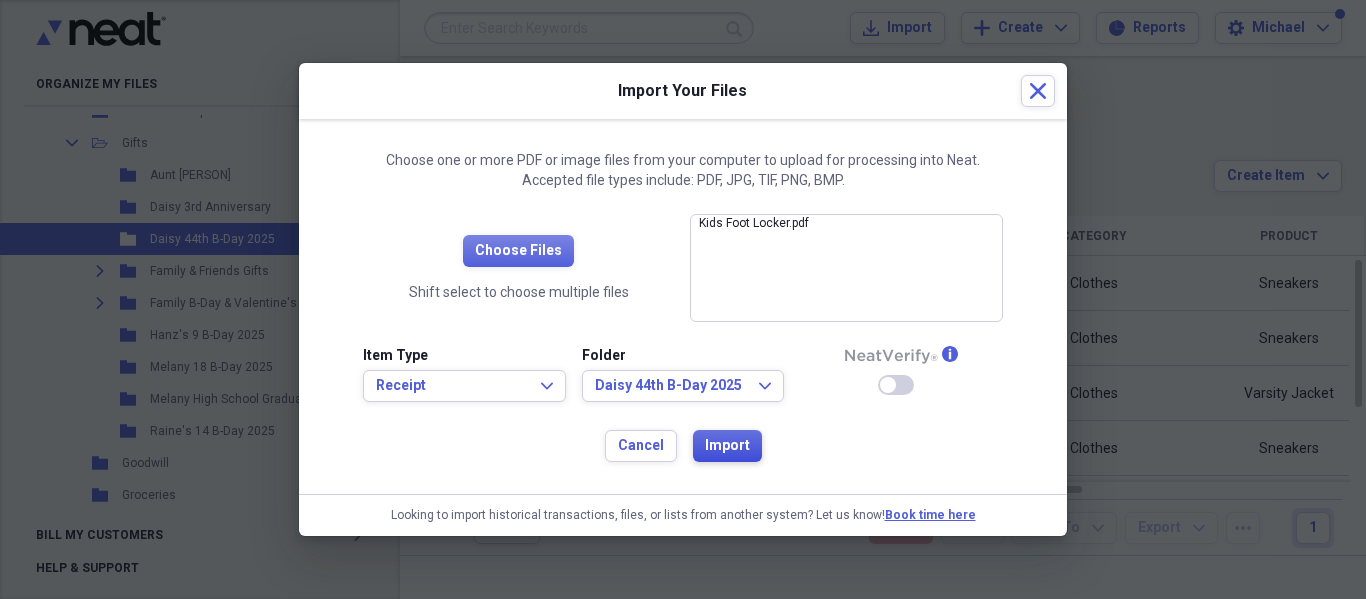 click on "Import" at bounding box center (727, 446) 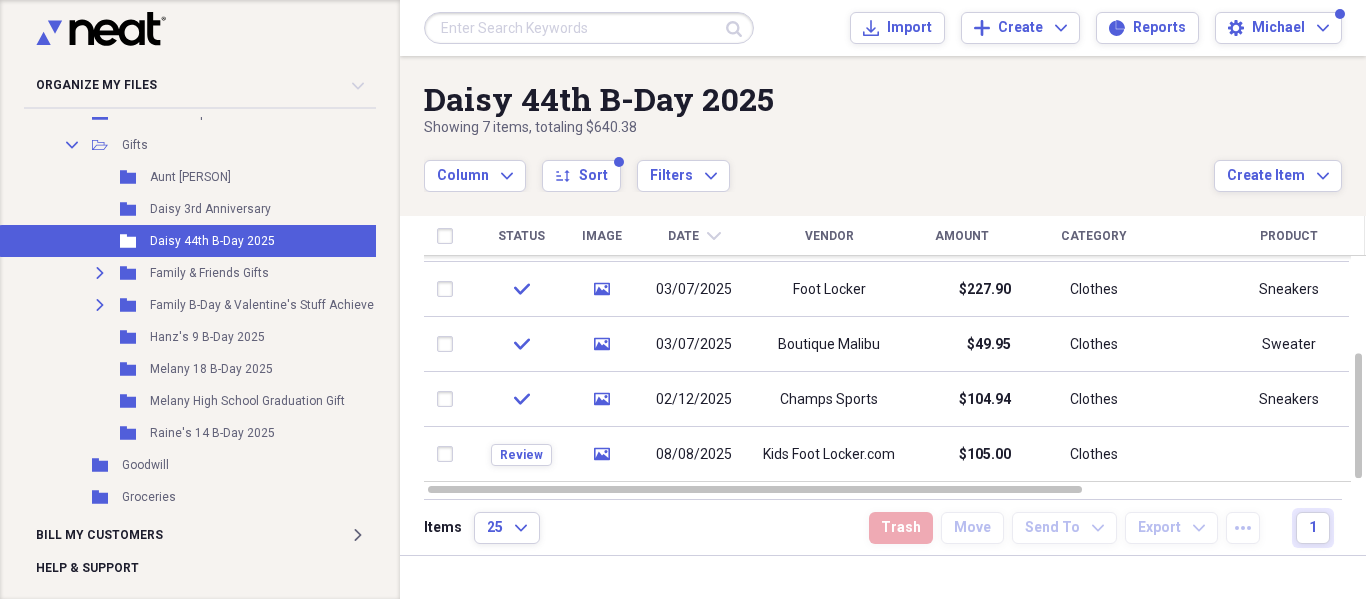 click on "08/08/2025" at bounding box center (694, 454) 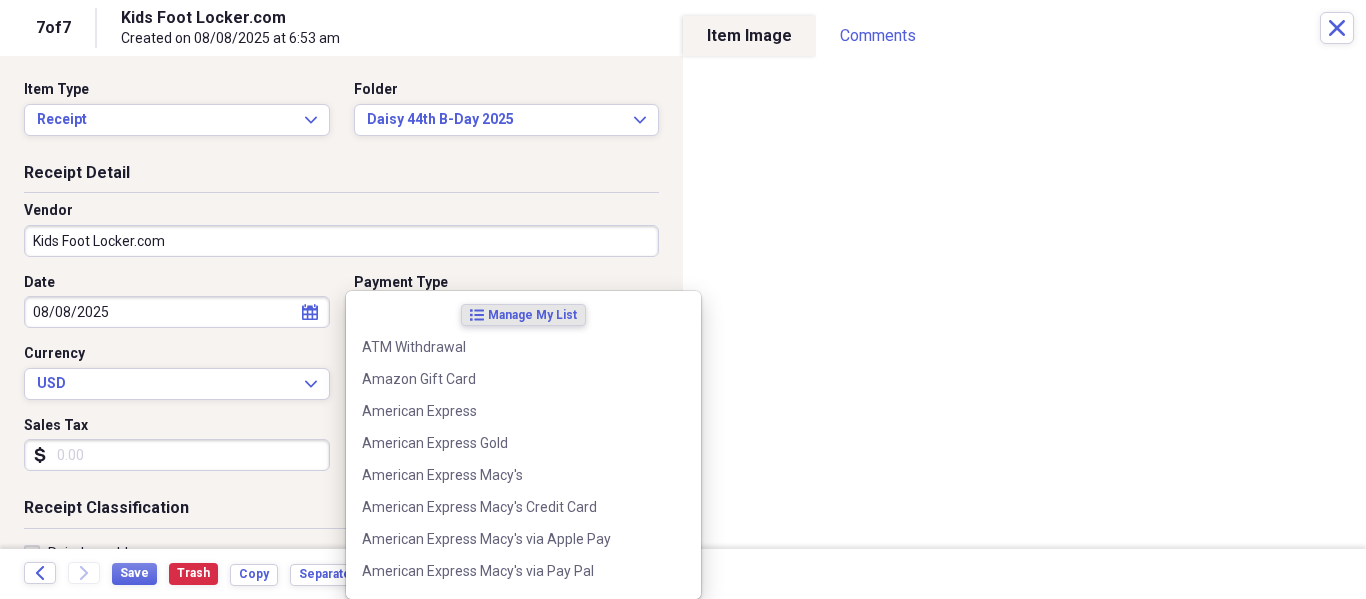 click on "Organize My Files Collapse Unfiled Needs Review Unfiled All Files Unfiled Unfiled Unfiled Saved Reports Collapse My Cabinet [PERSON]'s Cabinet Add Folder Expand Folder Army, Navy, VA, Social Security Add Folder Folder Contacts Add Folder Collapse Open Folder General Add Folder Folder [PERSON] Stuff Add Folder Expand Folder Annual Bills Only Add Folder Expand Folder Auto Add Folder Expand Folder Bank Documents Add Folder Folder [PERSON] Stuff Add Folder Expand Folder Bills Add Folder Expand Folder [PERSON] Mike Stuff Add Folder Expand Folder Christmas Add Folder Expand Folder Church Stuff Add Folder Folder Claims Add Folder Expand Folder Clothes Add Folder Expand Folder College Stuff Add Folder Folder Computer Stuff  i.e. Hardware, Software etc. Add Folder Folder Court Documents Add Folder Folder Credit Report/Dispute Stuff Add Folder Expand Folder Currently Working On Stuff Add Folder Collapse Open Folder Daddy & Mommy Stuff Add Folder Expand Folder Chamberlain House Sale Stuff Add Folder Expand Folder Add Folder 25" at bounding box center [683, 299] 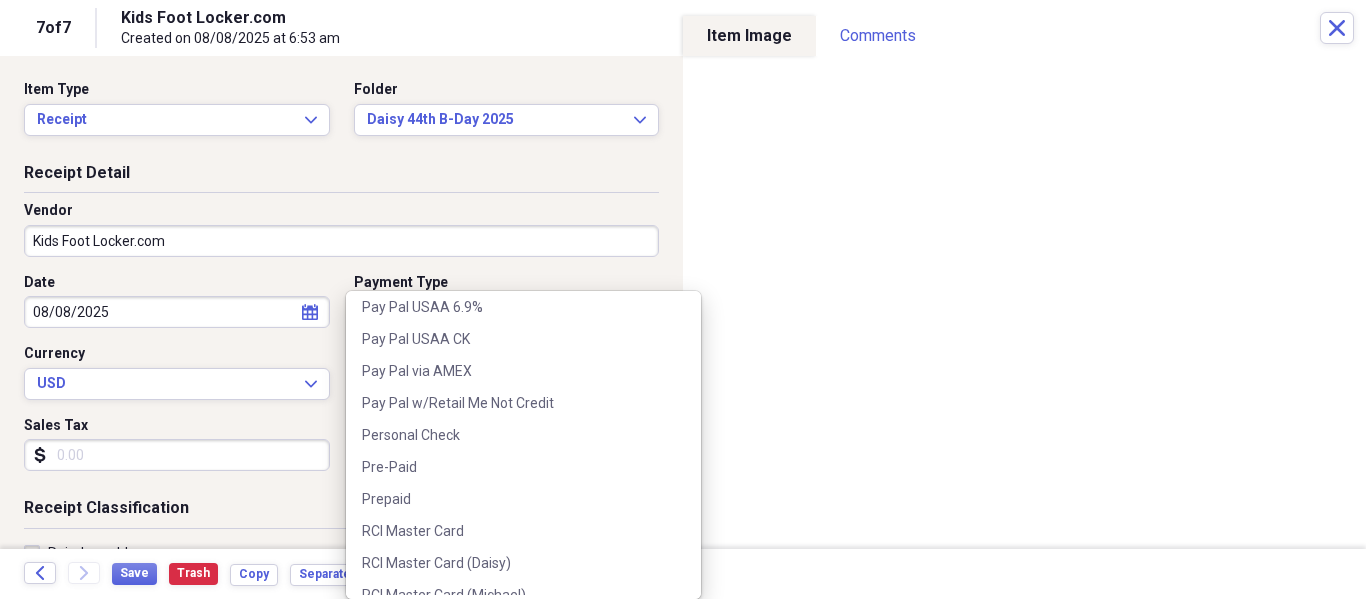 scroll, scrollTop: 2800, scrollLeft: 0, axis: vertical 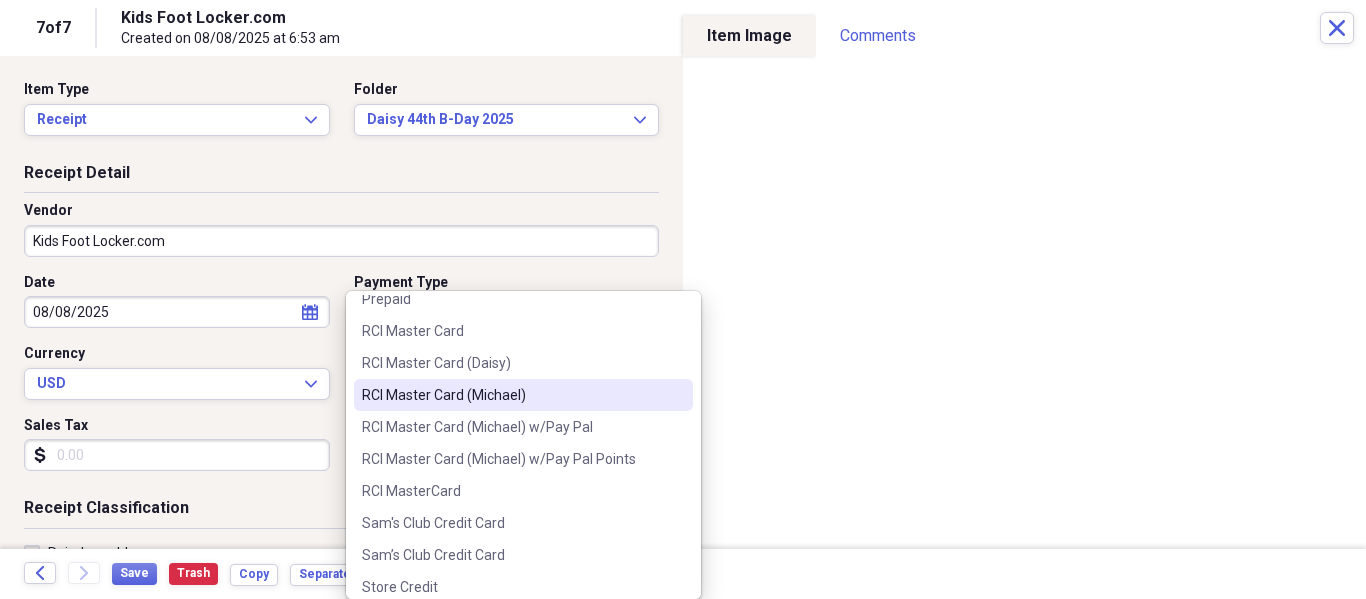 click on "RCI Master Card (Michael)" at bounding box center (523, 395) 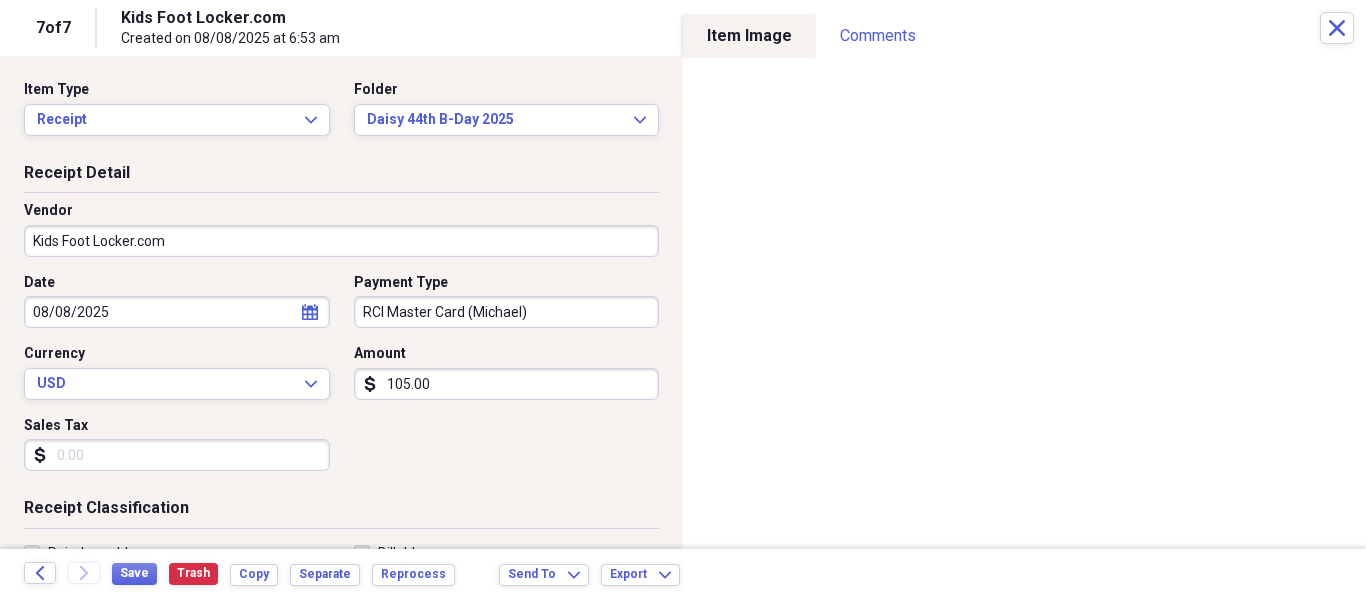 click on "105.00" at bounding box center [507, 384] 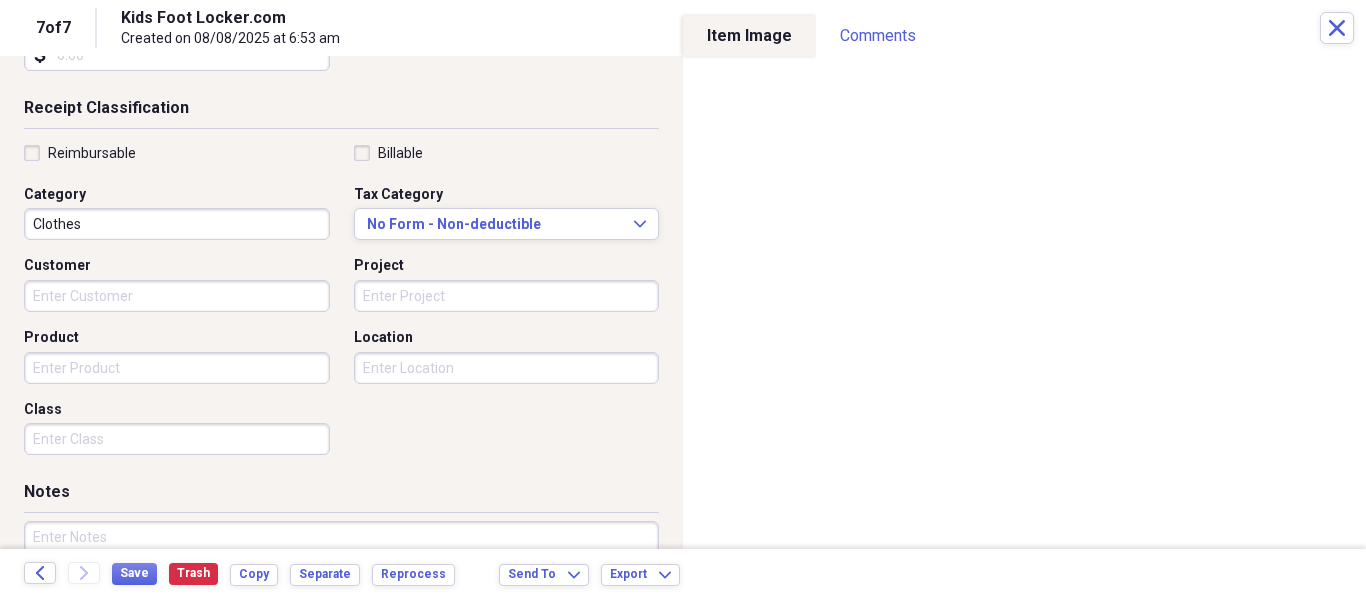 scroll, scrollTop: 500, scrollLeft: 0, axis: vertical 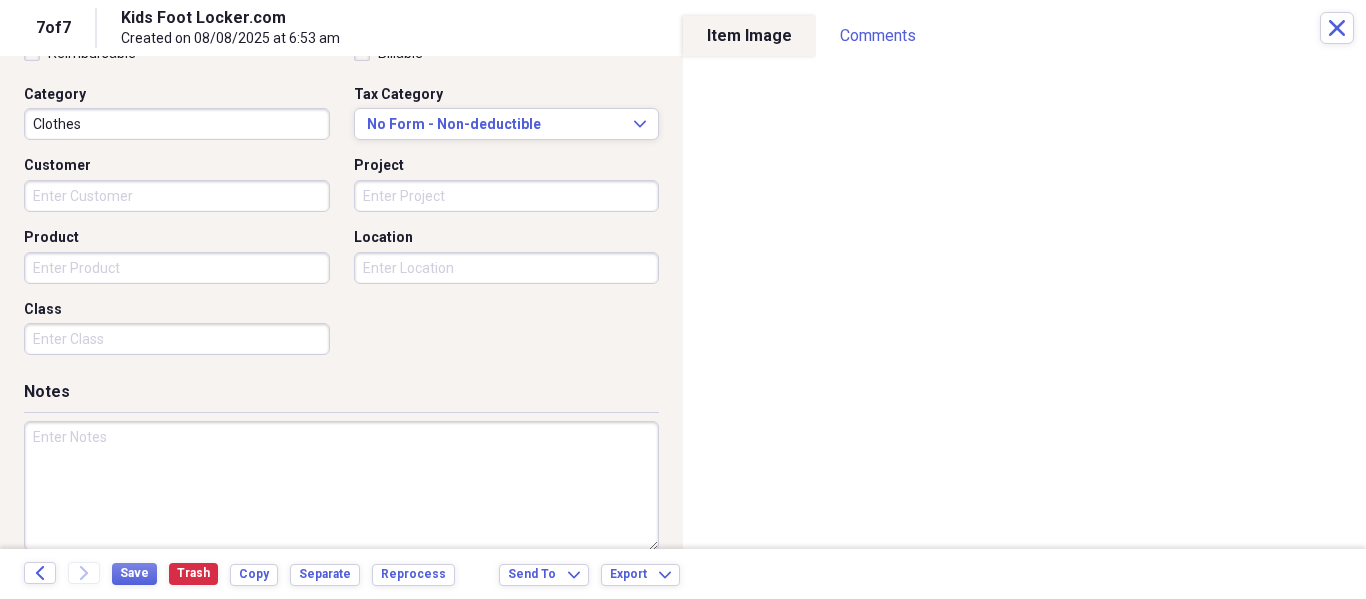 type on "94.50" 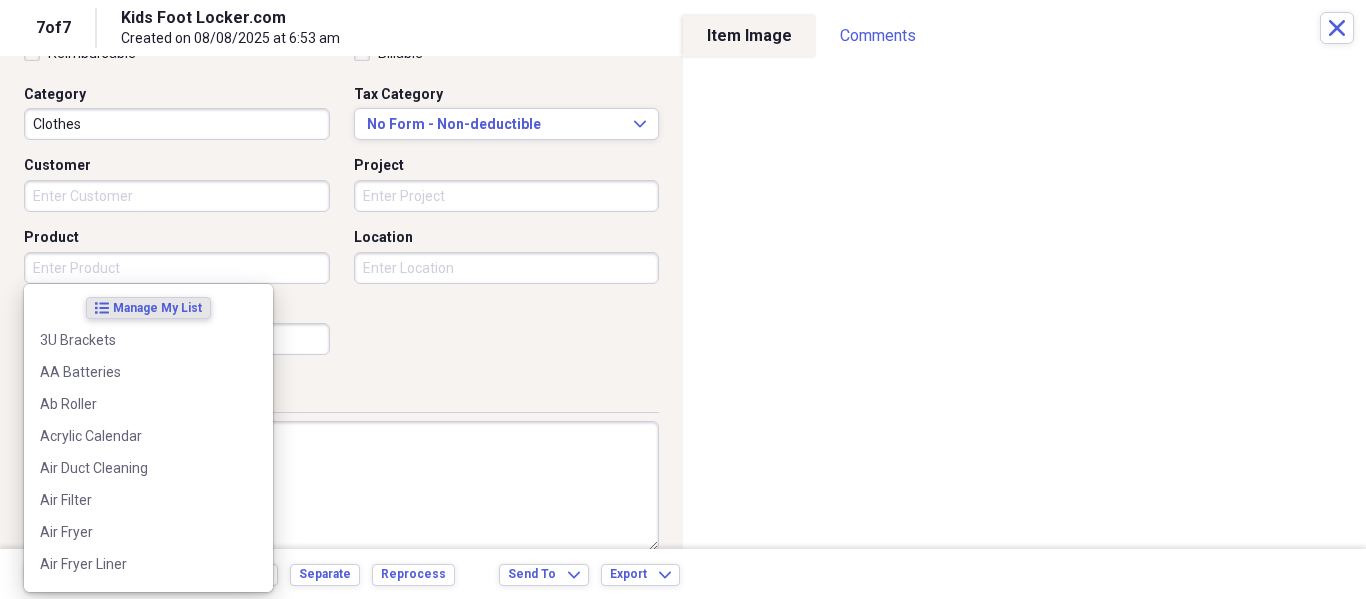 click on "Product" at bounding box center [177, 268] 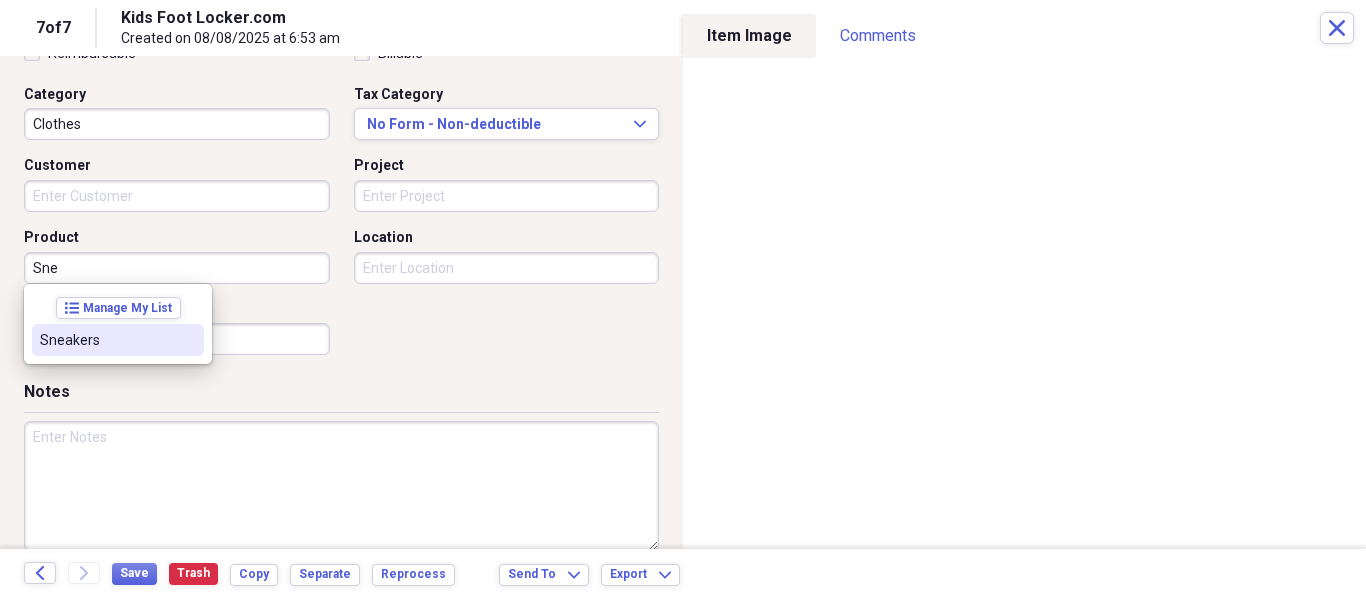 click on "Sneakers" at bounding box center [106, 340] 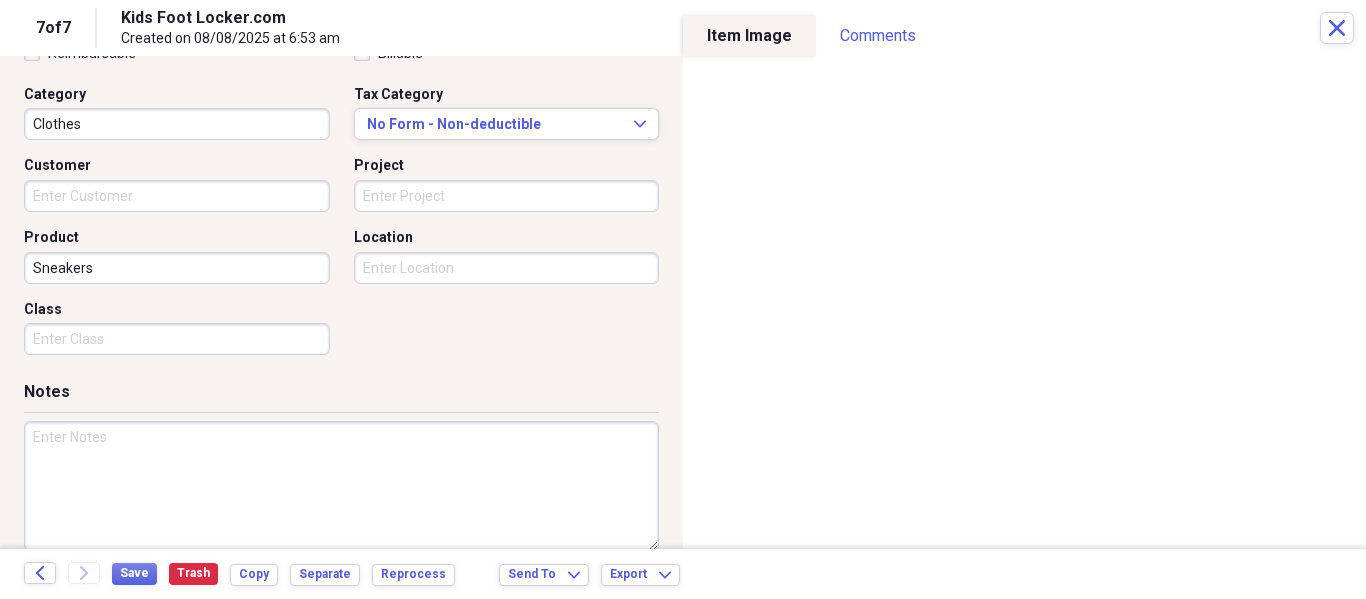 click at bounding box center [341, 486] 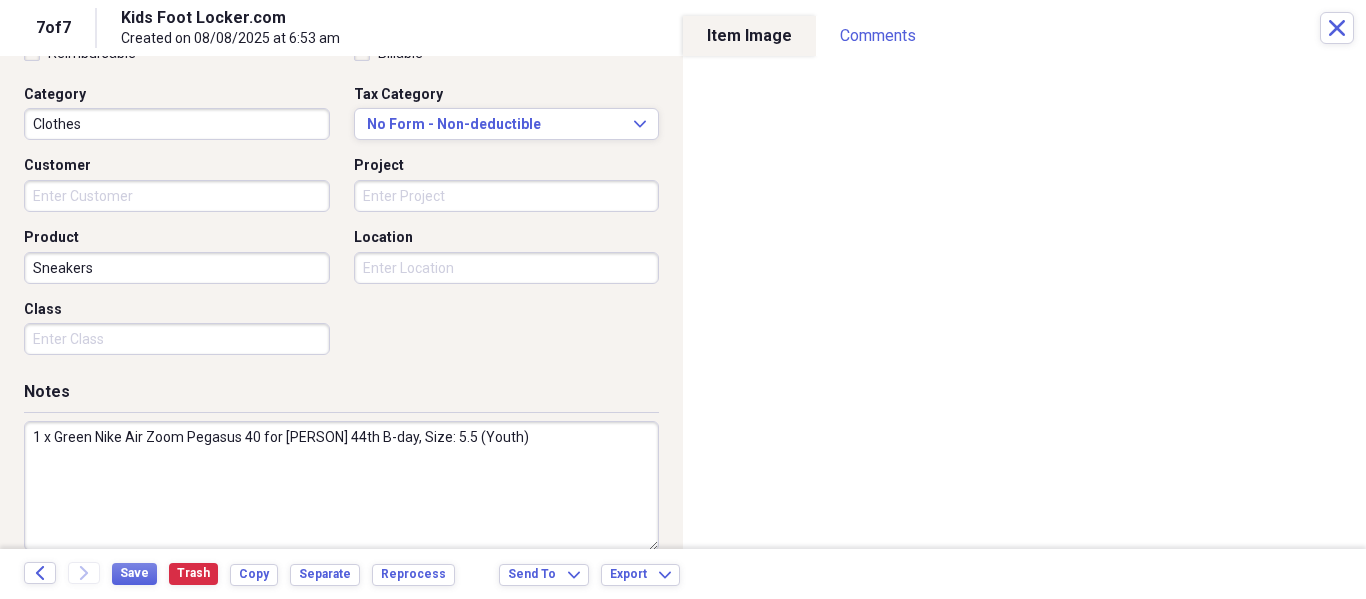 scroll, scrollTop: 528, scrollLeft: 0, axis: vertical 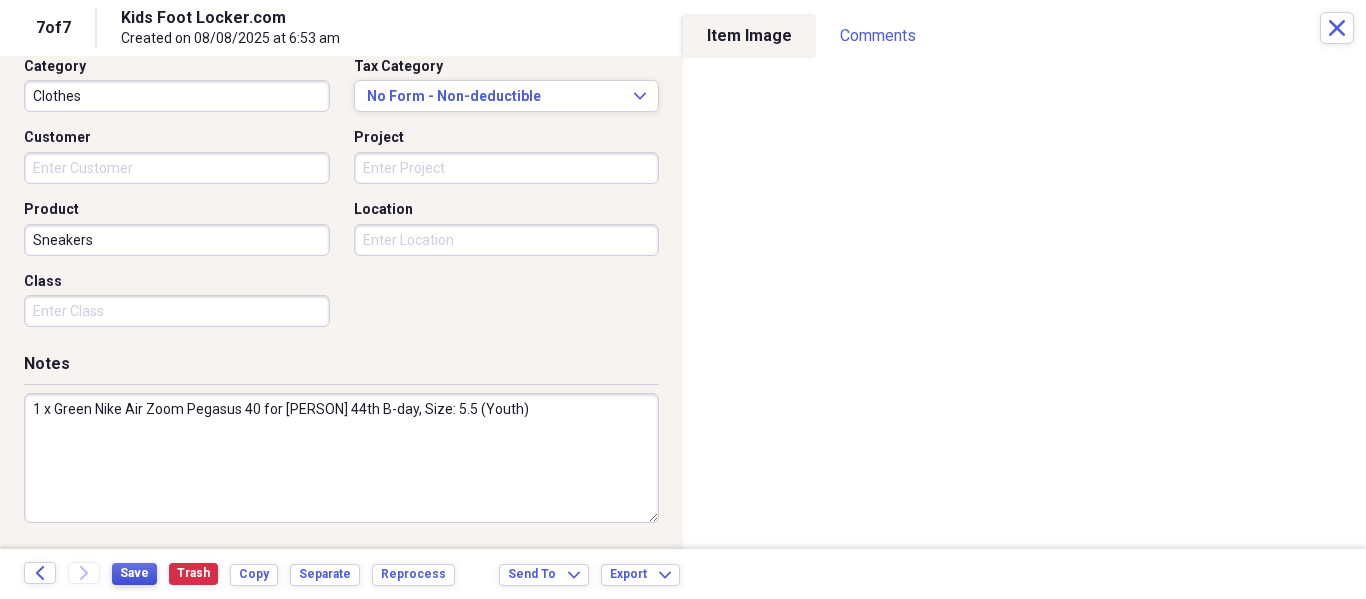 type on "1 x Green Nike Air Zoom Pegasus 40 for [PERSON] 44th B-day, Size: 5.5 (Youth)" 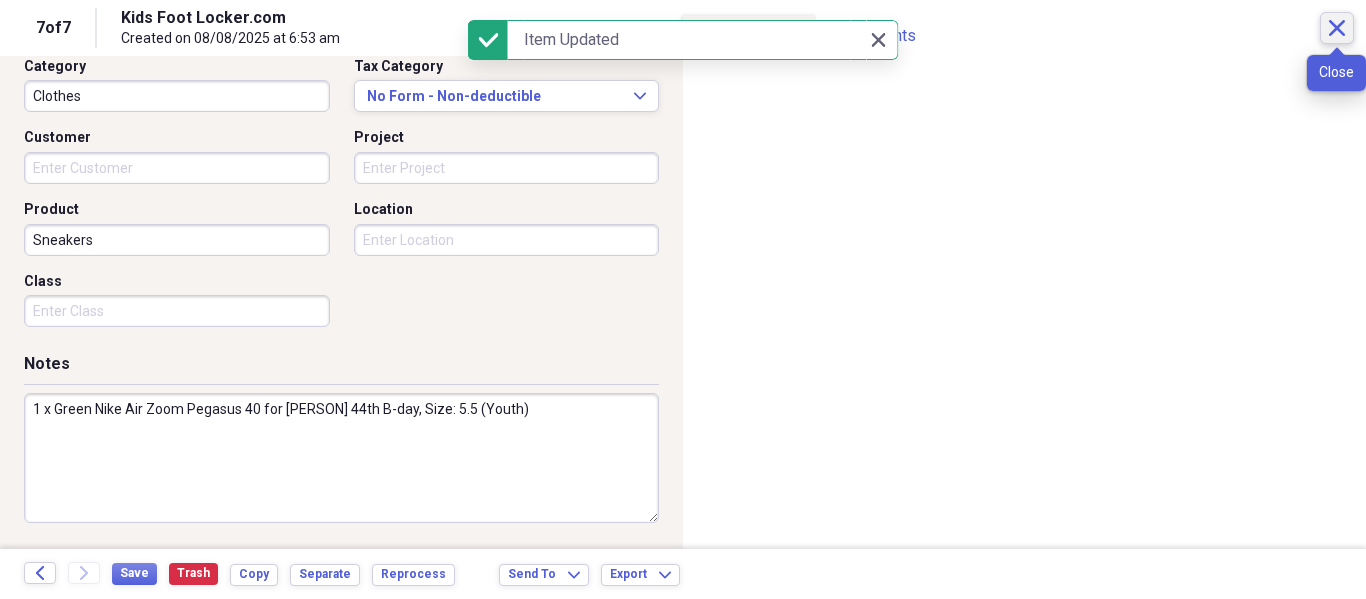 click 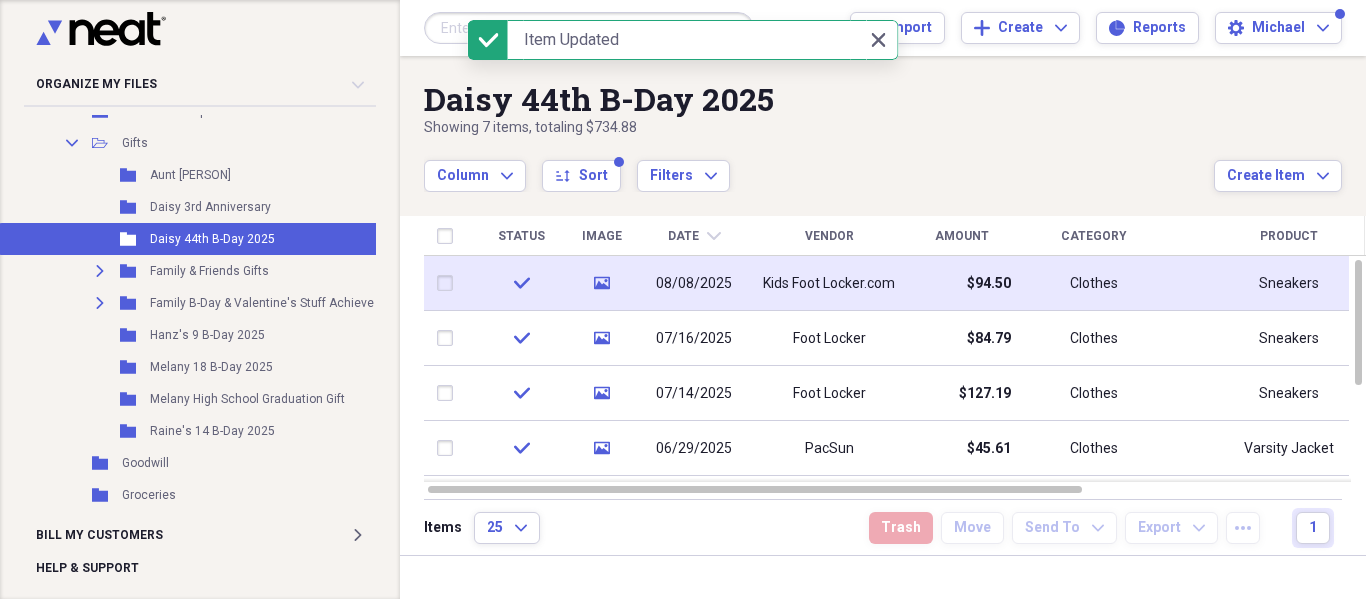 click on "Kids Foot Locker.com" at bounding box center [829, 283] 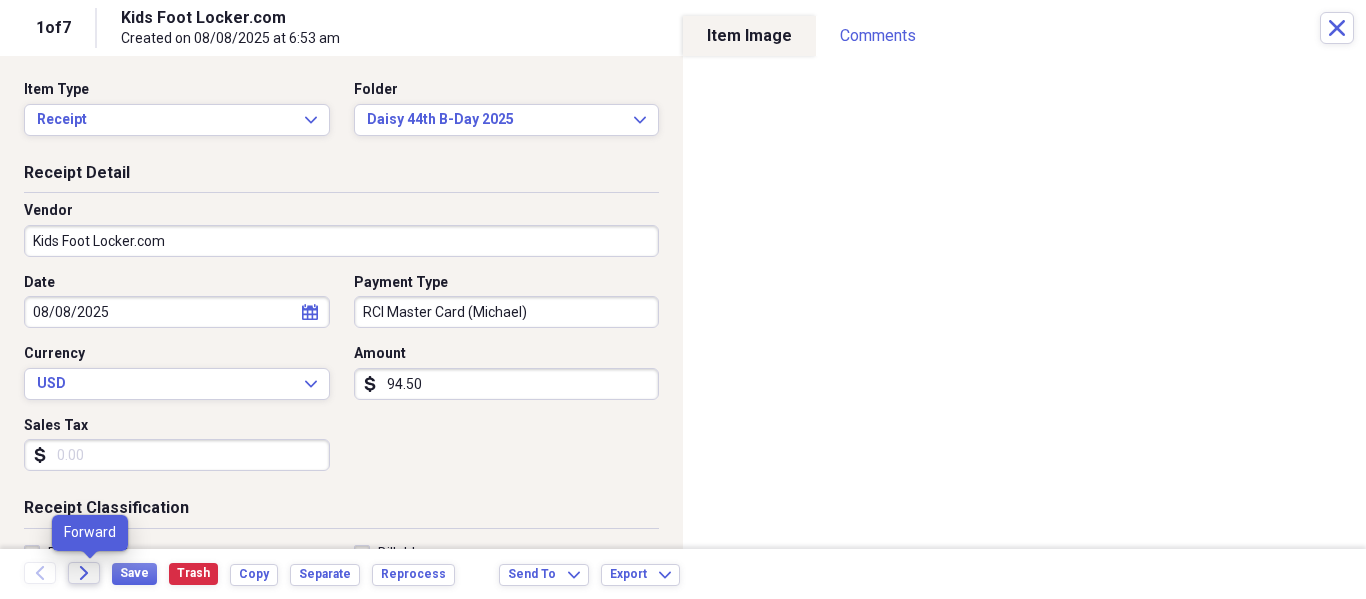 click on "Forward" 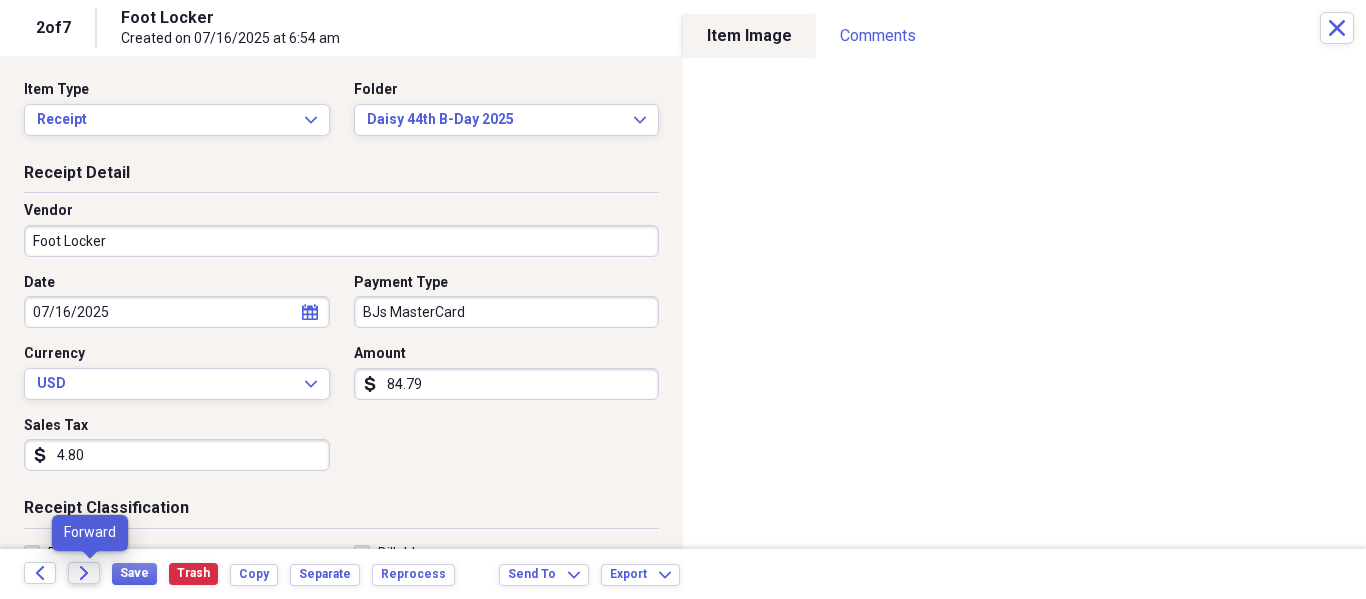 click on "Forward" 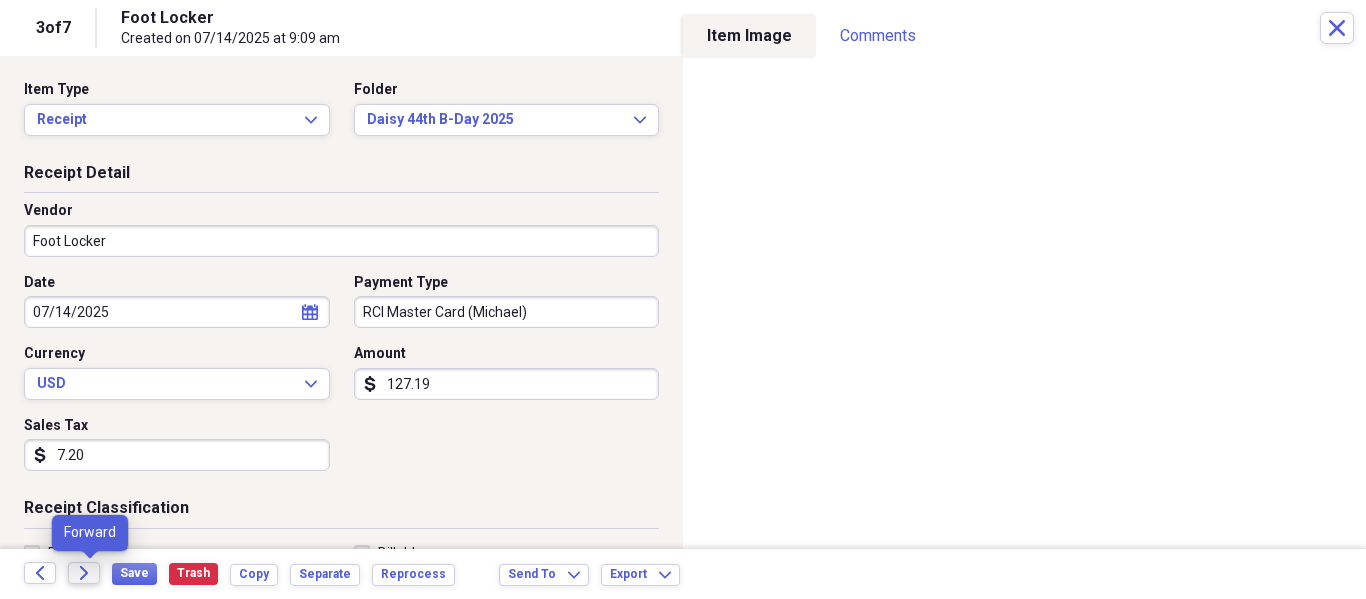 click 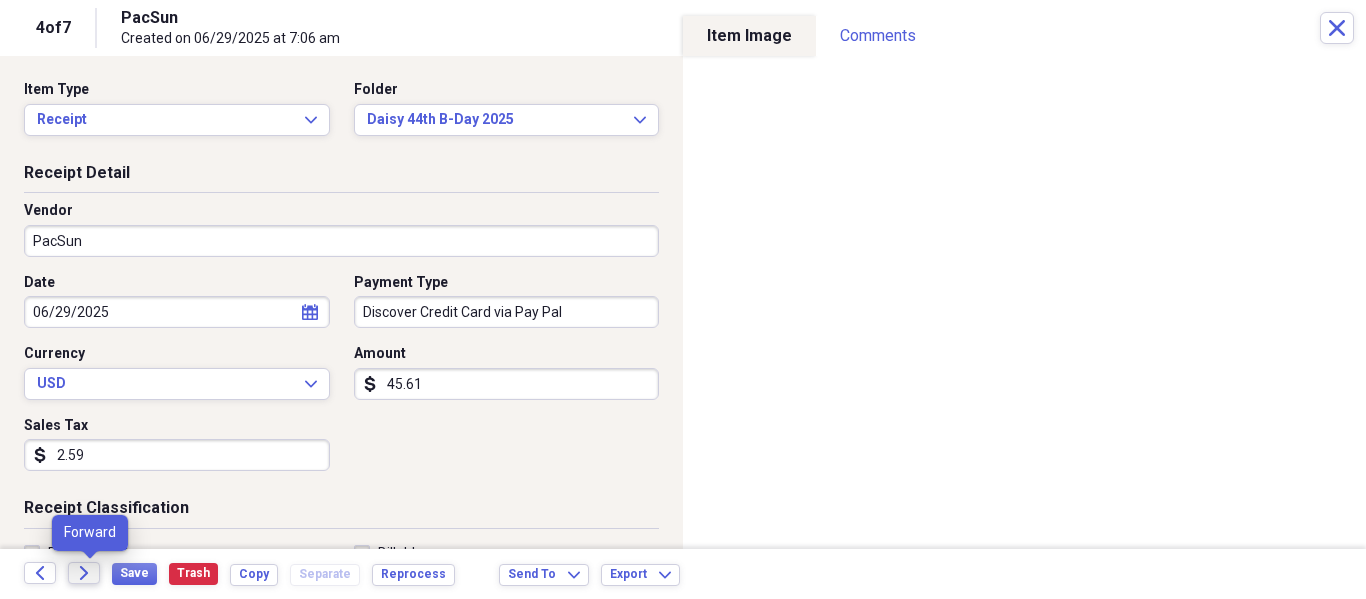click 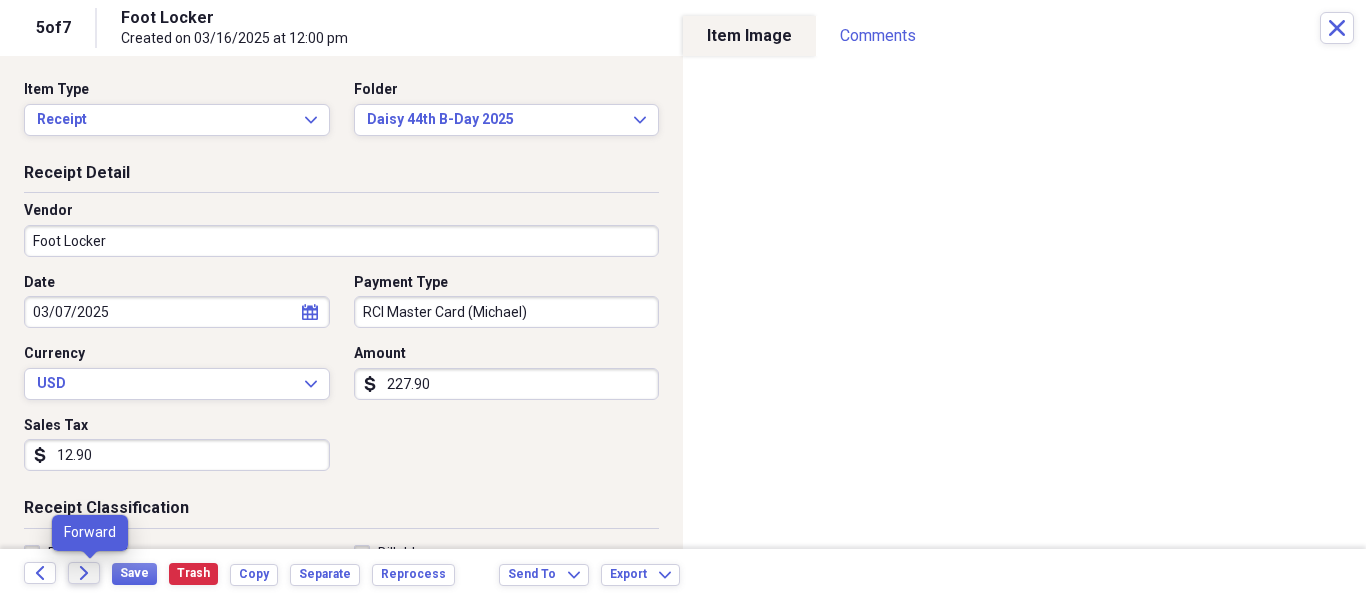 click on "Forward" 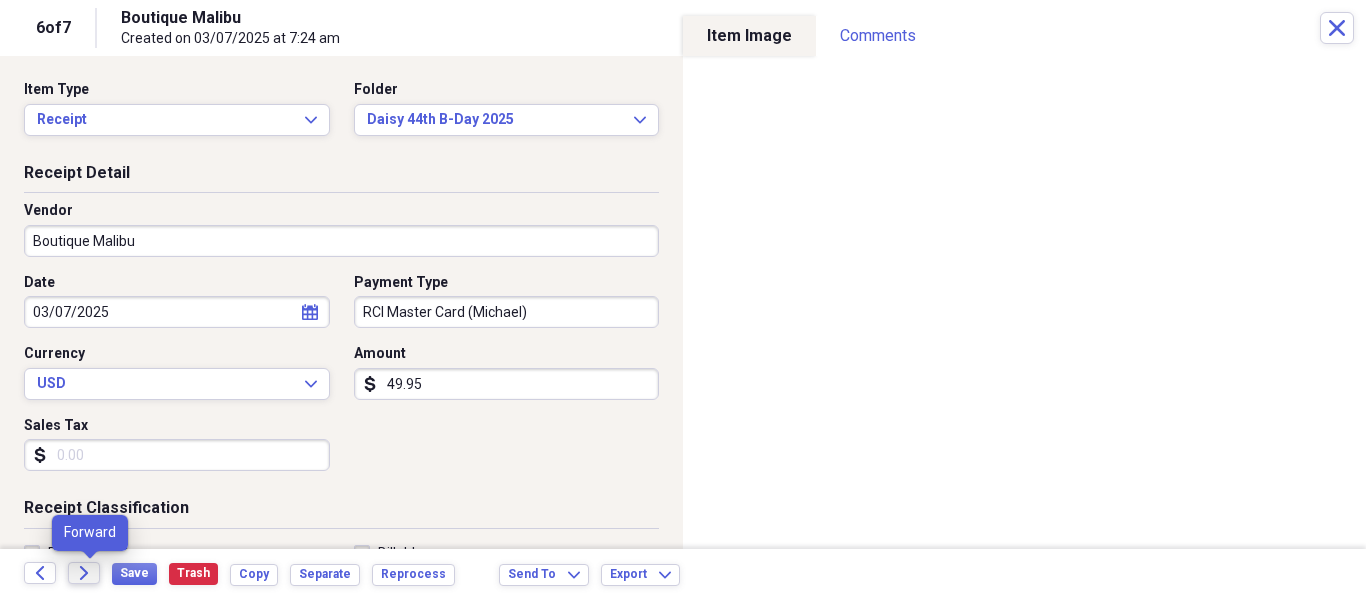 click on "Forward" 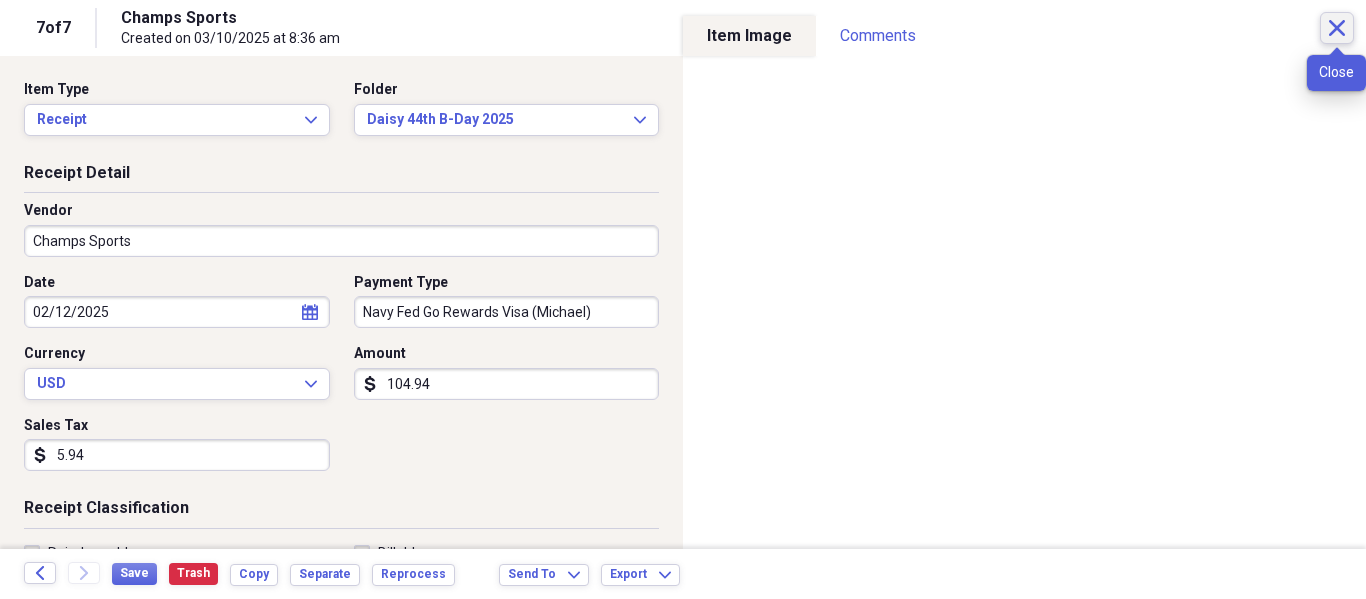 click 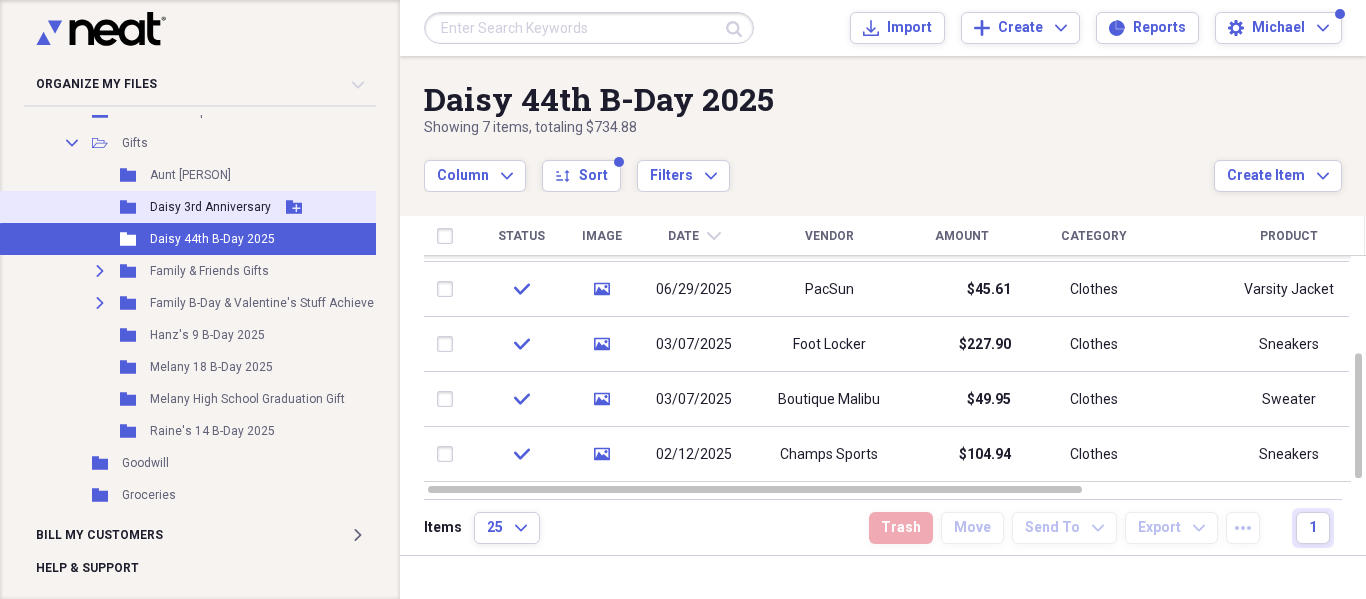 click on "Daisy 3rd Anniversary" at bounding box center [210, 207] 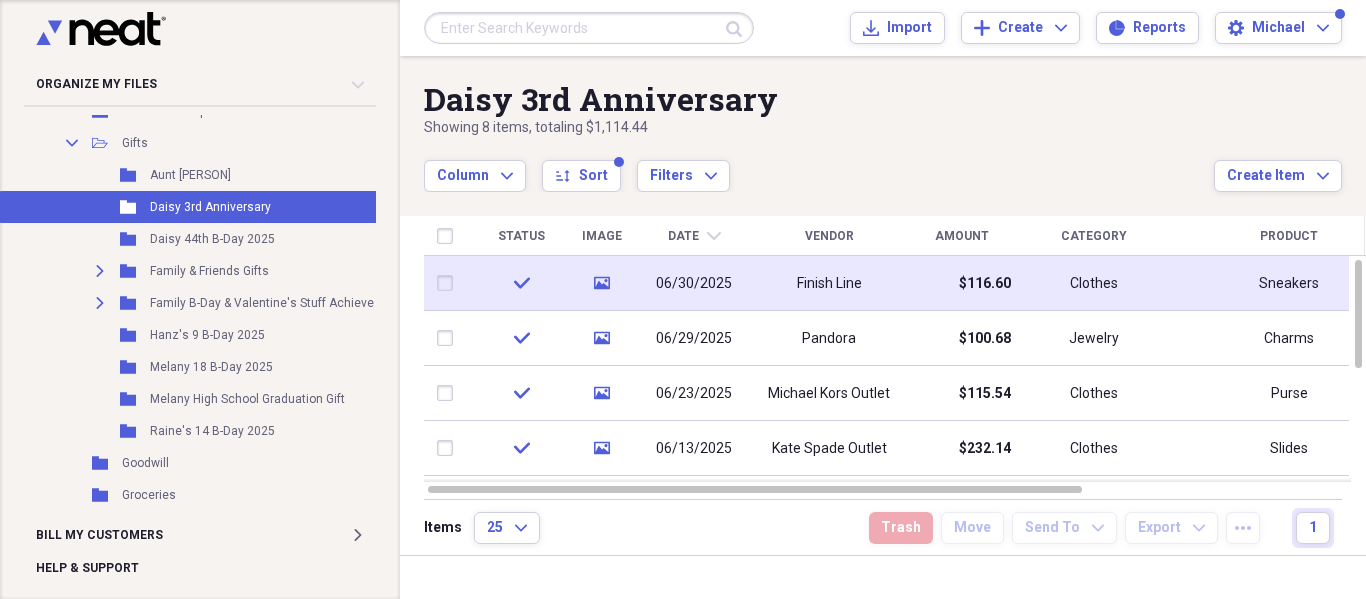 click on "06/30/2025" at bounding box center (694, 283) 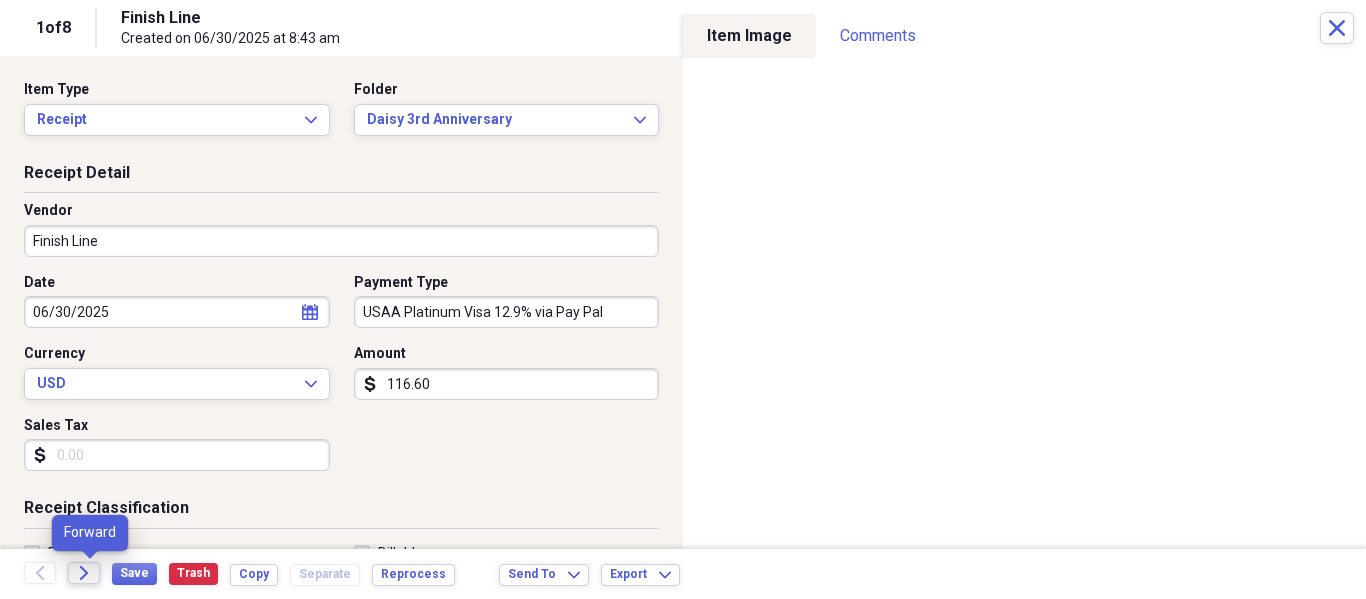 click on "Forward" 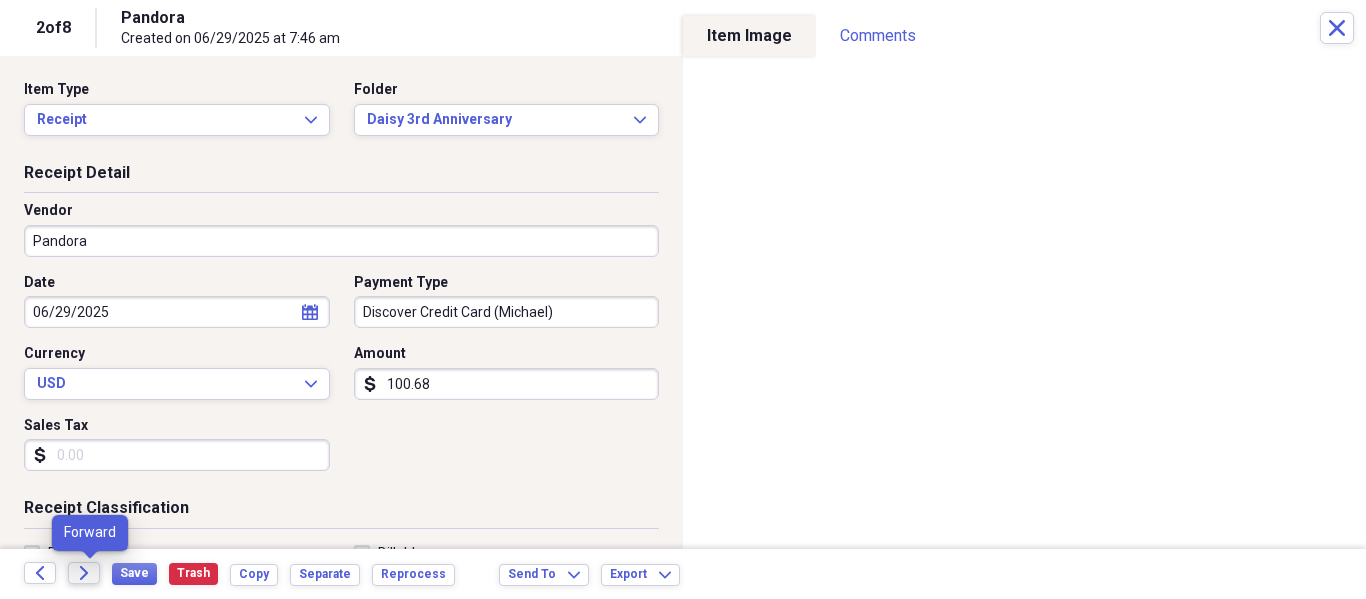 click on "Forward" 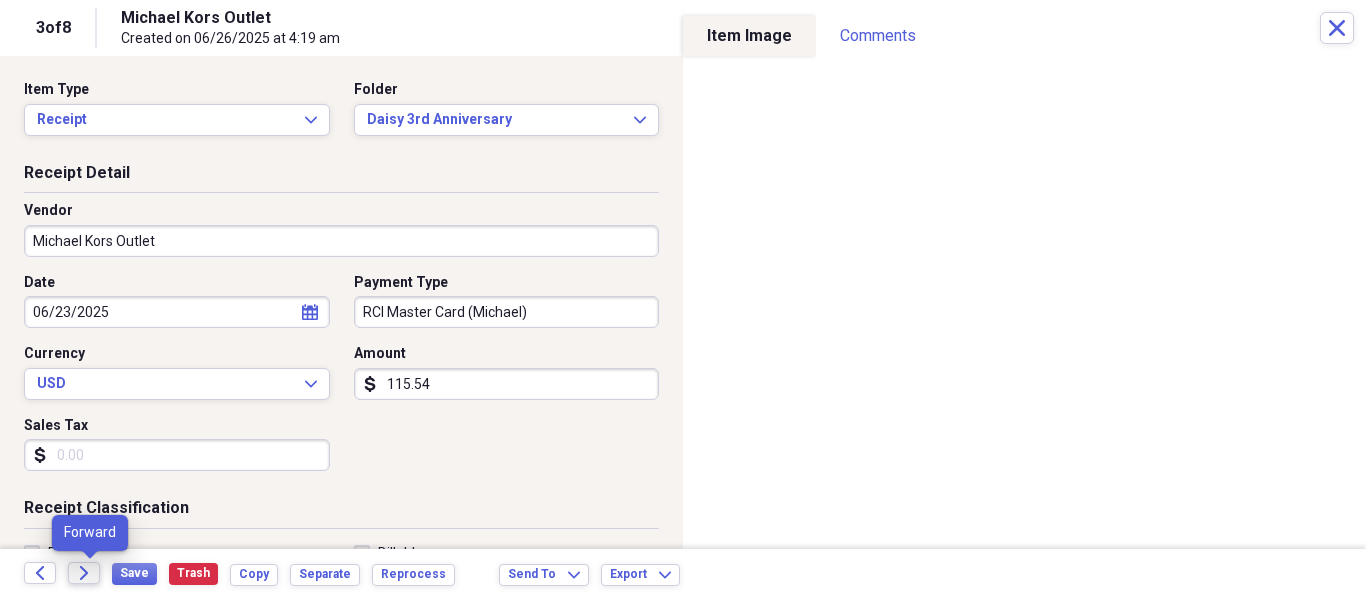 click on "Forward" at bounding box center [84, 573] 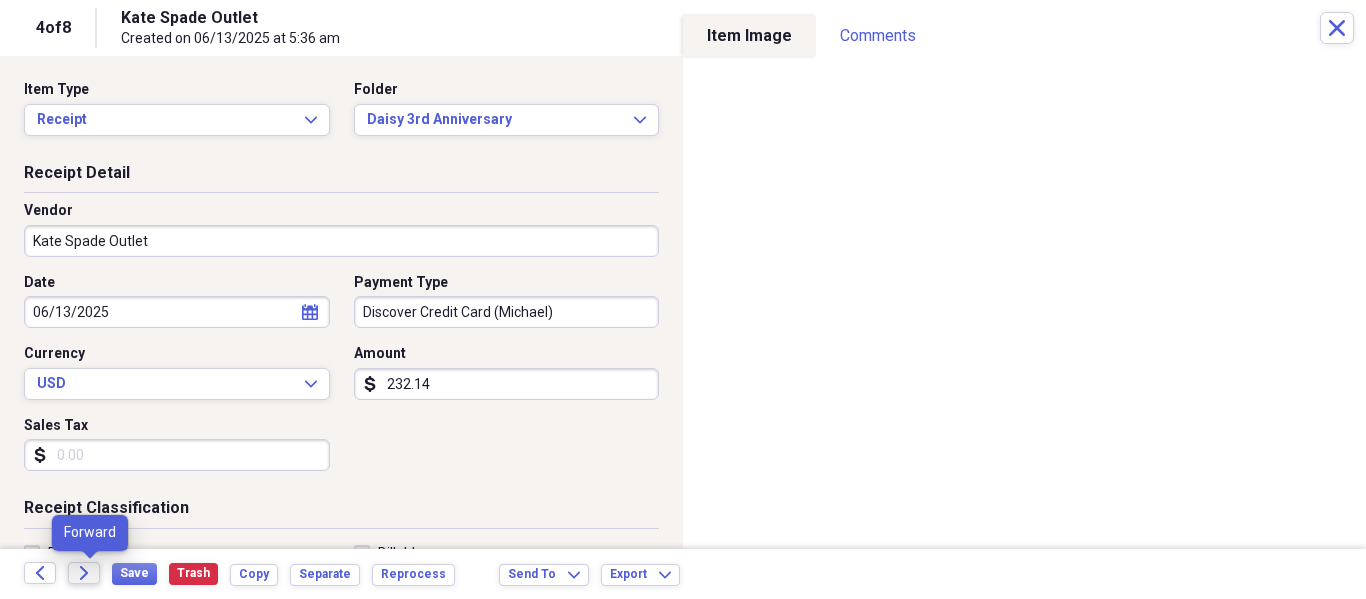 click on "Forward" 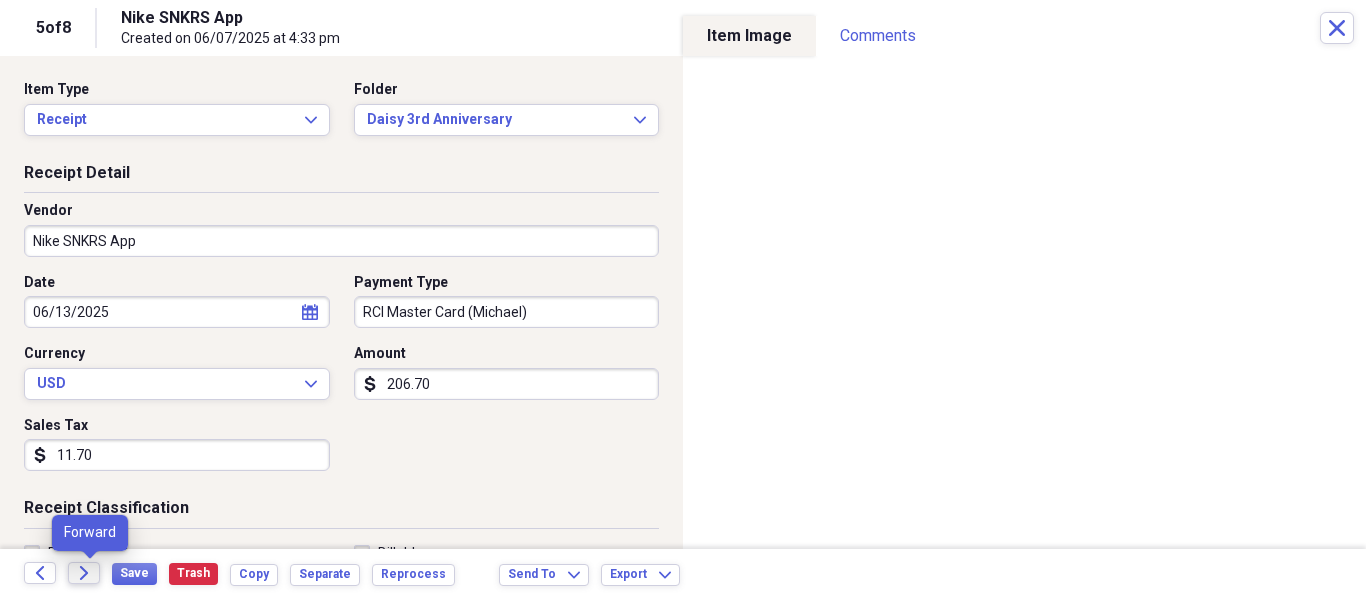 click on "Forward" at bounding box center (84, 573) 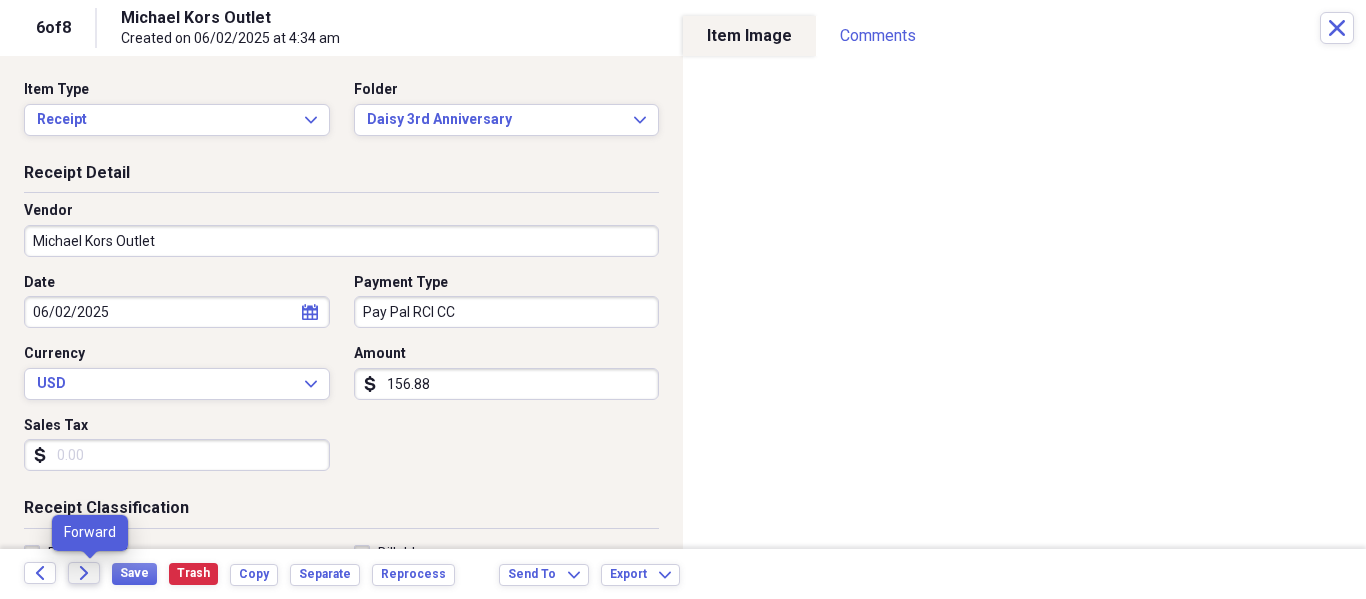 click on "Forward" at bounding box center [84, 573] 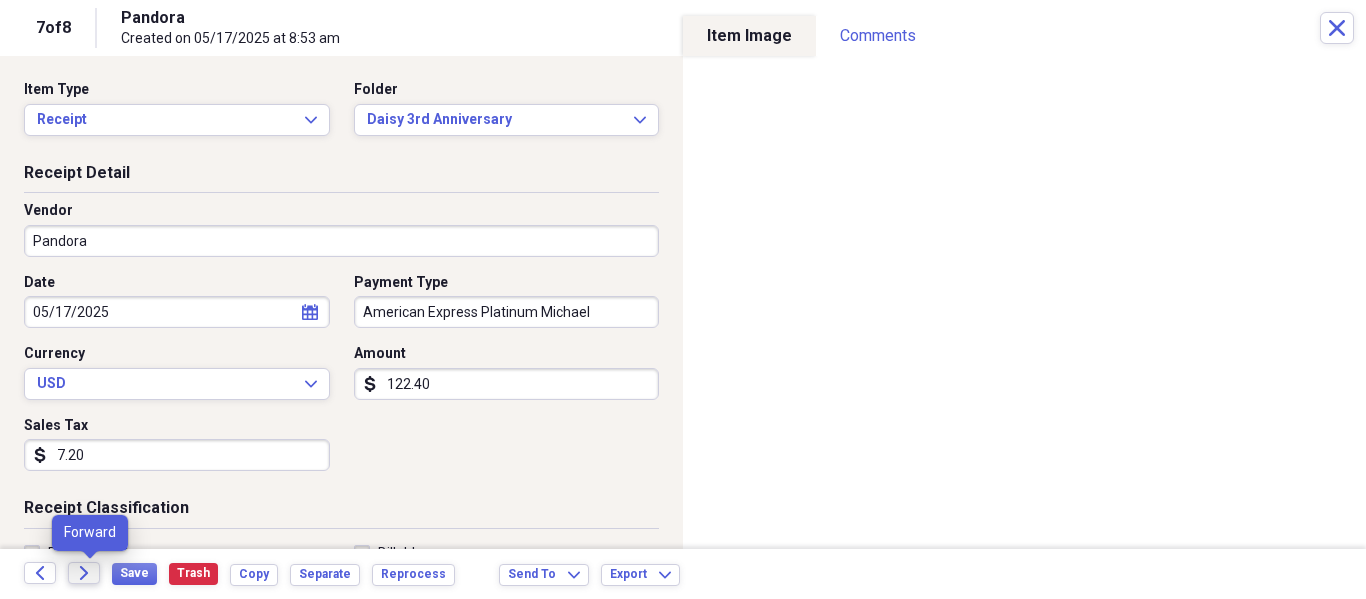 click on "Forward" 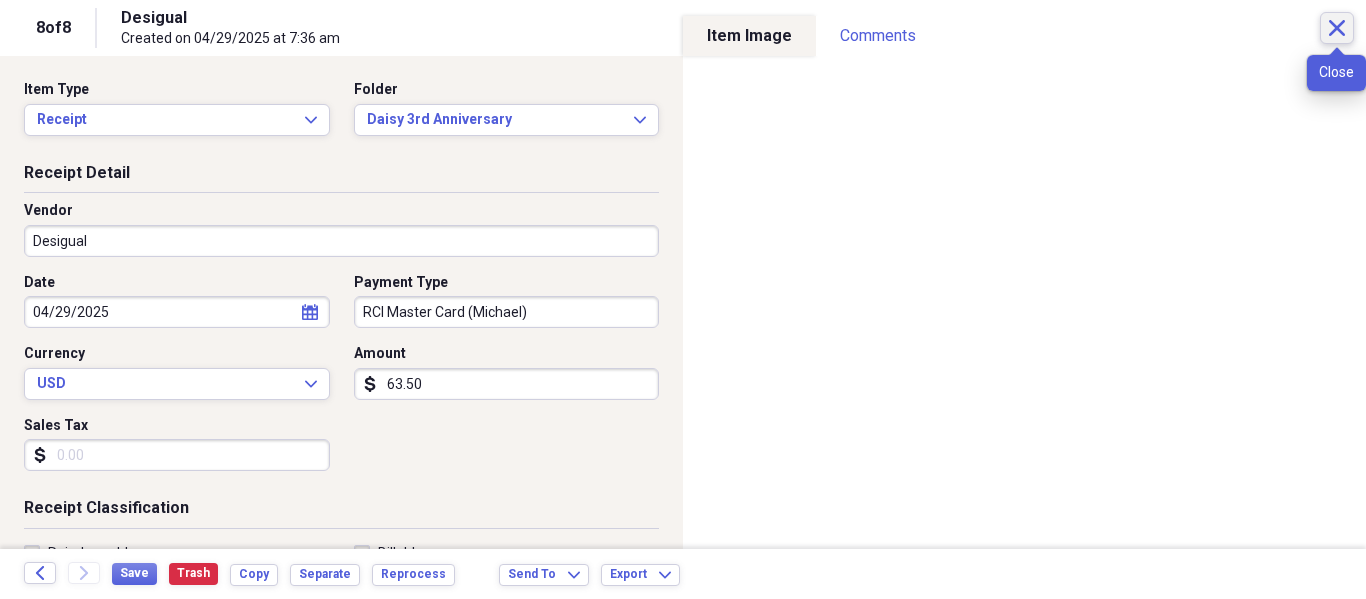click 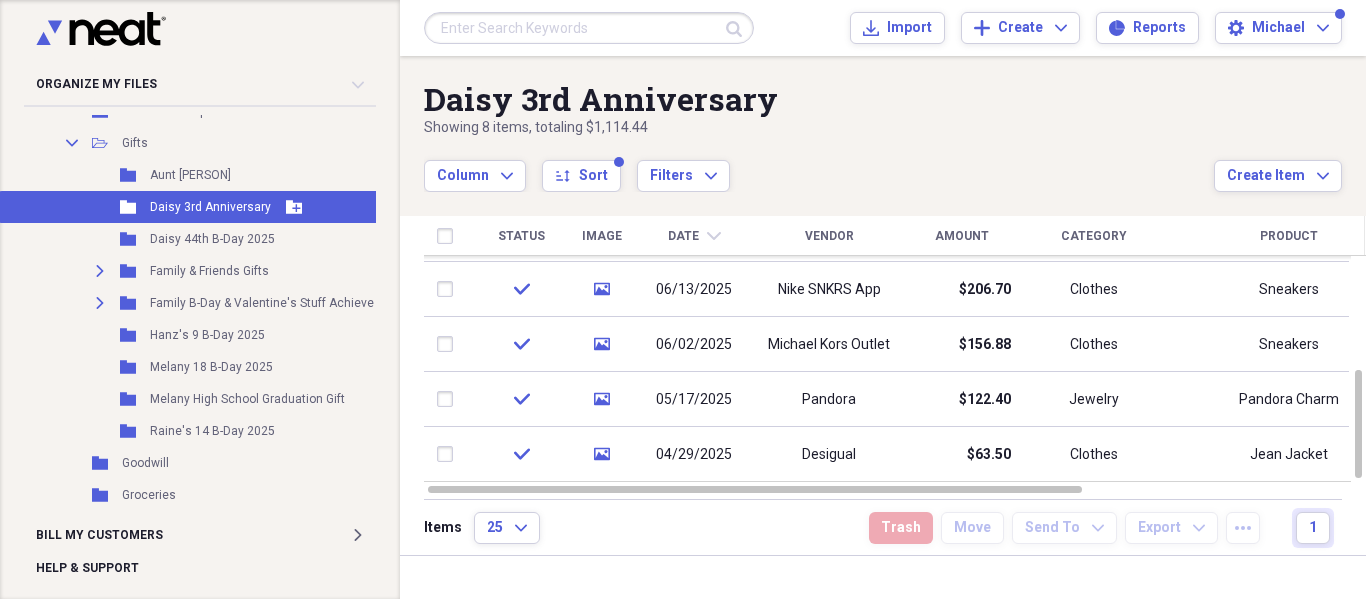 click on "Daisy 3rd Anniversary" at bounding box center (210, 207) 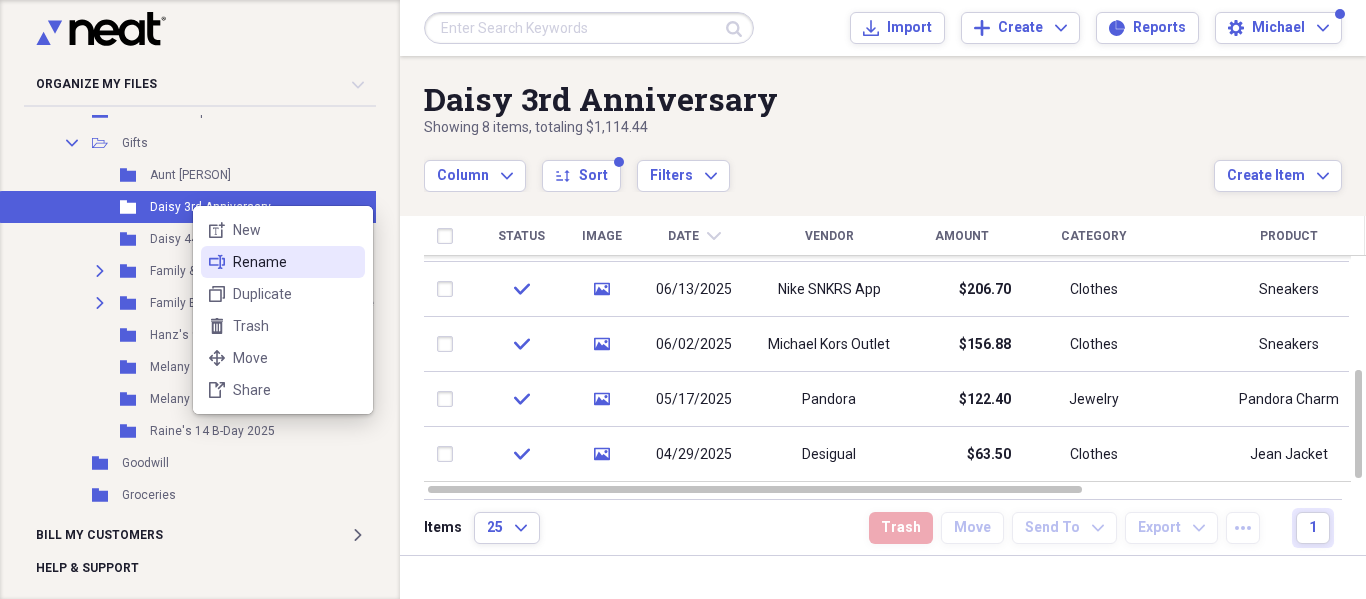 click on "rename Rename" at bounding box center [283, 262] 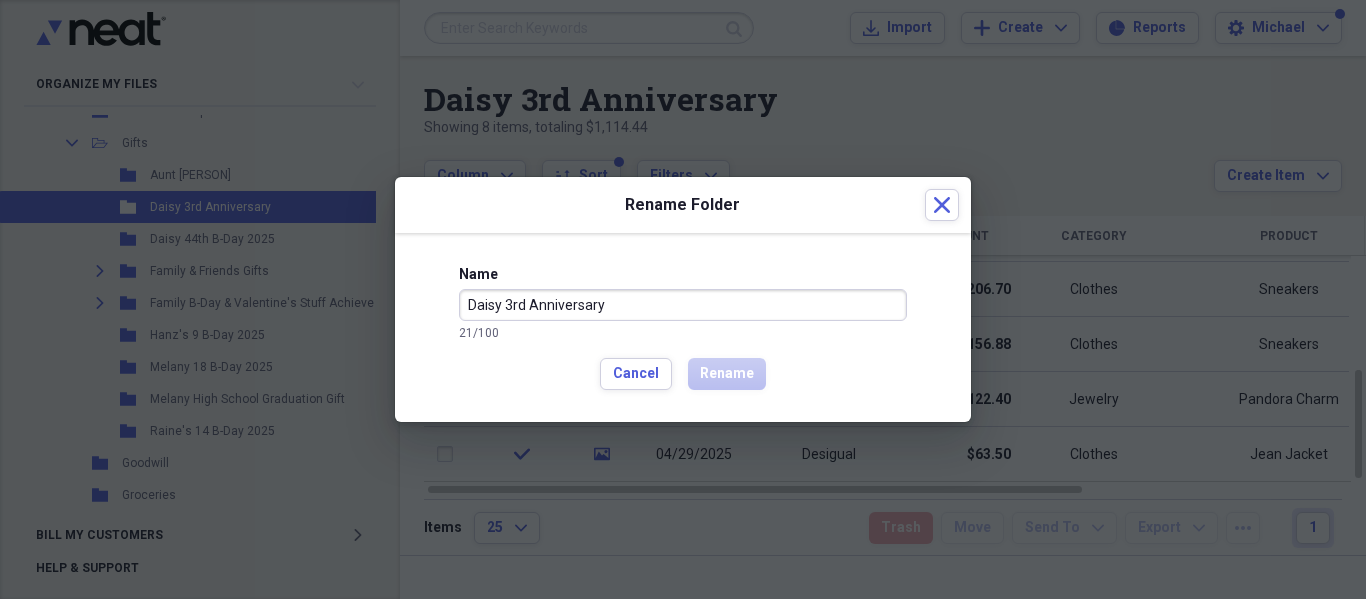 click on "Daisy 3rd Anniversary" at bounding box center [683, 305] 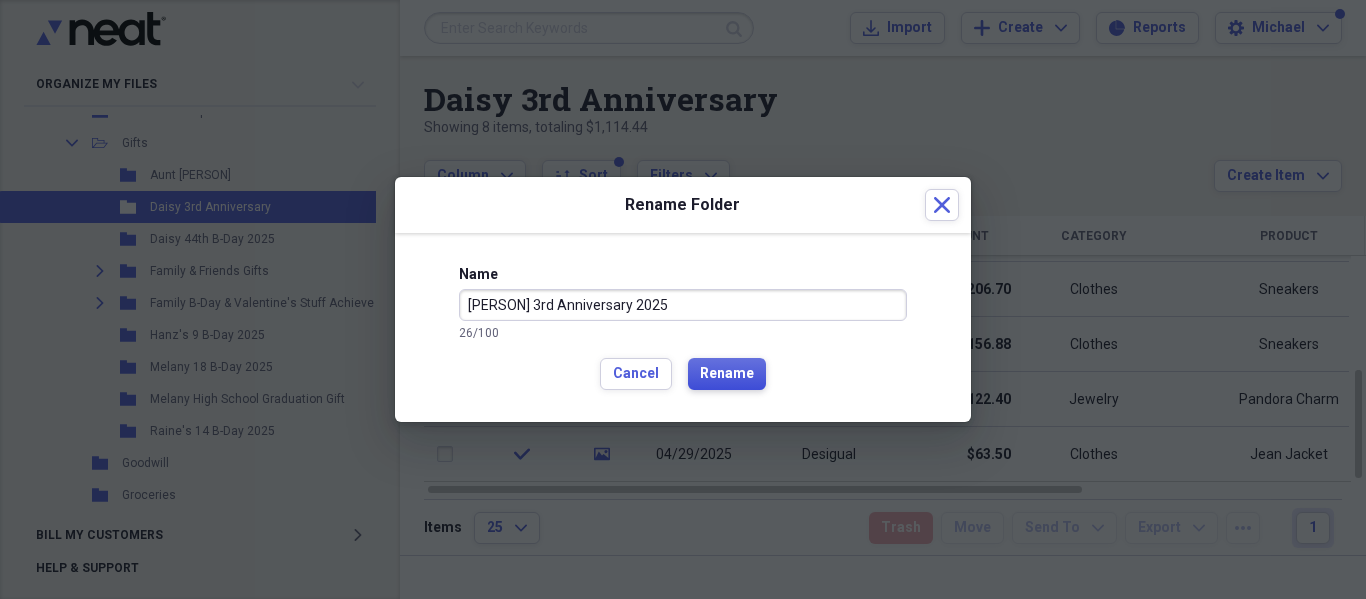 type on "[PERSON] 3rd Anniversary 2025" 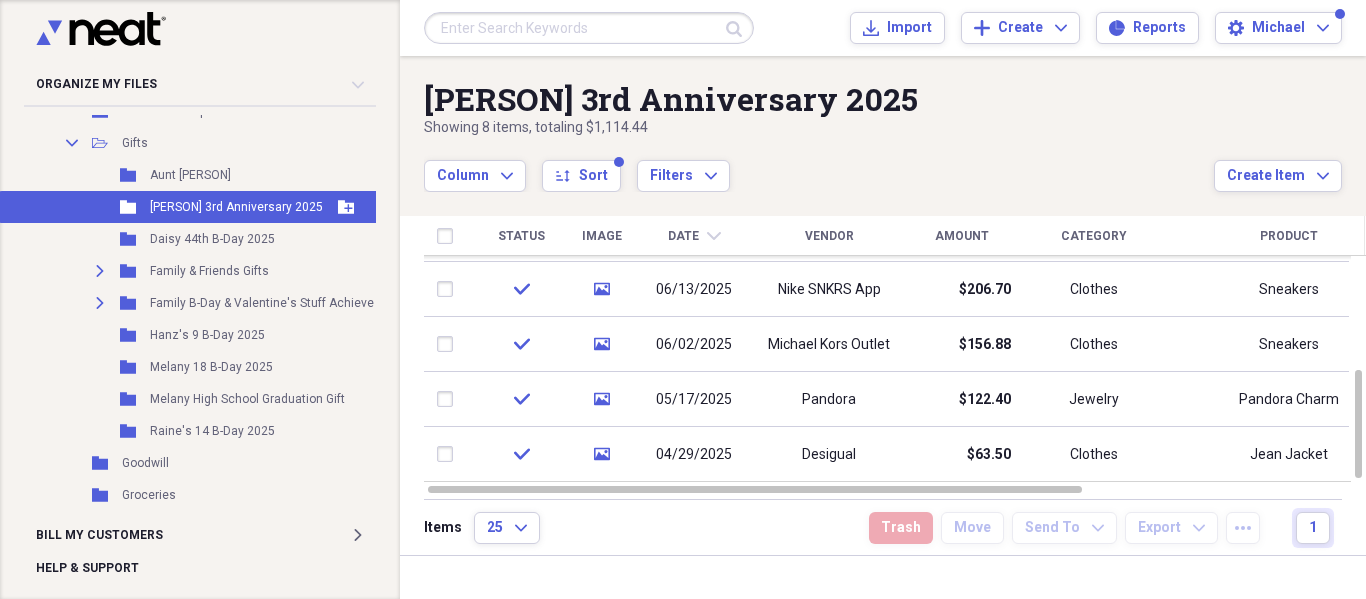 click on "[PERSON] 3rd Anniversary 2025" at bounding box center [236, 207] 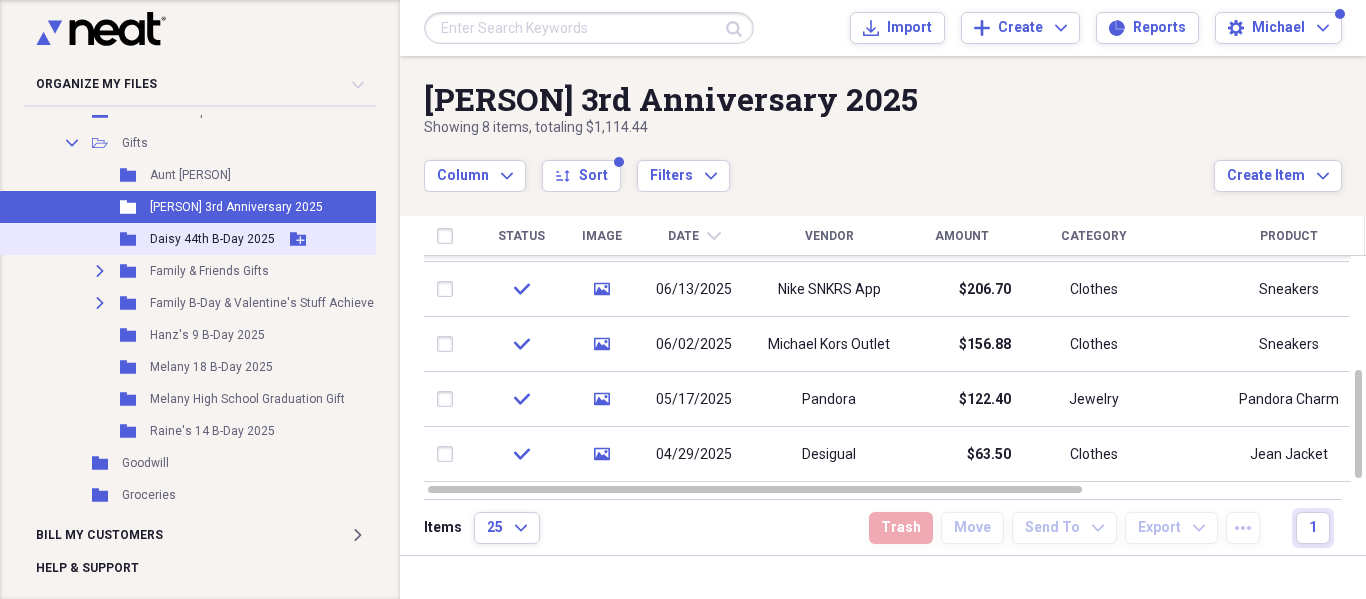 click on "Daisy 44th B-Day 2025" at bounding box center (212, 239) 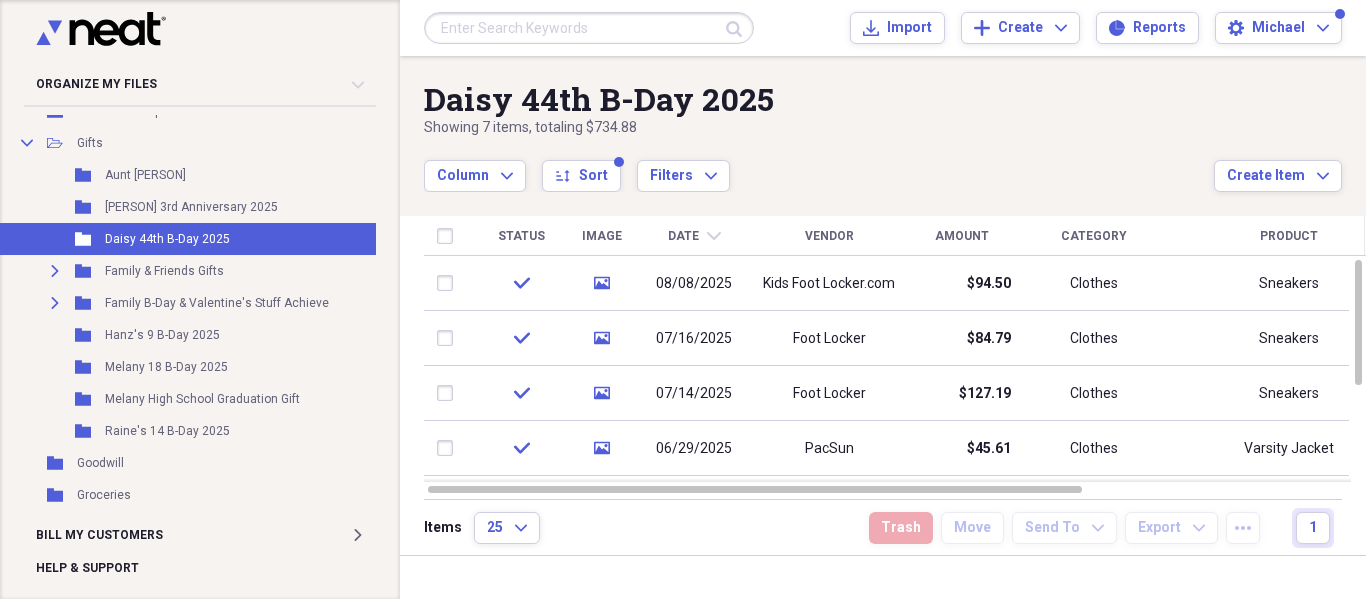 scroll, scrollTop: 2100, scrollLeft: 48, axis: both 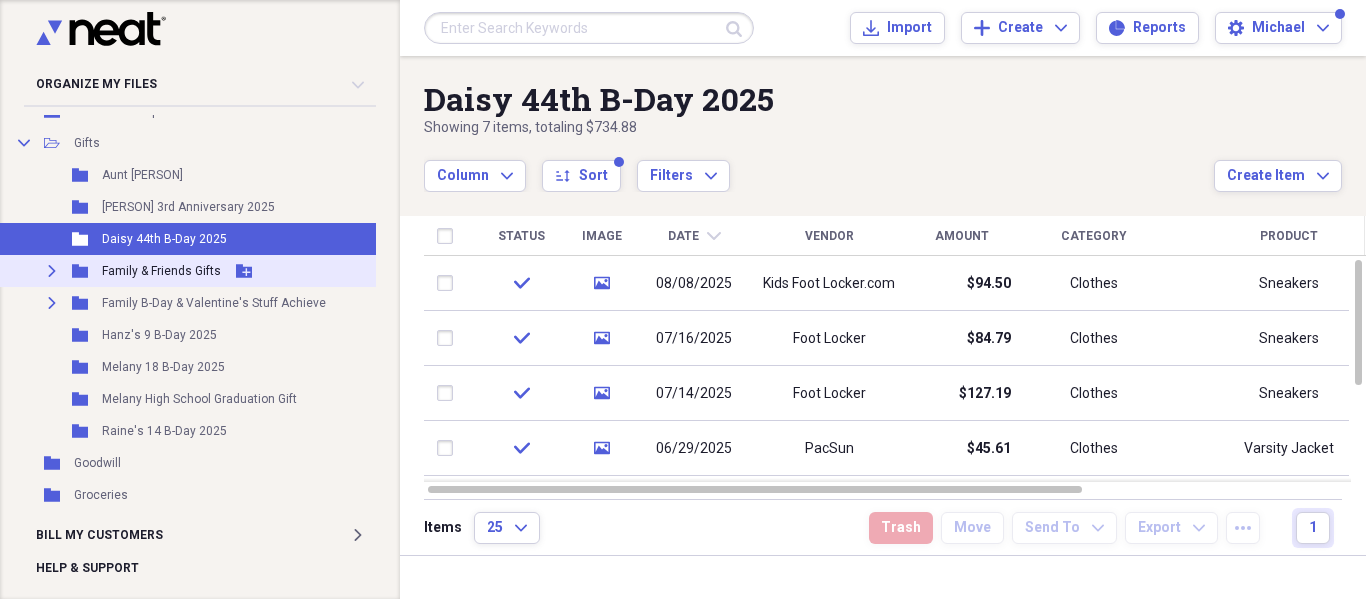click on "Expand" 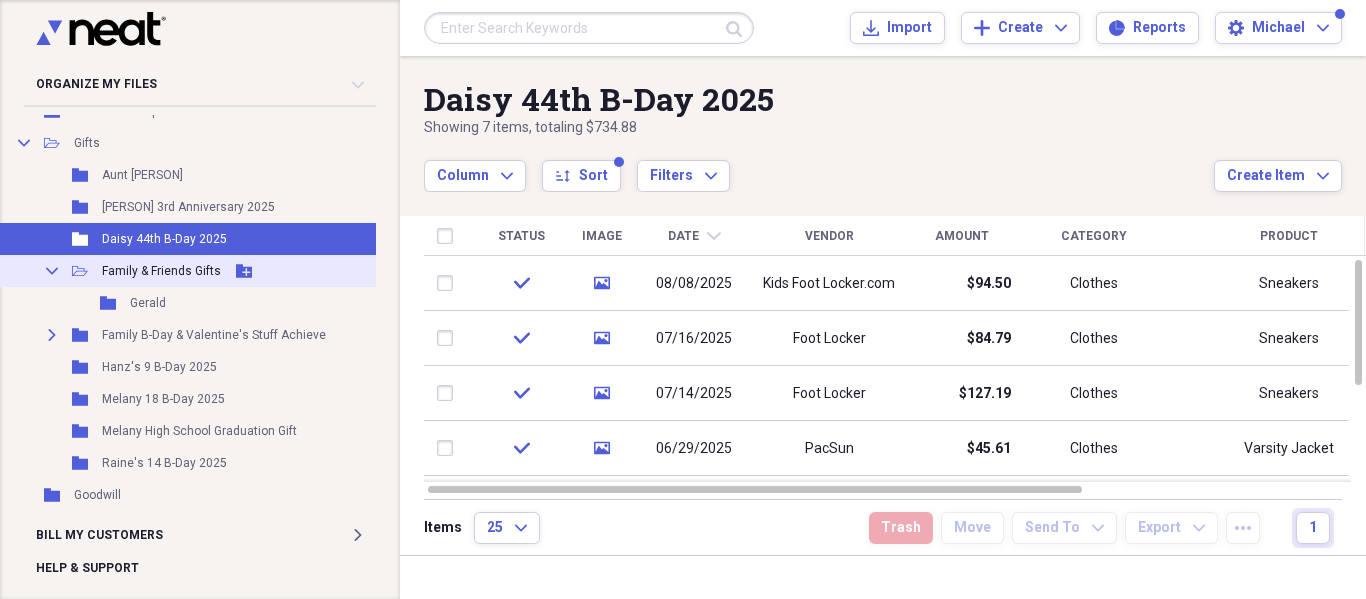 click on "Collapse" 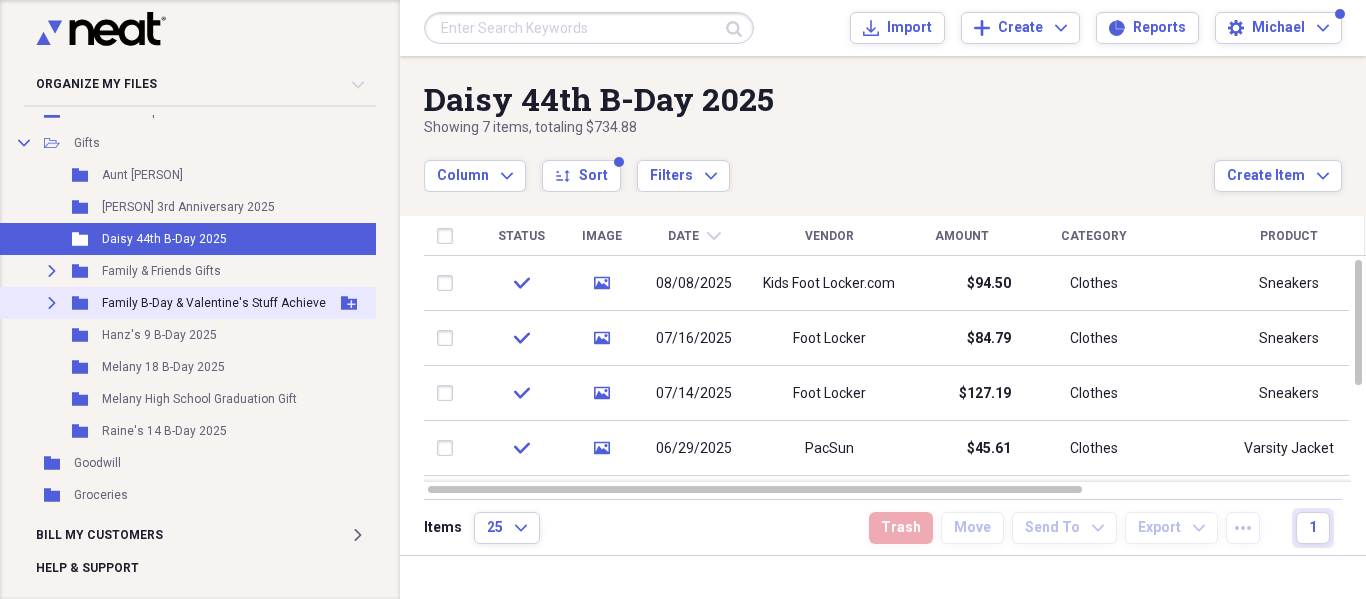 click 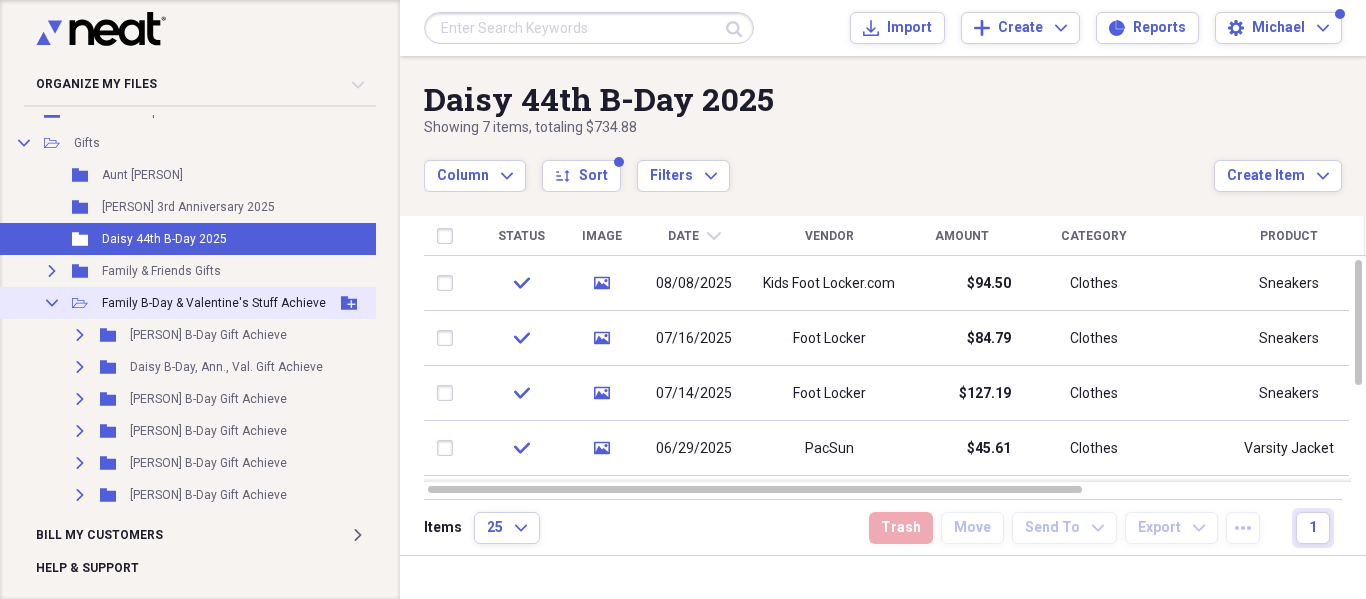 click 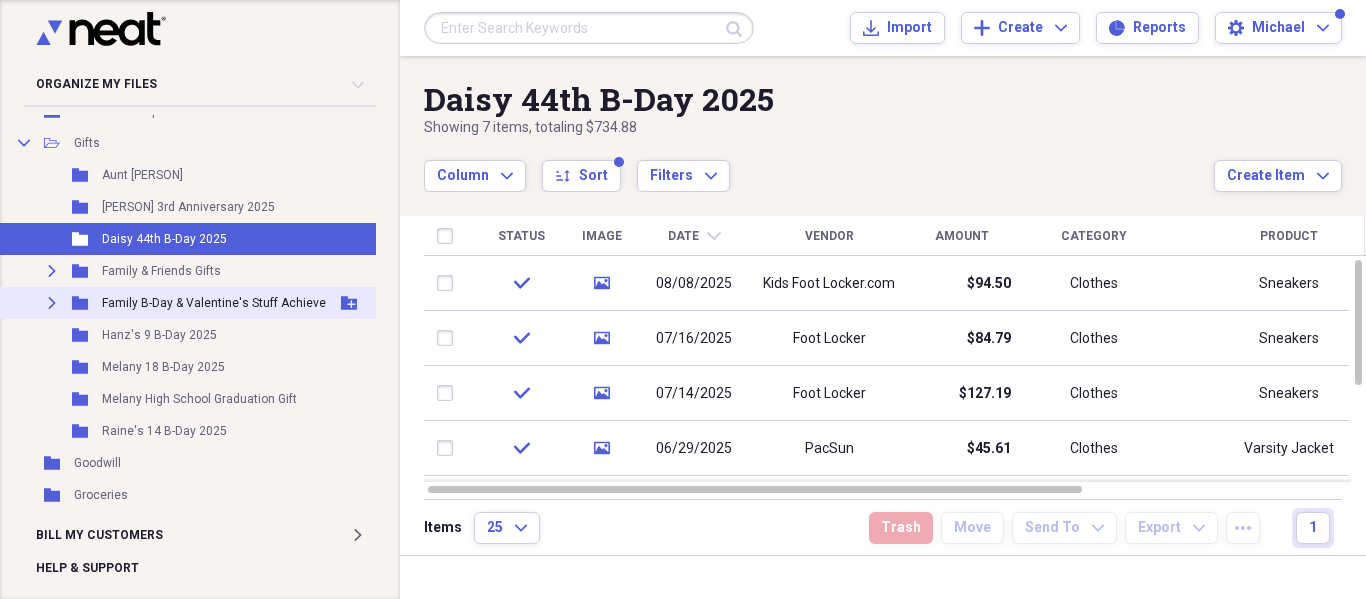 click 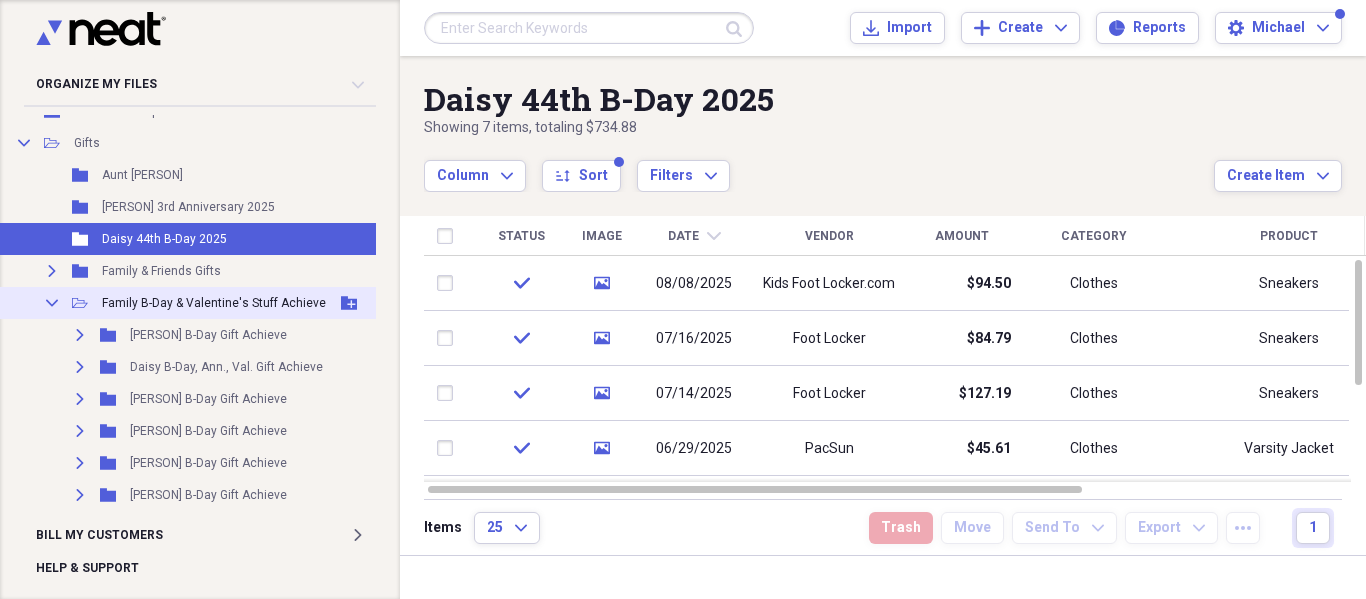 click on "Collapse" 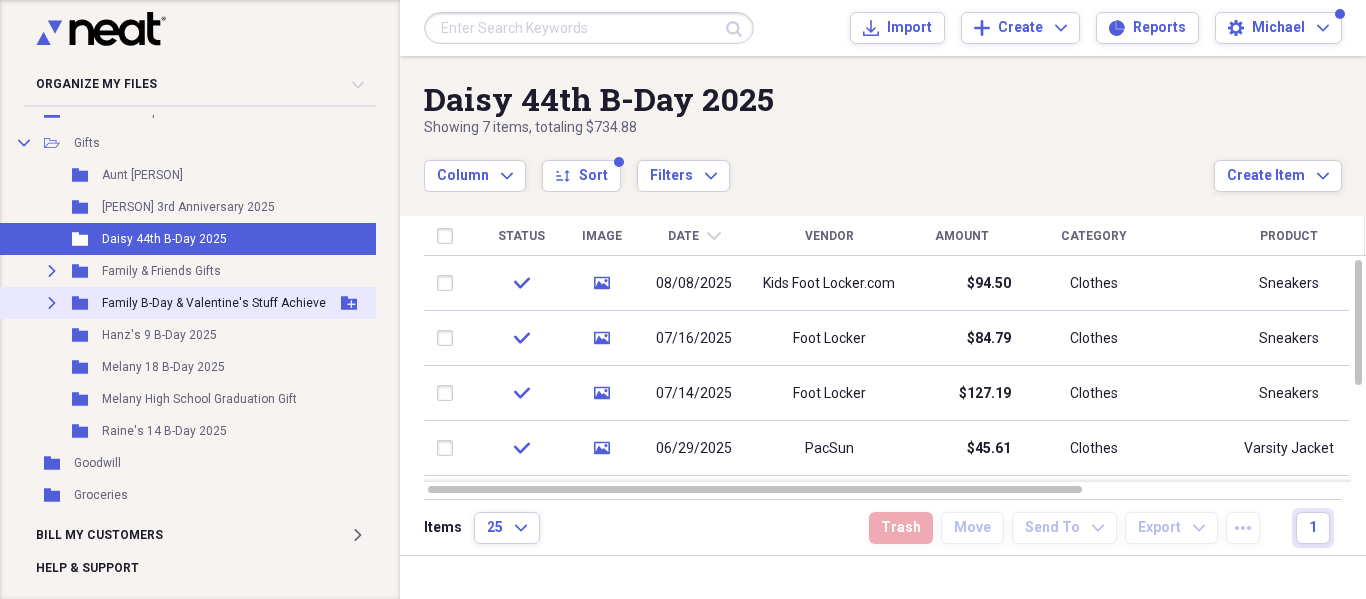 click on "Expand" 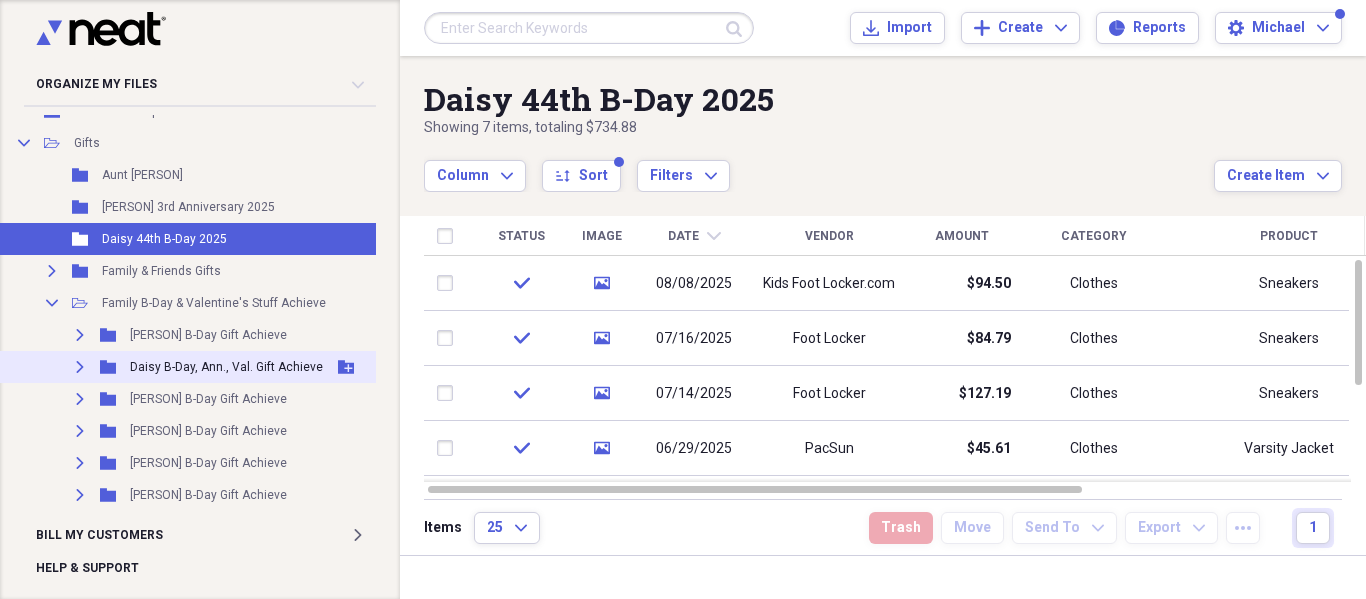 click 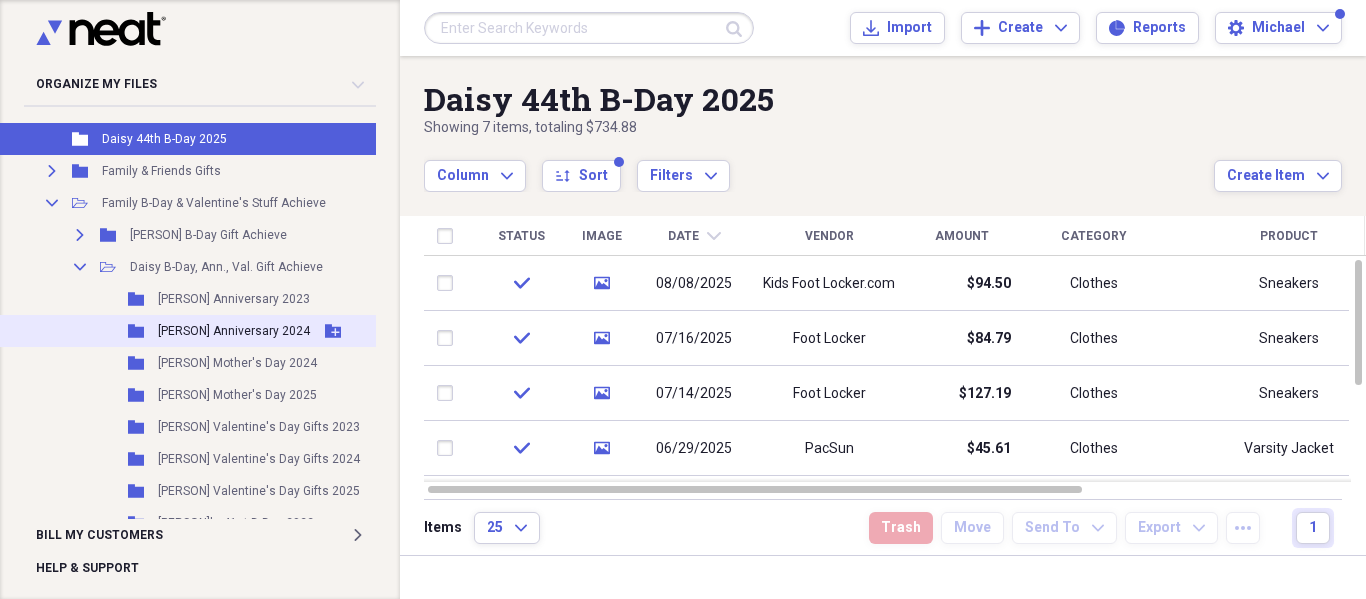 scroll, scrollTop: 2100, scrollLeft: 48, axis: both 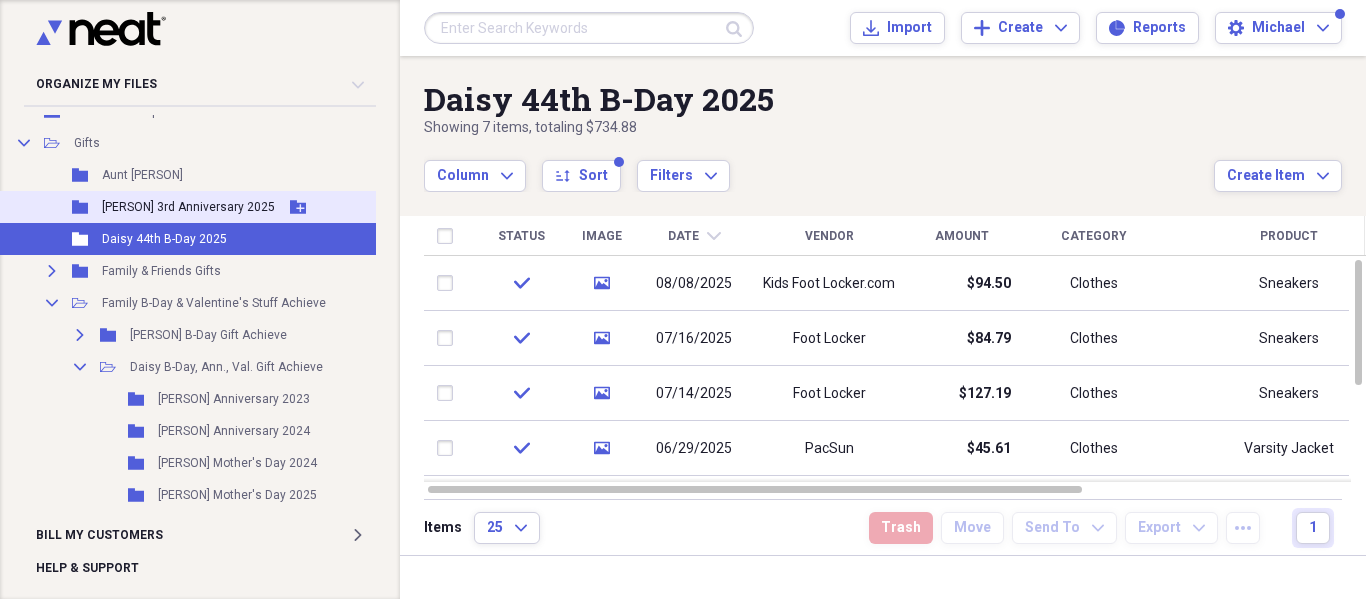 click on "[PERSON] 3rd Anniversary 2025" at bounding box center (188, 207) 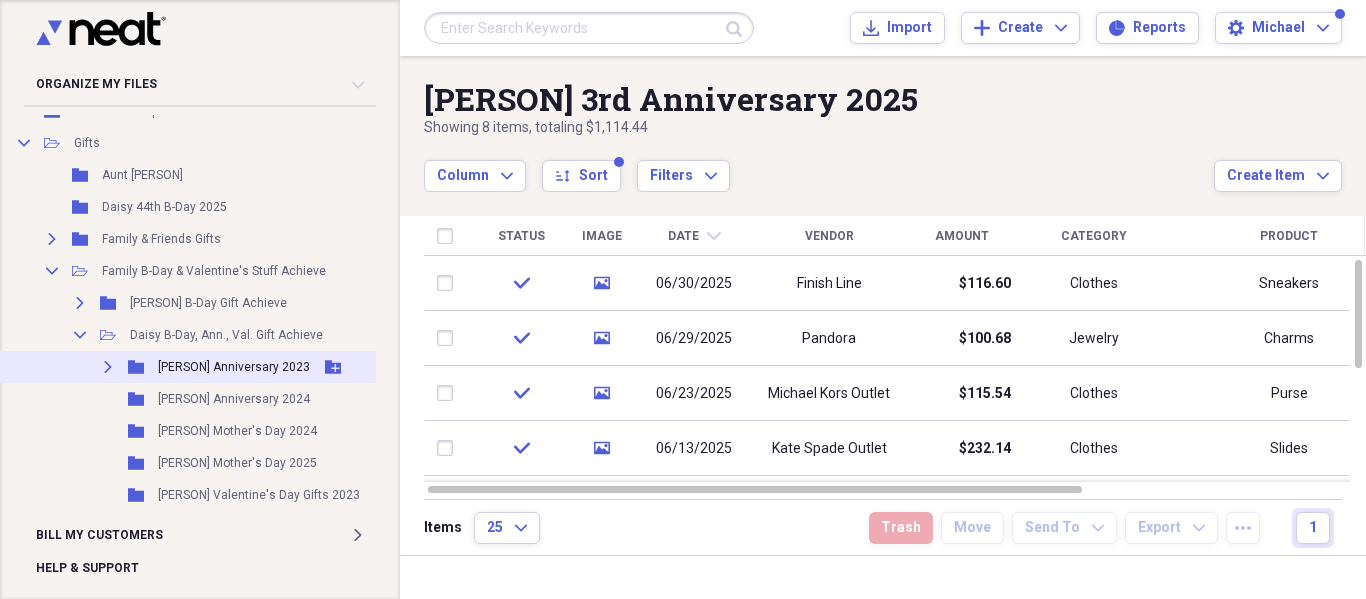 click on "Expand" 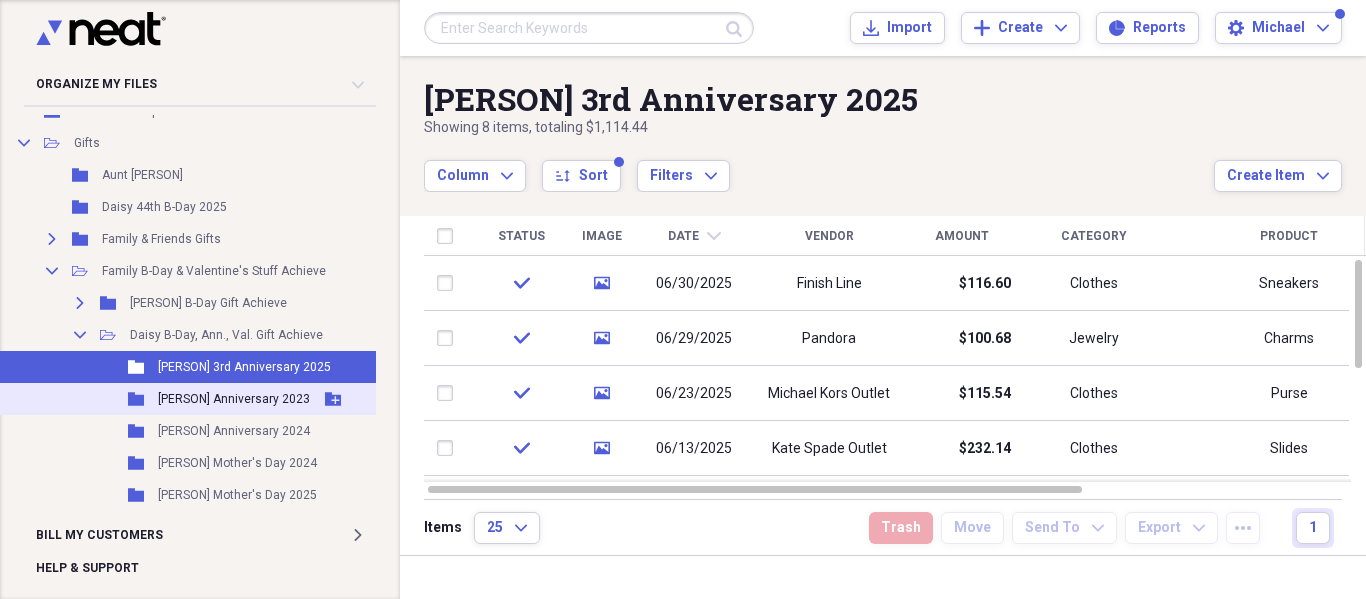click on "[PERSON] Anniversary 2023" at bounding box center [234, 399] 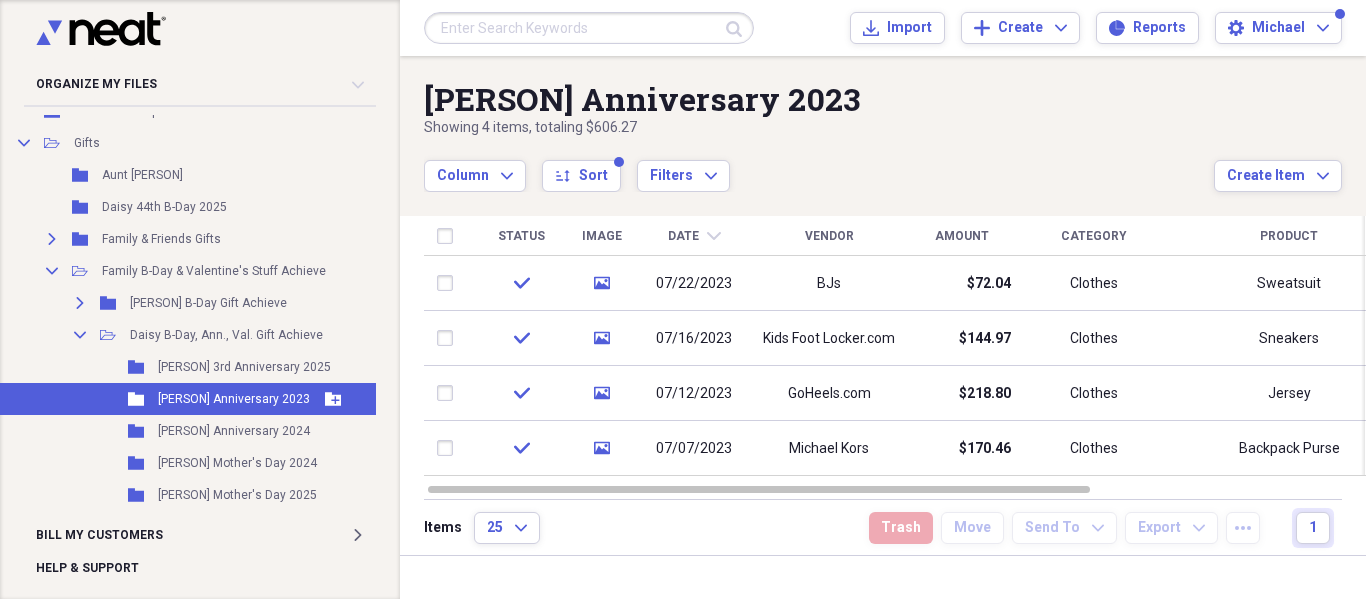 click on "[PERSON] Anniversary 2023" at bounding box center (234, 399) 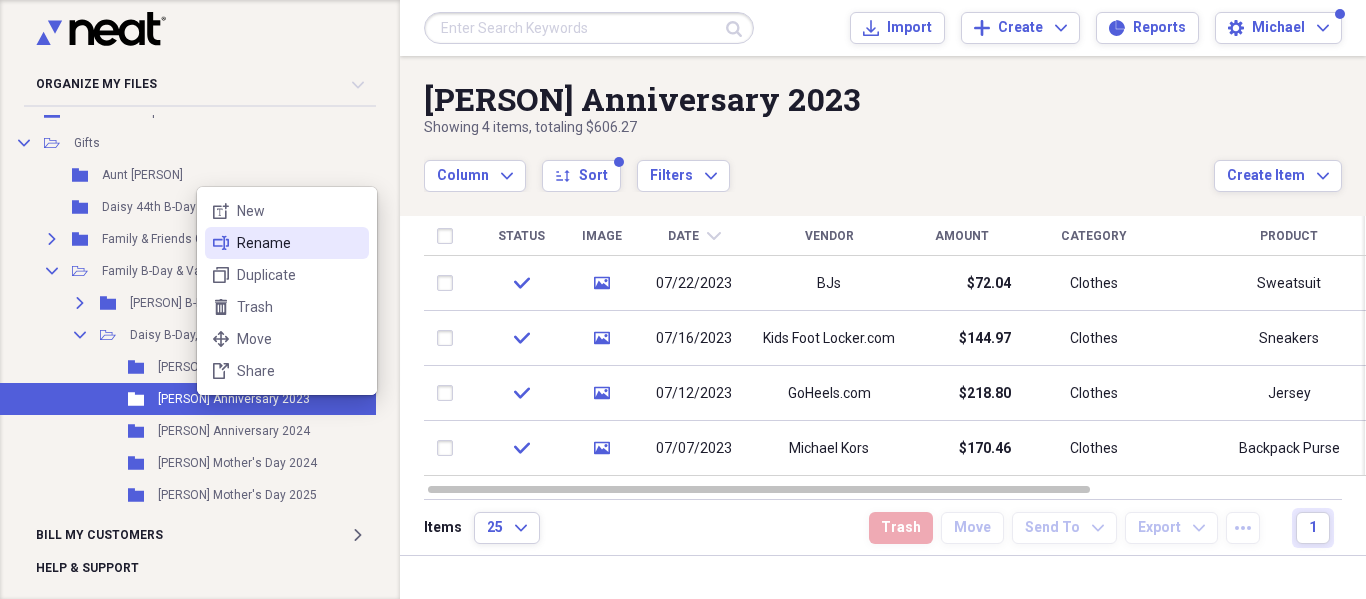 click on "Rename" at bounding box center [299, 243] 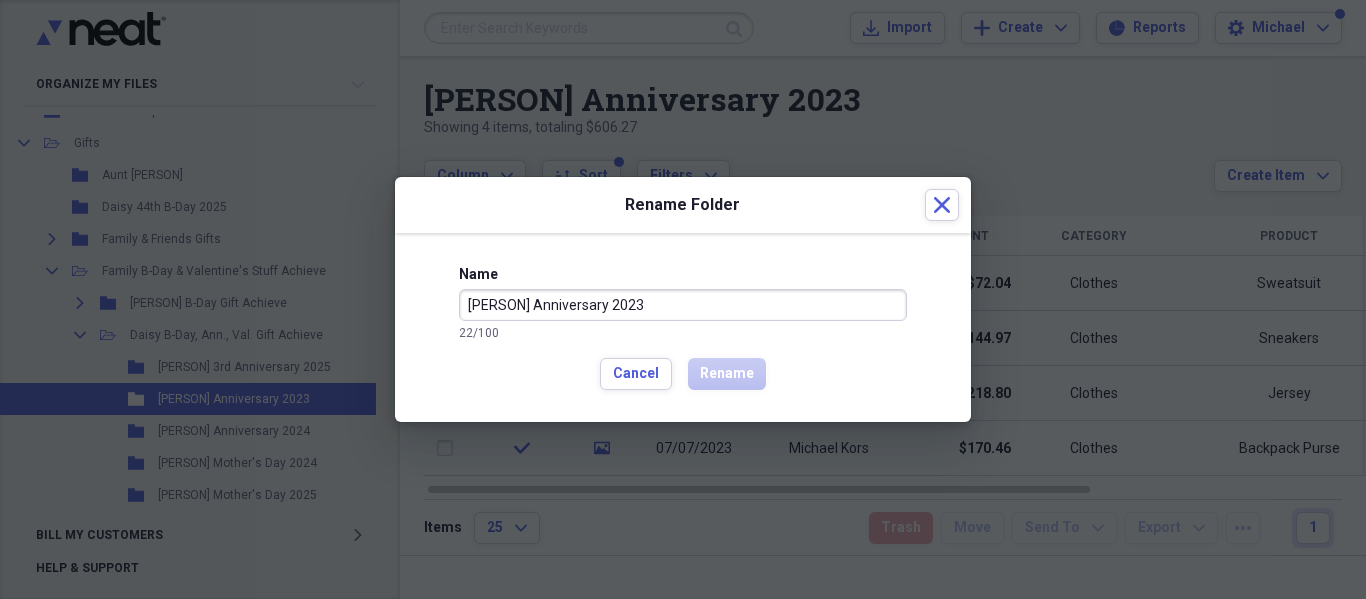 click on "[PERSON] Anniversary 2023" at bounding box center (683, 305) 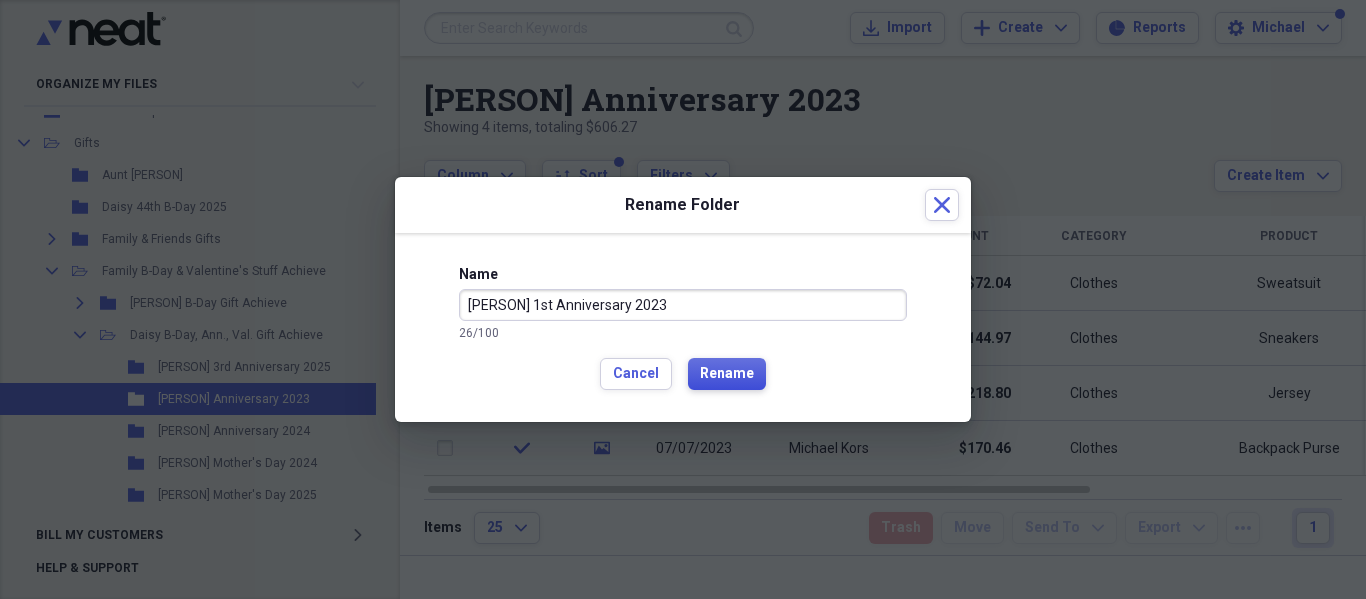 type on "[PERSON] 1st Anniversary 2023" 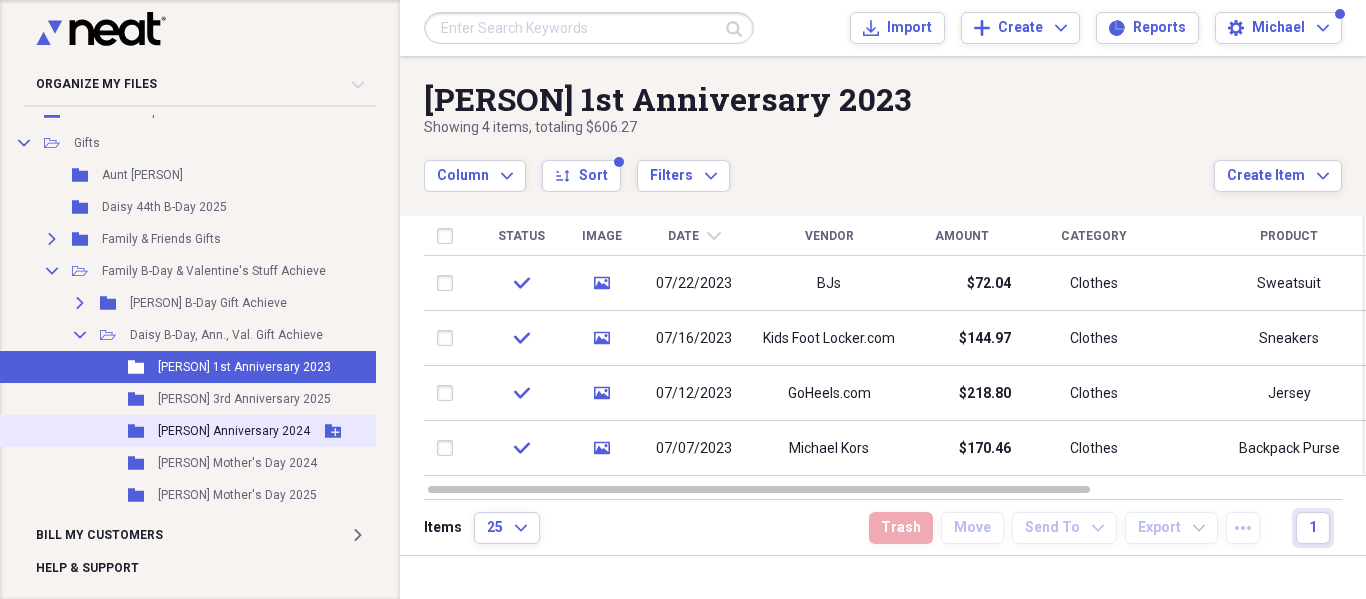 click on "[PERSON] Anniversary 2024" at bounding box center [234, 431] 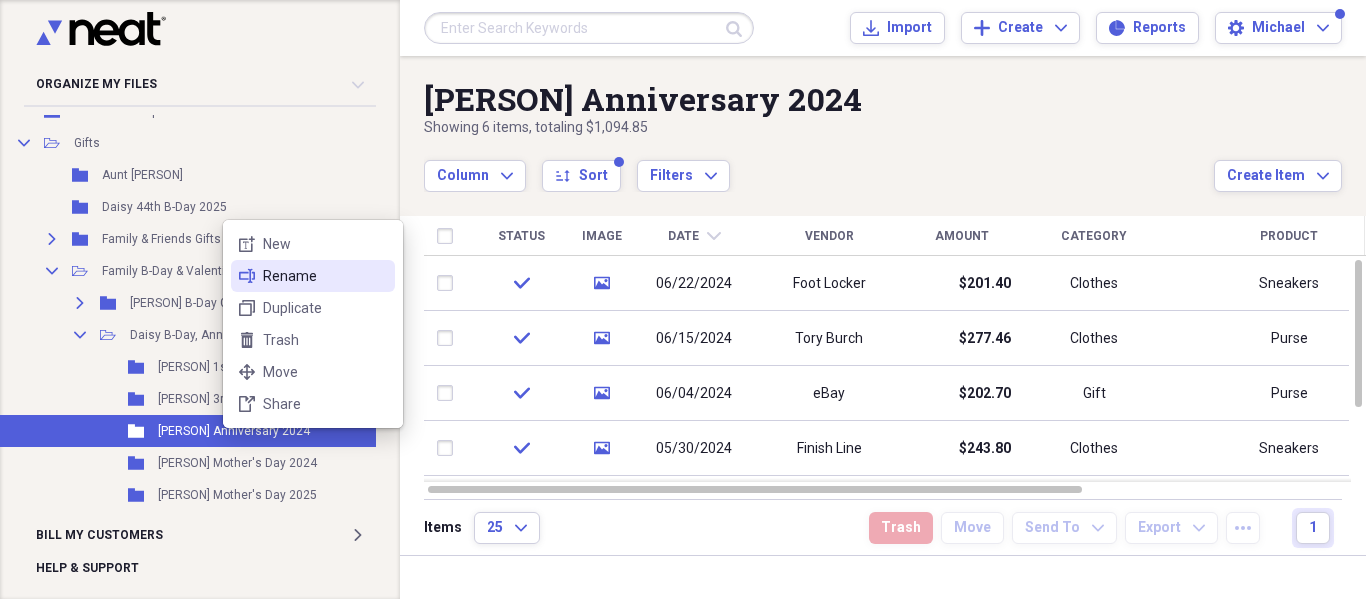 click on "Rename" at bounding box center [325, 276] 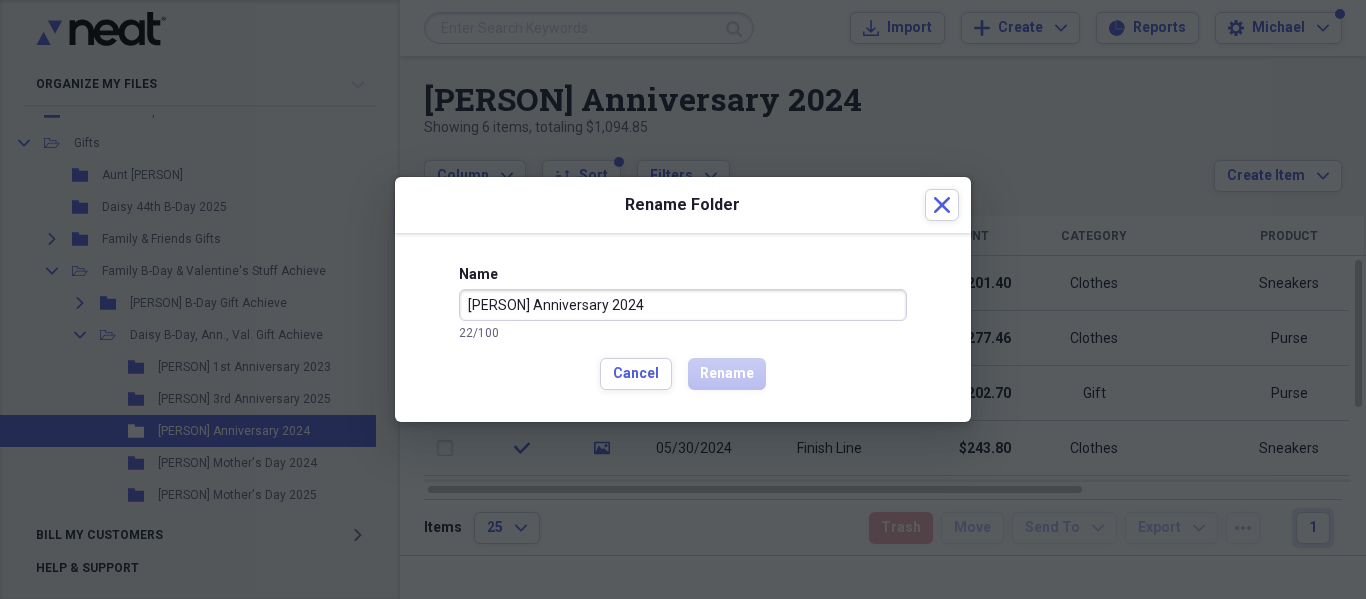 click on "[PERSON] Anniversary 2024" at bounding box center (683, 305) 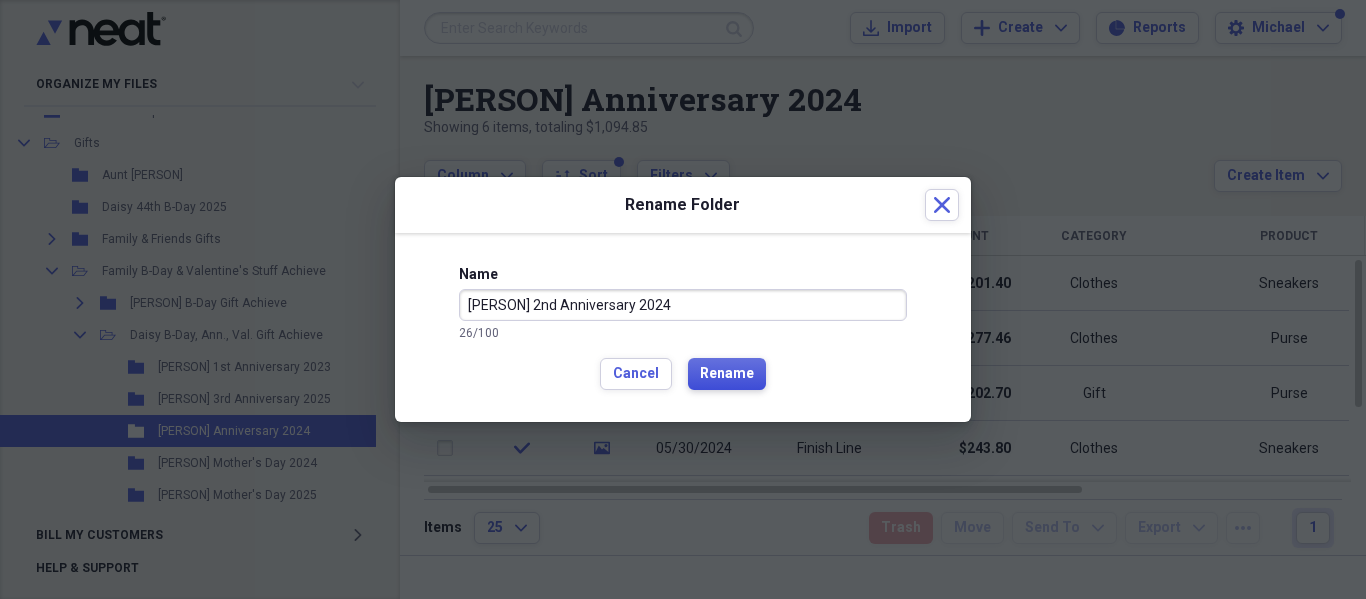 type on "[PERSON] 2nd Anniversary 2024" 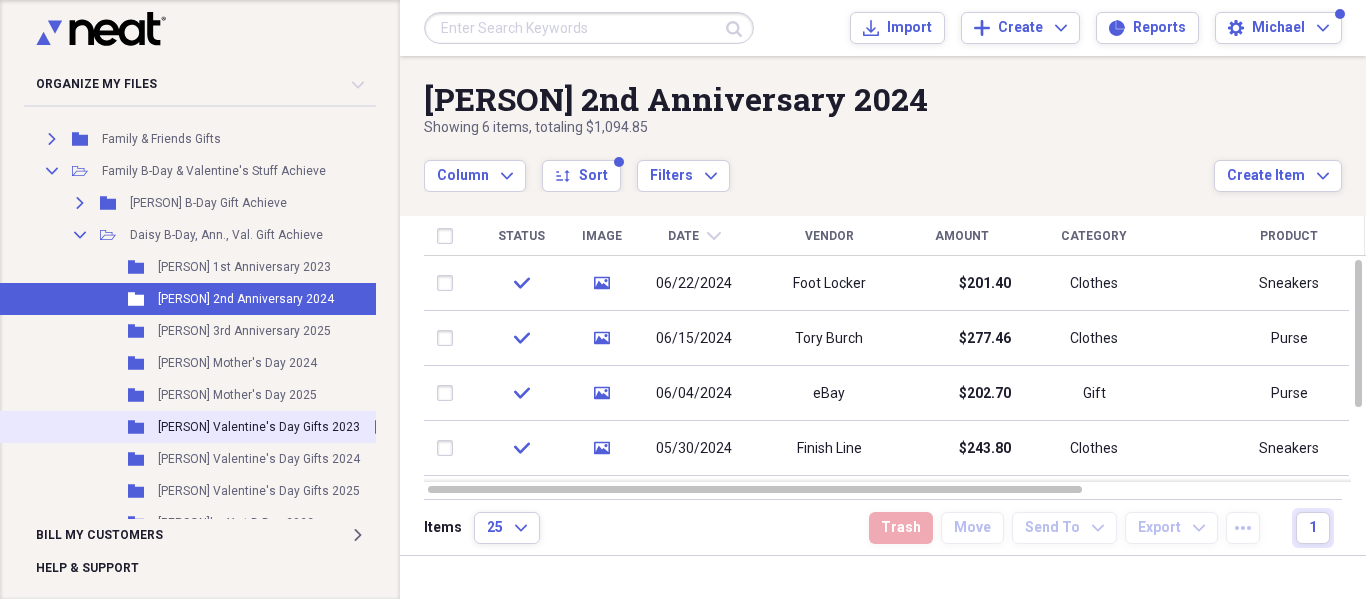 scroll, scrollTop: 2300, scrollLeft: 48, axis: both 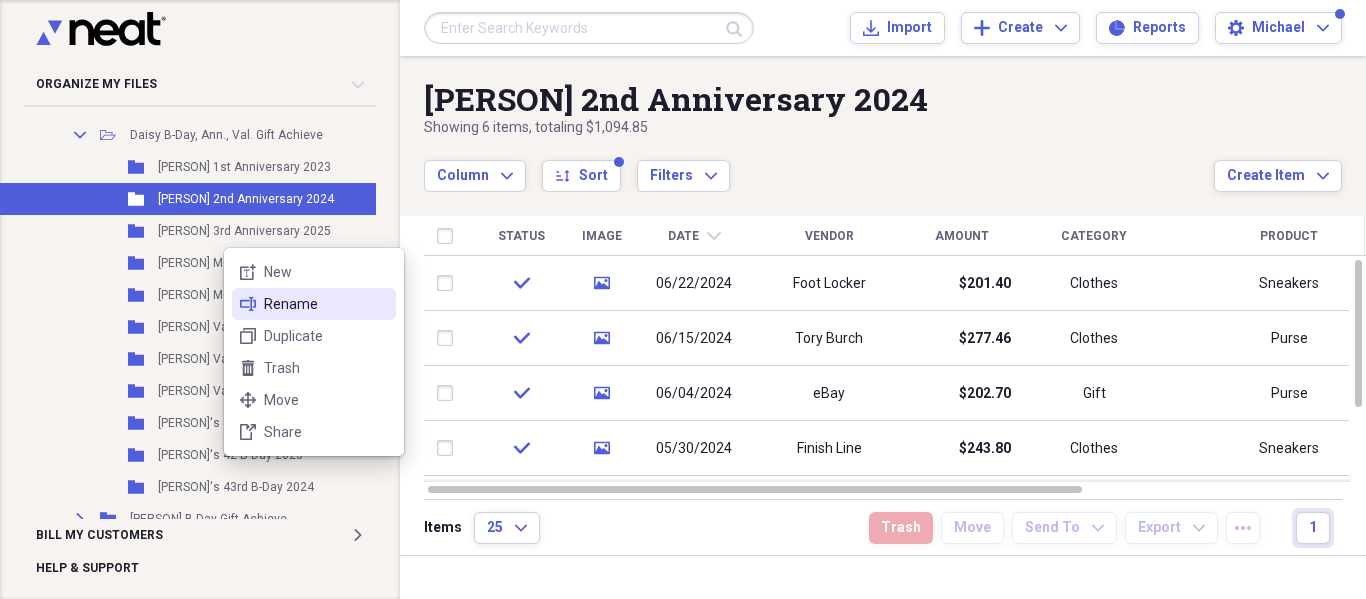 click on "Rename" at bounding box center [326, 304] 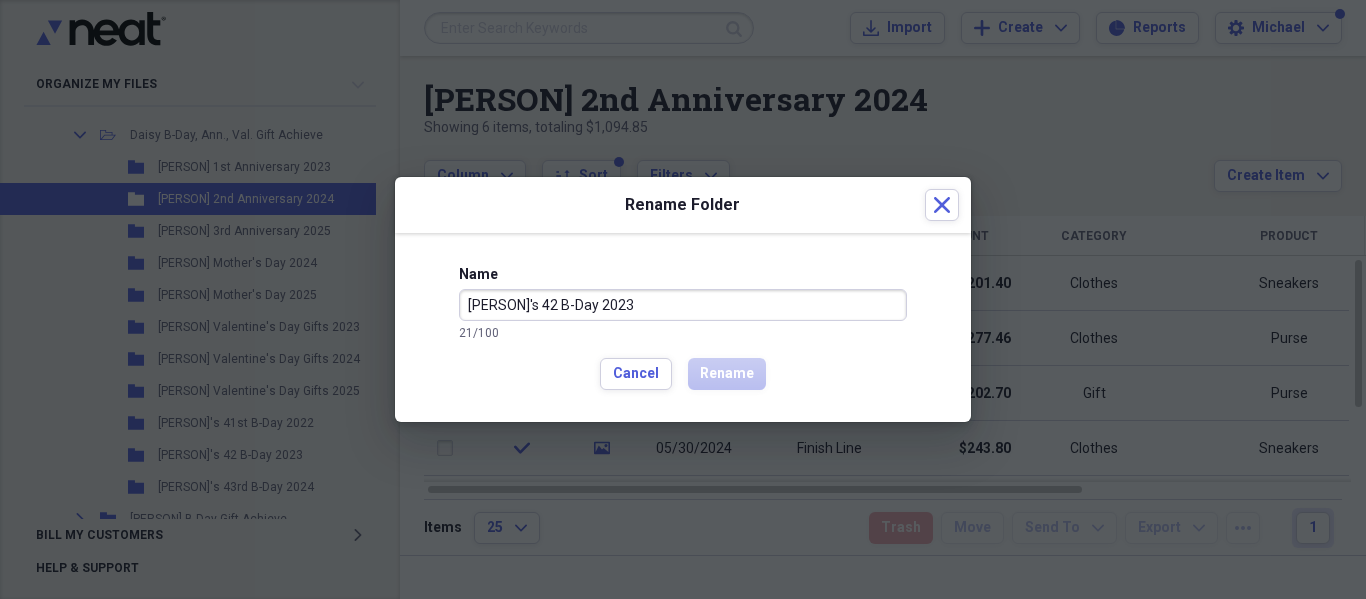 click on "[PERSON]'s 42 B-Day 2023" at bounding box center (683, 305) 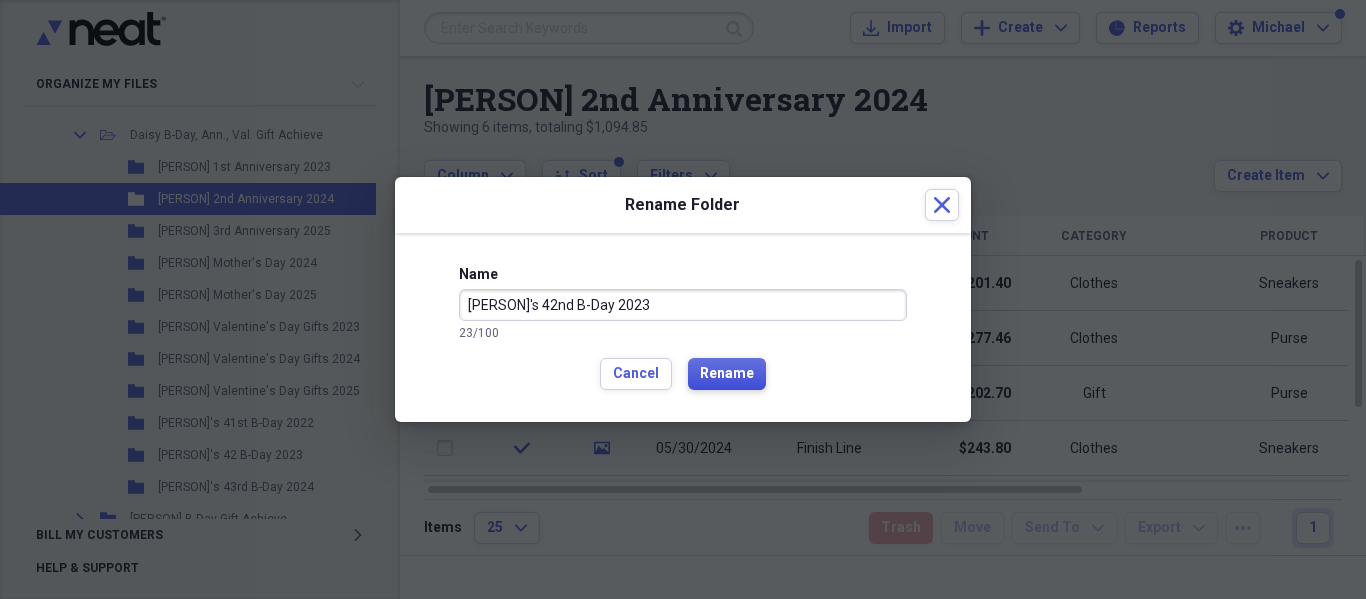 type on "[PERSON]'s 42nd B-Day 2023" 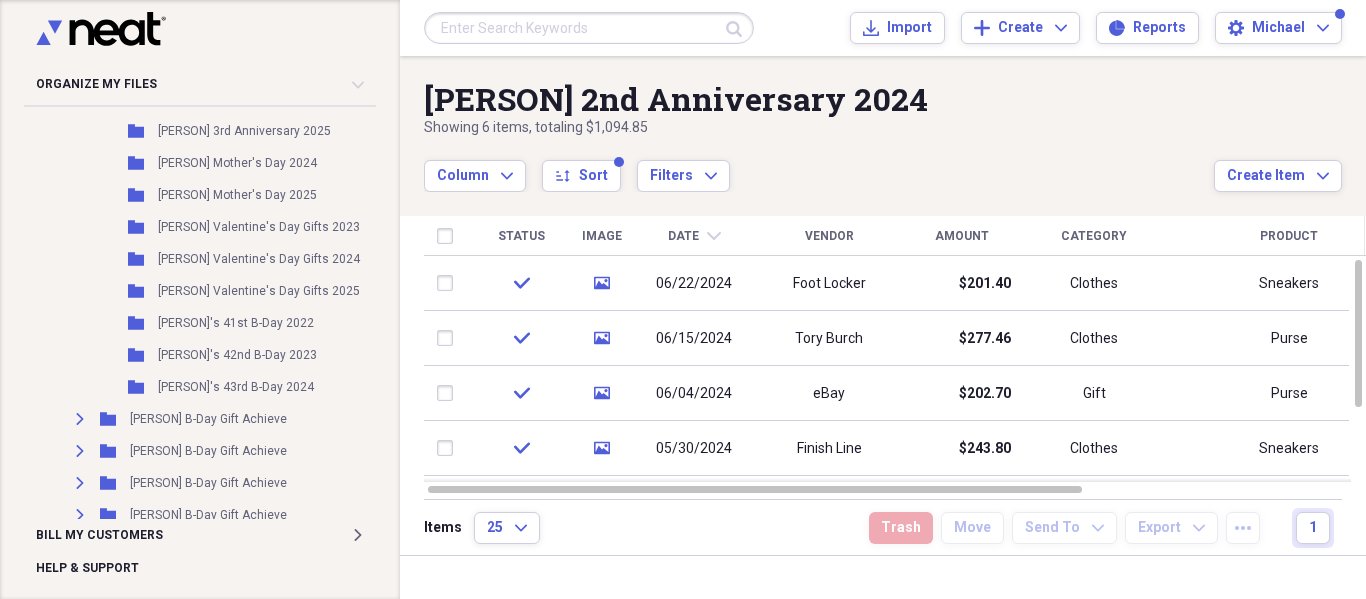 scroll, scrollTop: 2300, scrollLeft: 48, axis: both 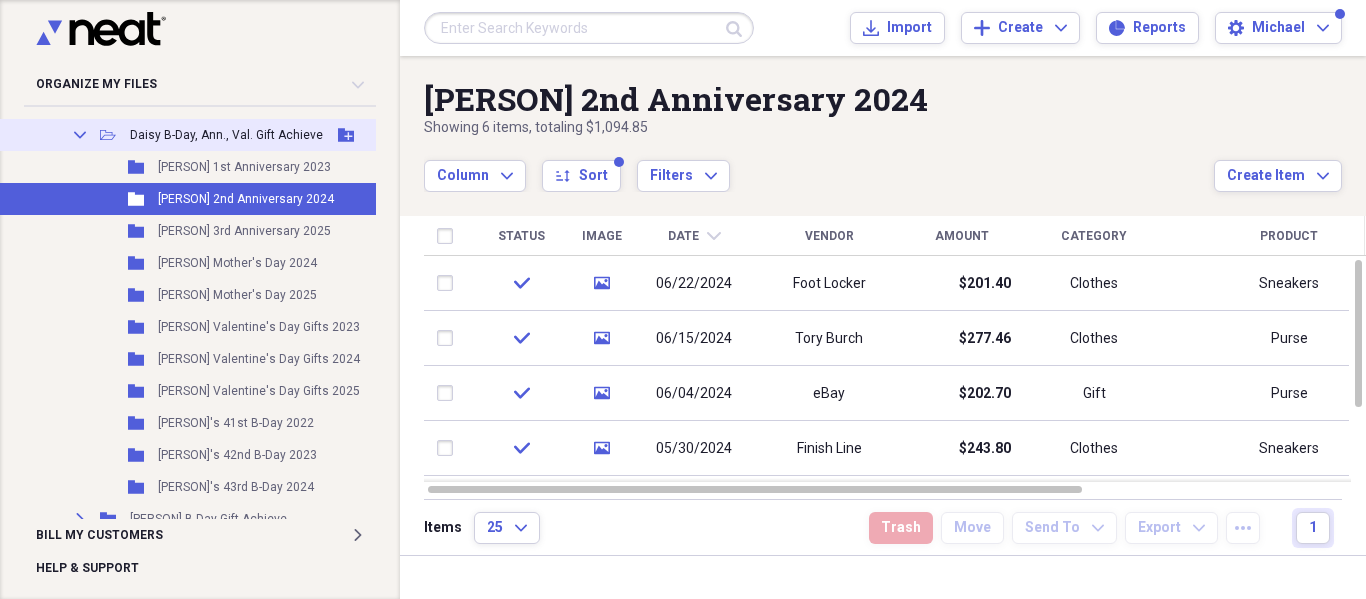click on "Collapse" 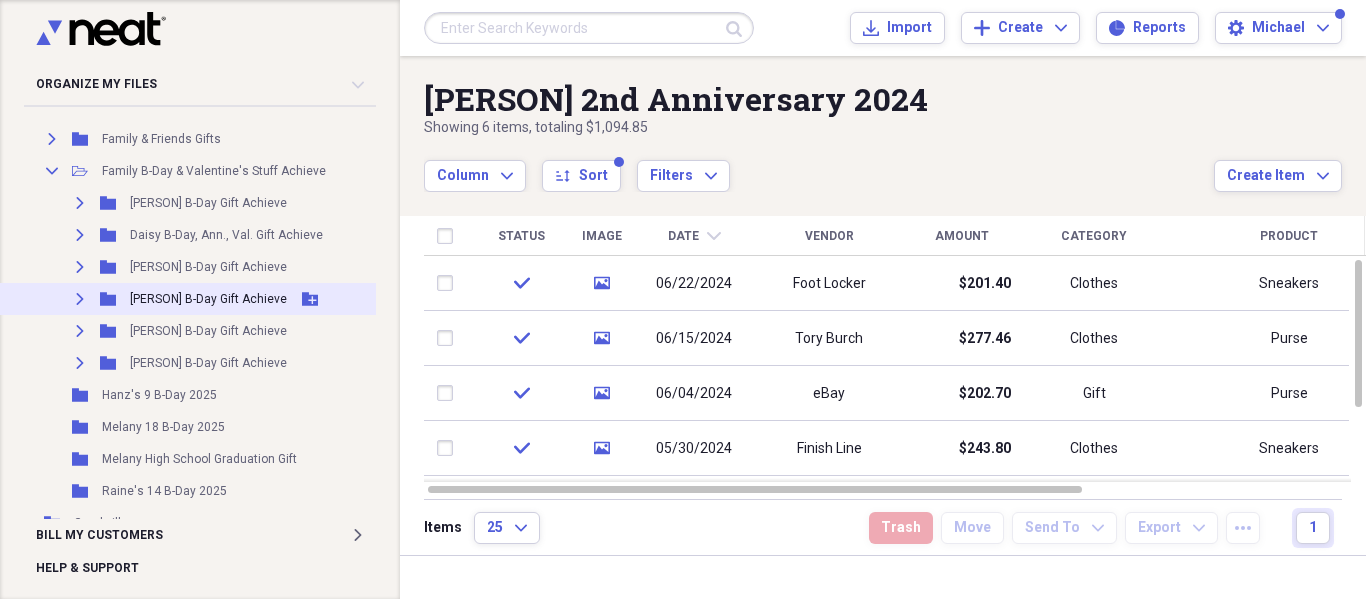 scroll, scrollTop: 2100, scrollLeft: 48, axis: both 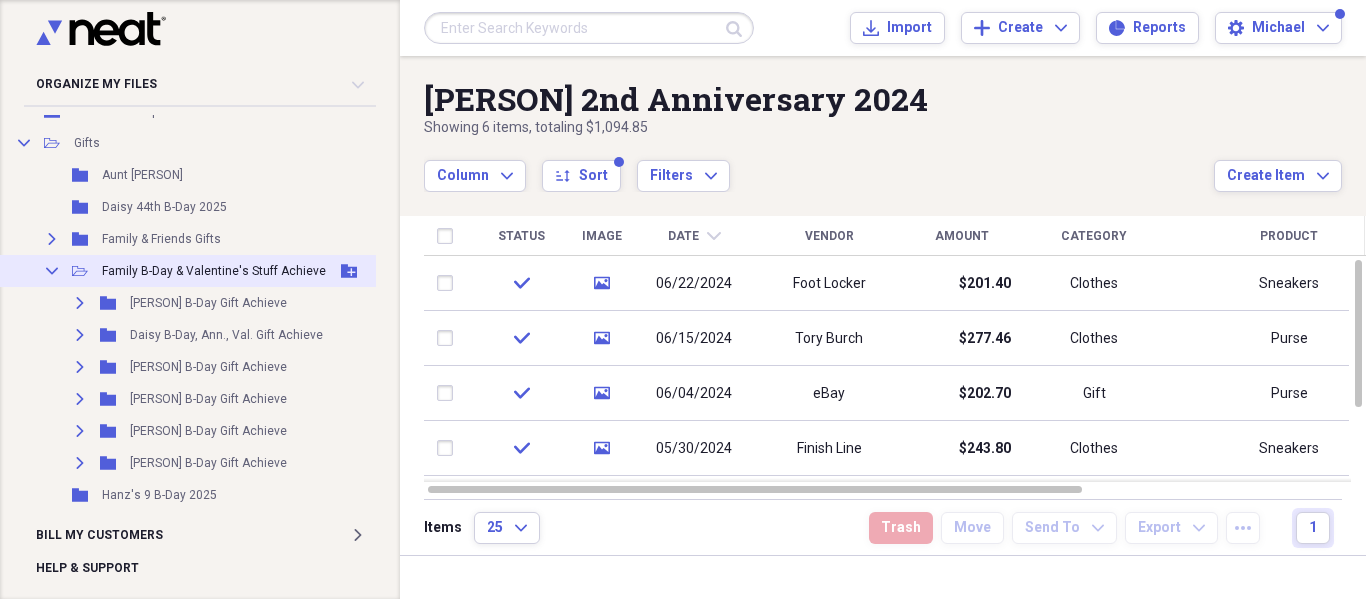 click 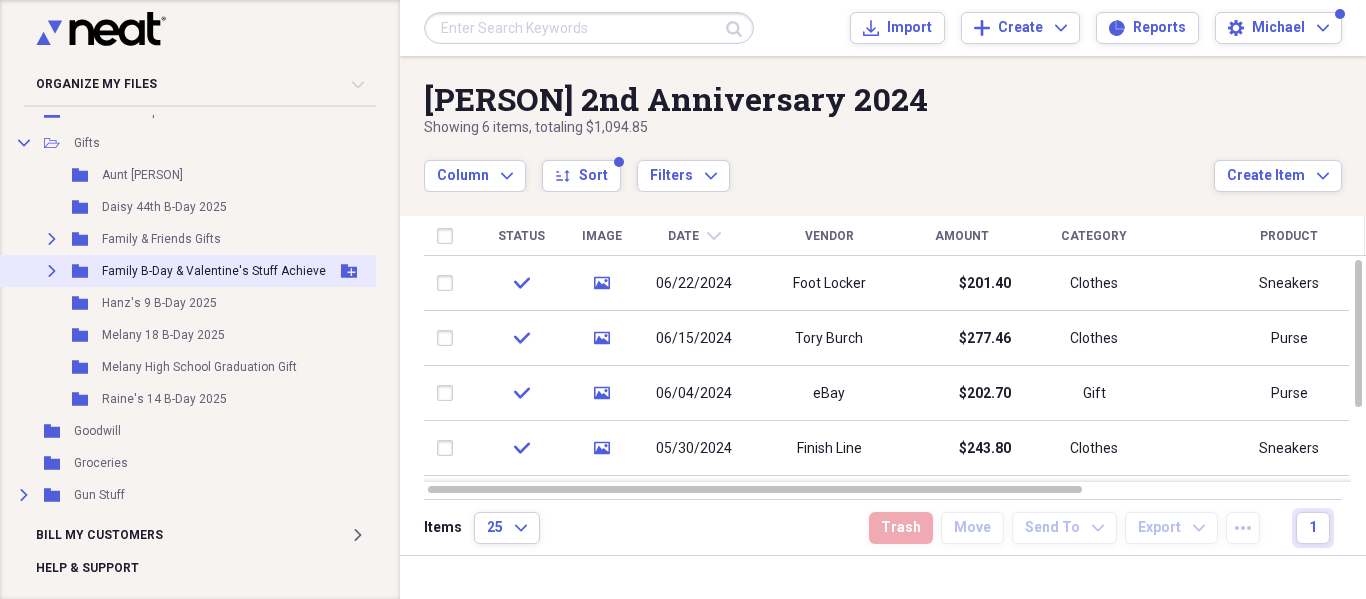 click on "Expand" 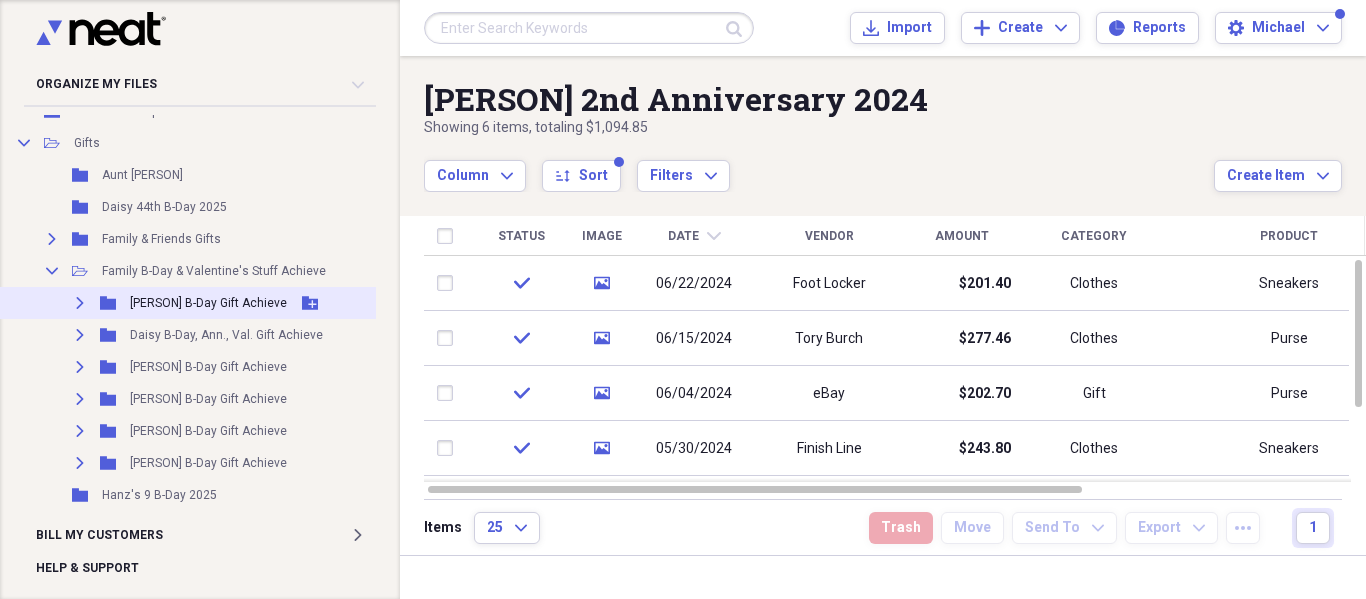 scroll, scrollTop: 2200, scrollLeft: 48, axis: both 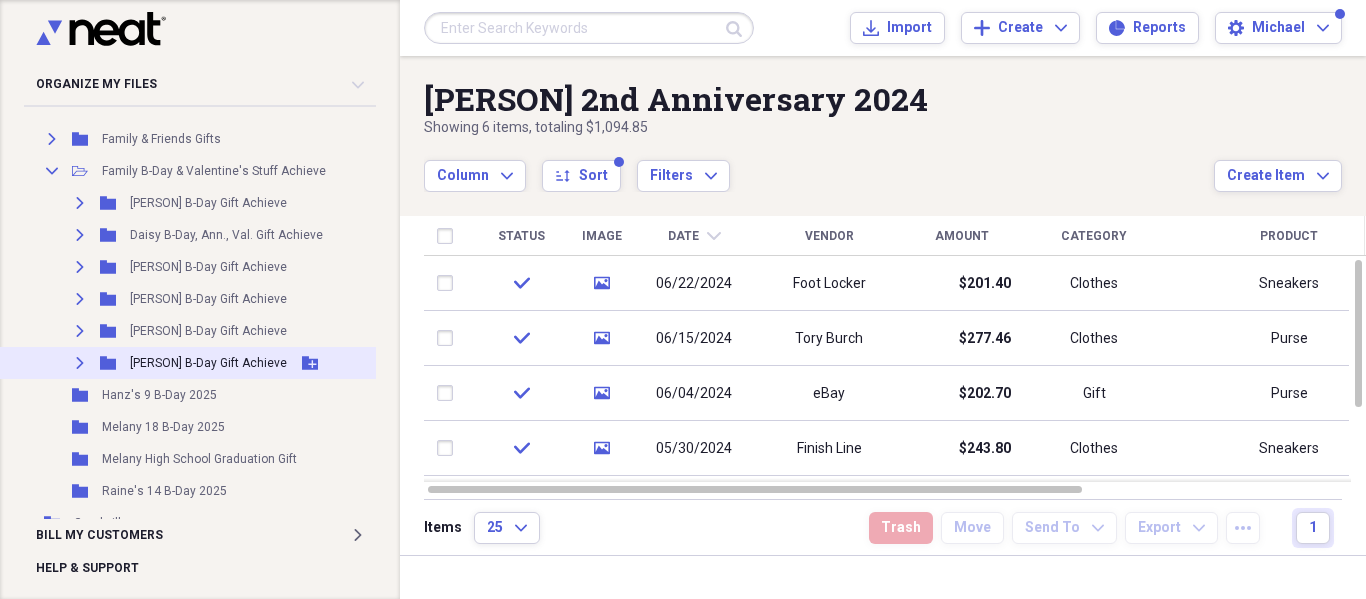 click on "Expand" 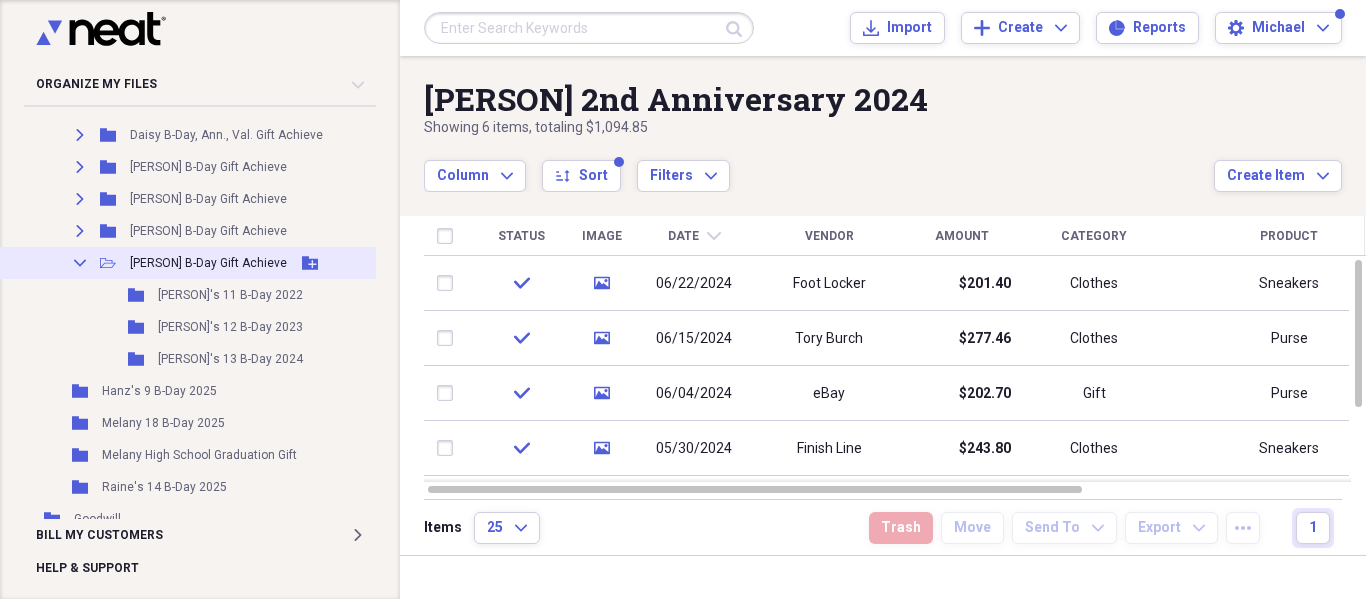 scroll, scrollTop: 2400, scrollLeft: 48, axis: both 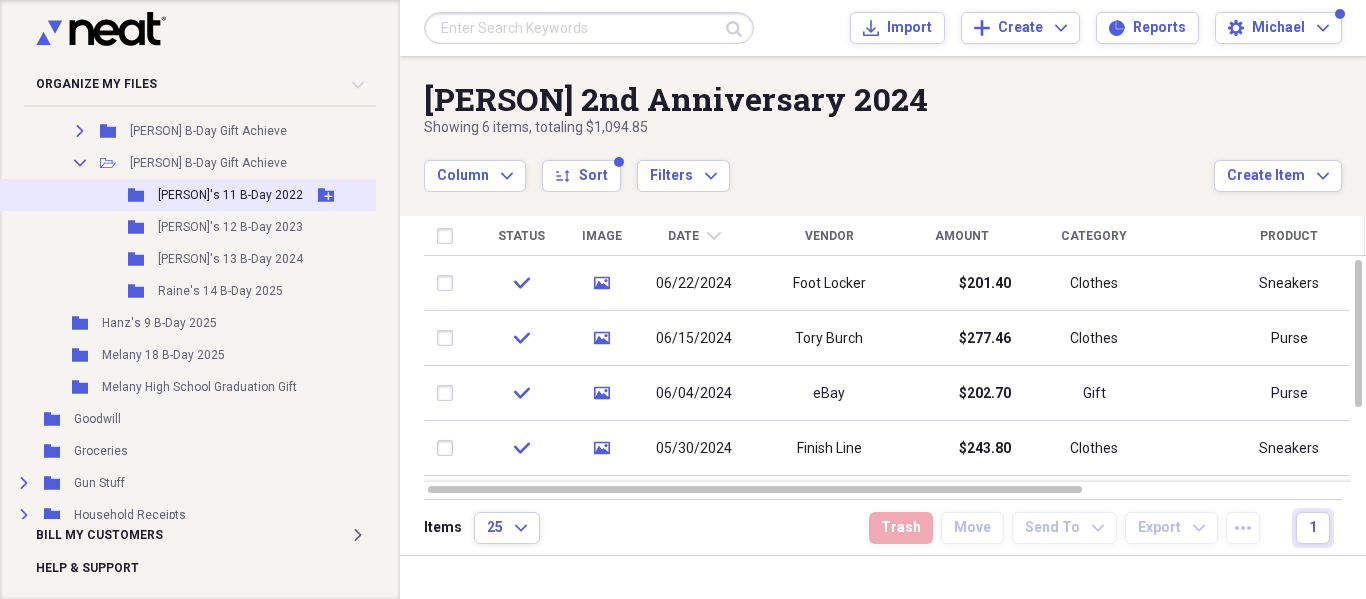 click on "[PERSON]'s 11 B-Day 2022" at bounding box center [230, 195] 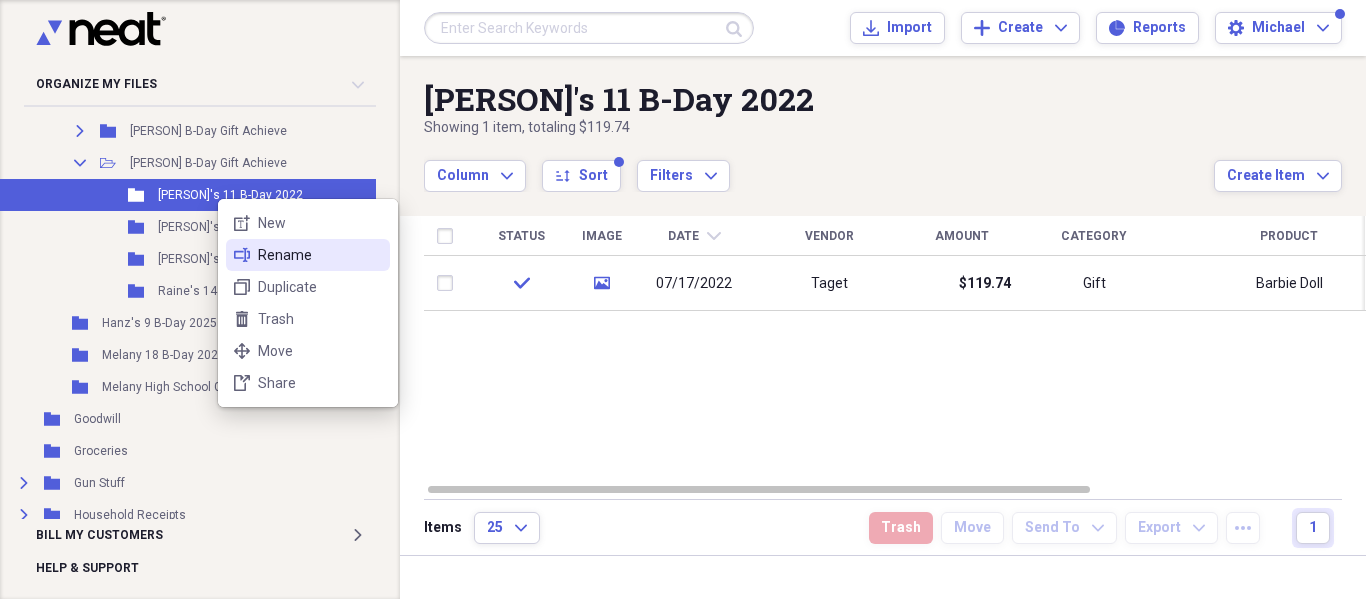 click on "Rename" at bounding box center [320, 255] 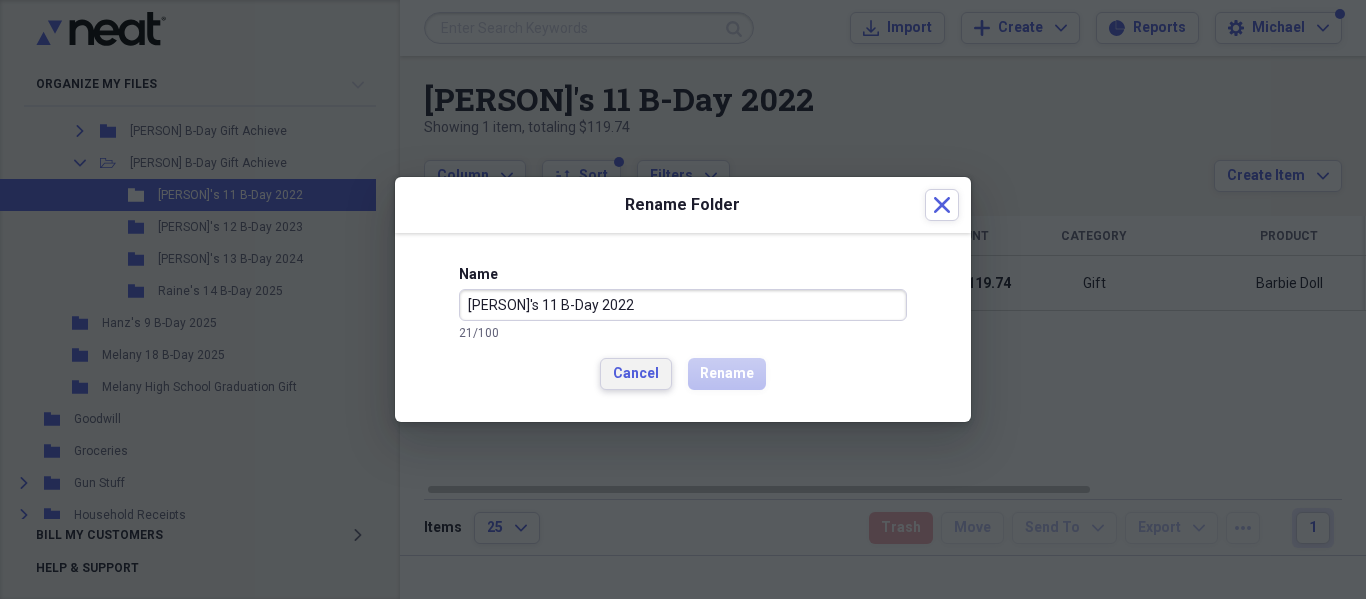 click on "Cancel" at bounding box center [636, 374] 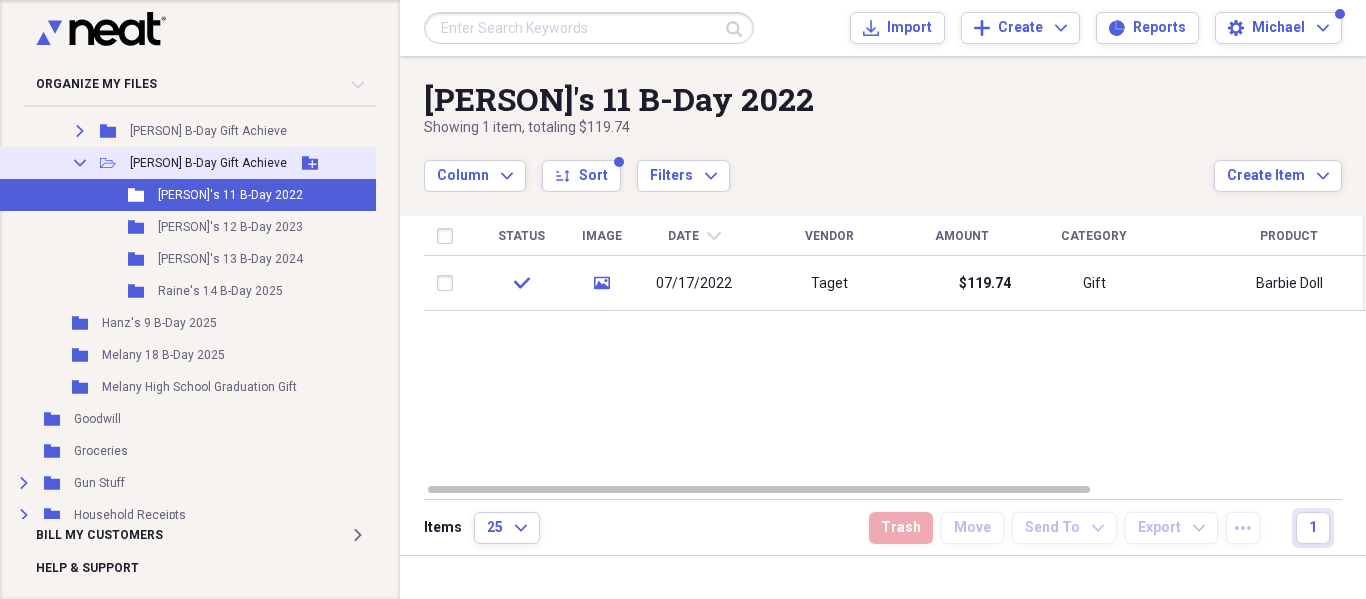 click on "Collapse" 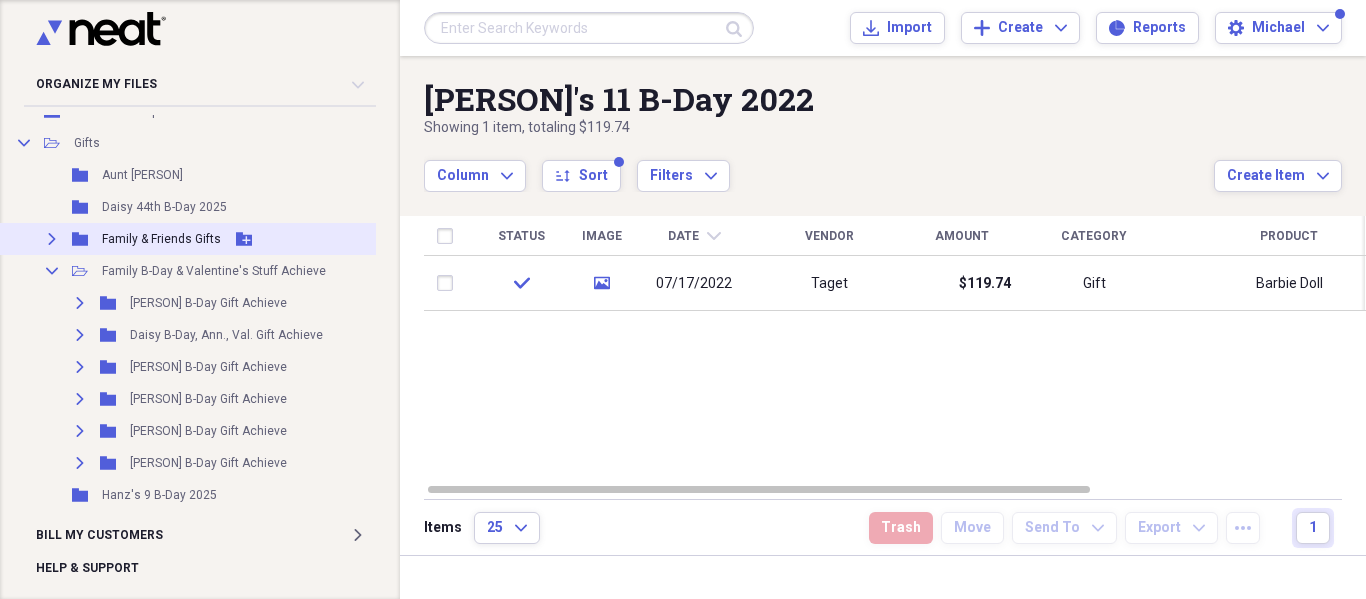 scroll, scrollTop: 2200, scrollLeft: 48, axis: both 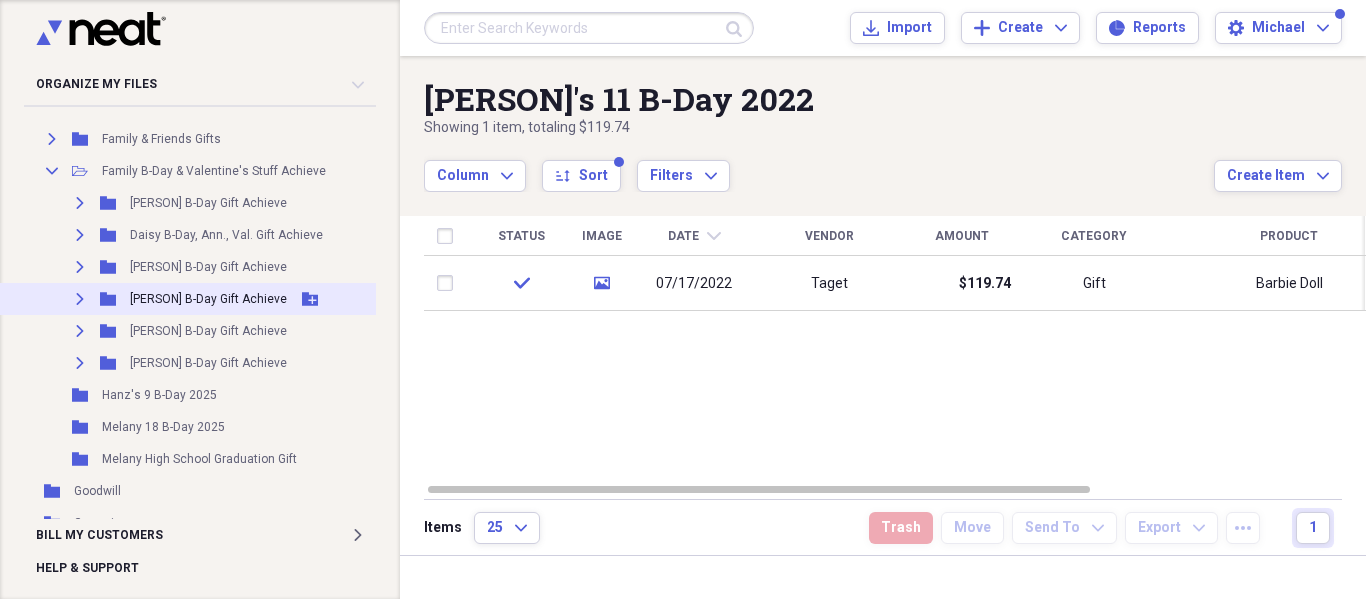 click on "Expand" 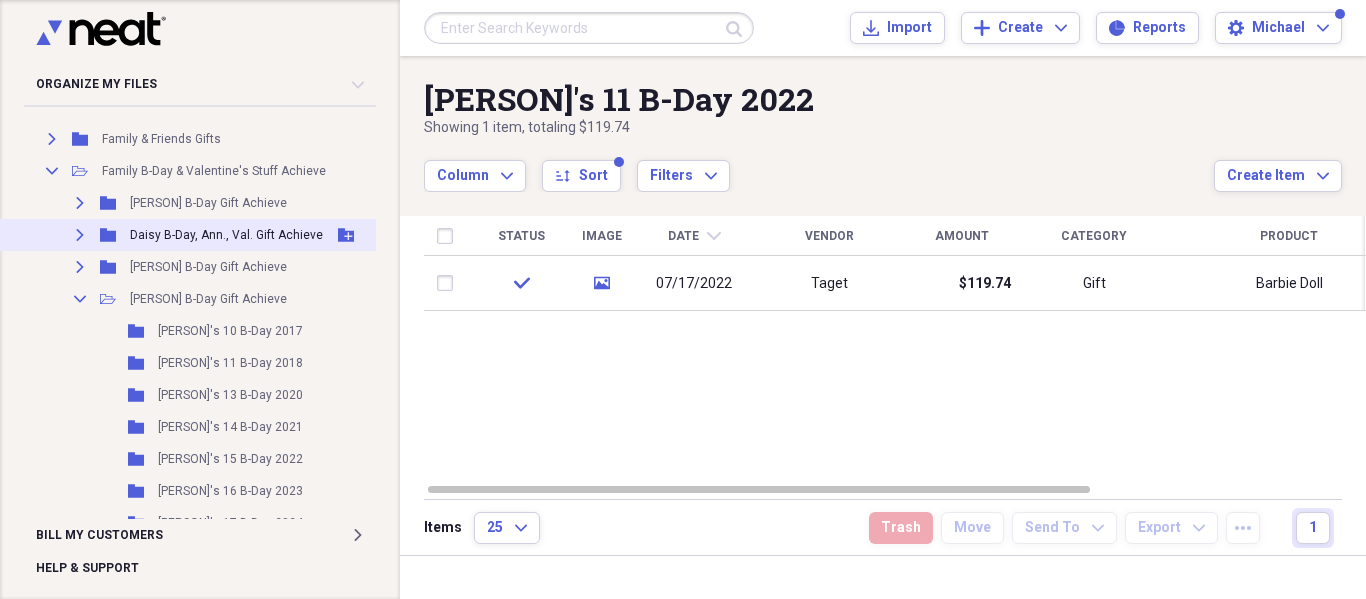 scroll, scrollTop: 2100, scrollLeft: 48, axis: both 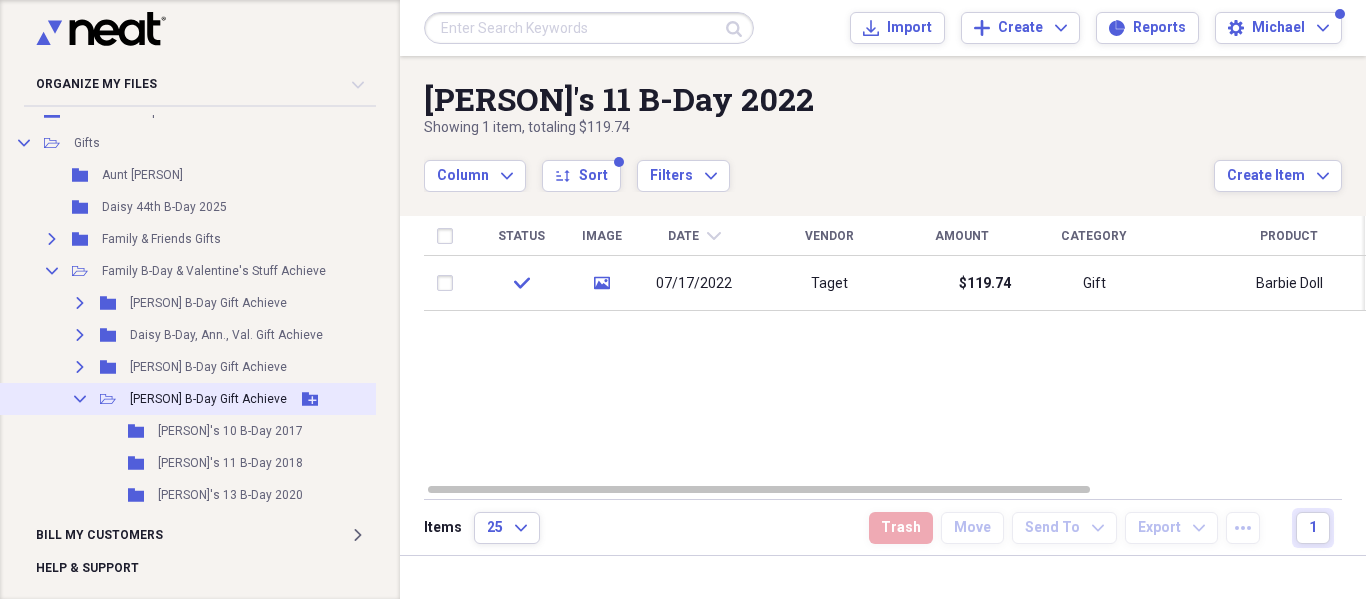 click 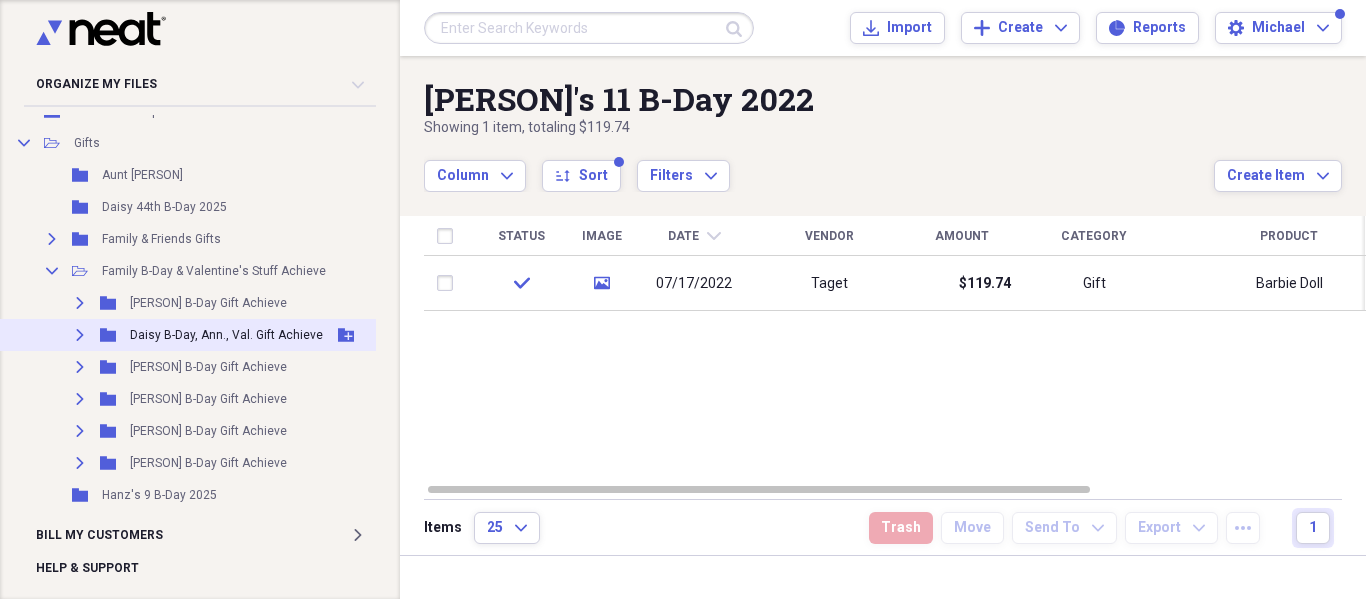 scroll, scrollTop: 2200, scrollLeft: 48, axis: both 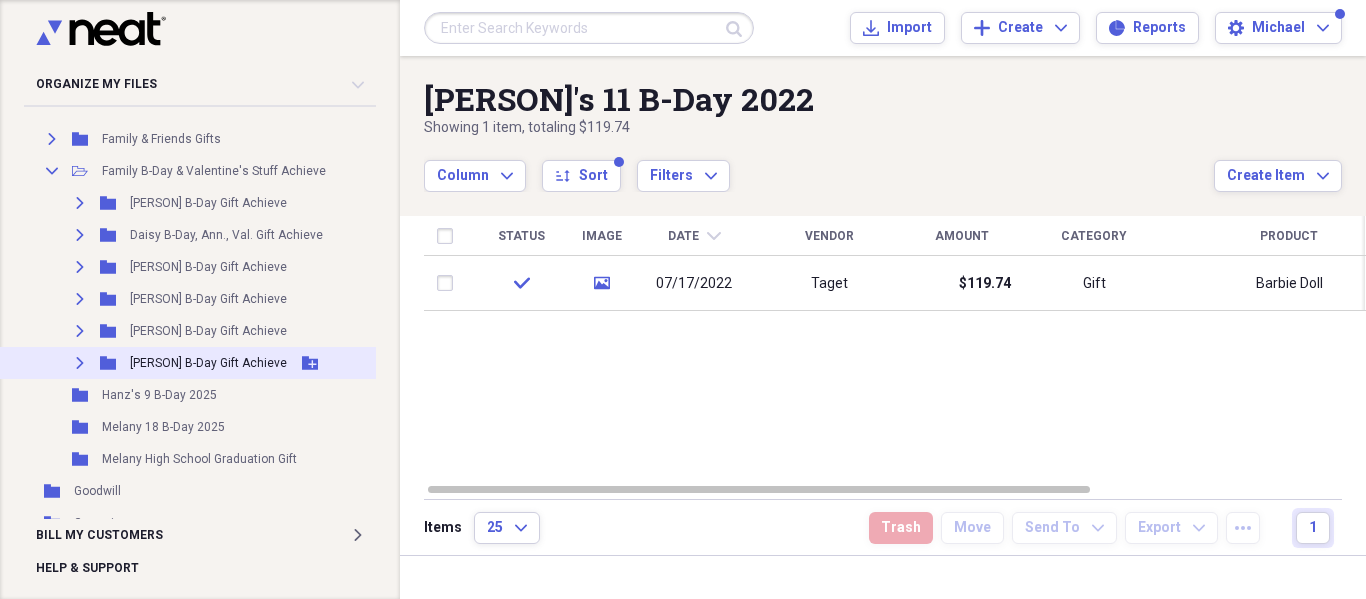 click 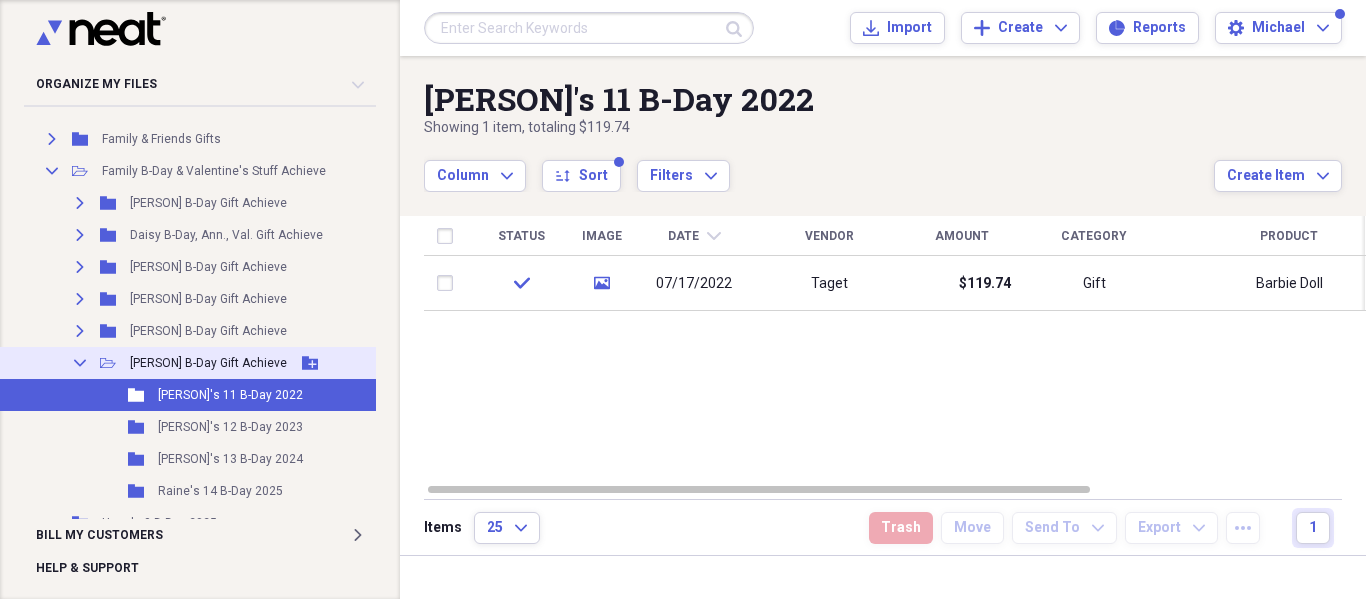 click 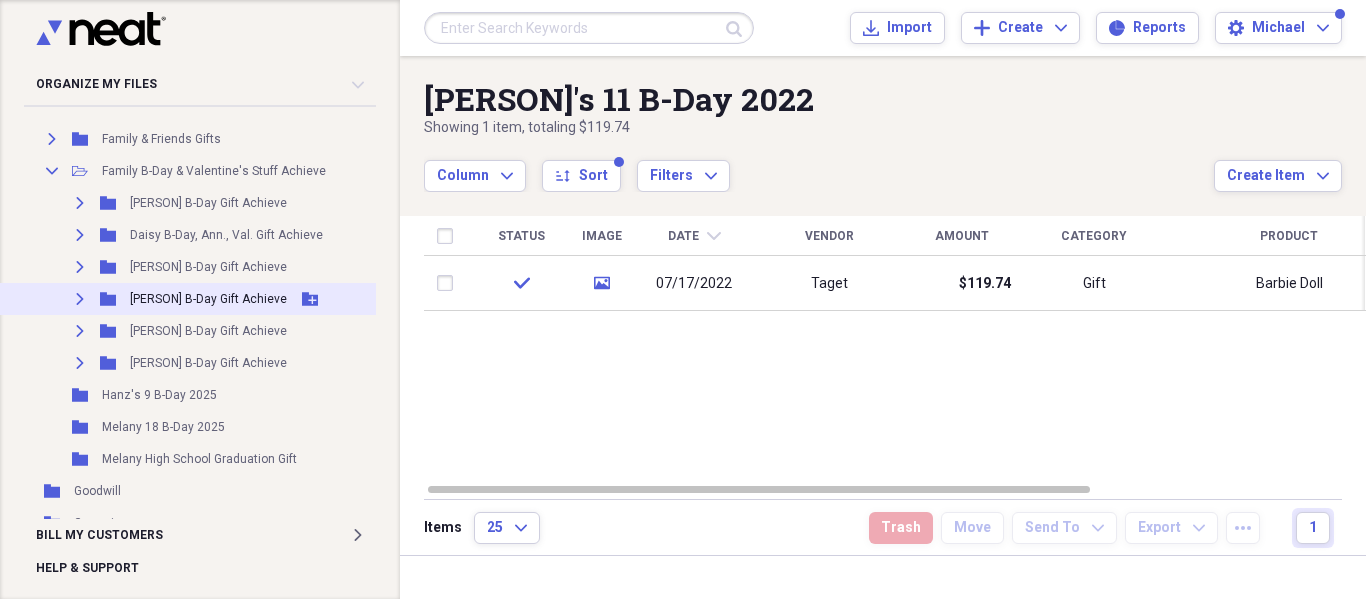 click on "Expand Folder [PERSON] B-Day Gift Achieve Add Folder" at bounding box center (200, 299) 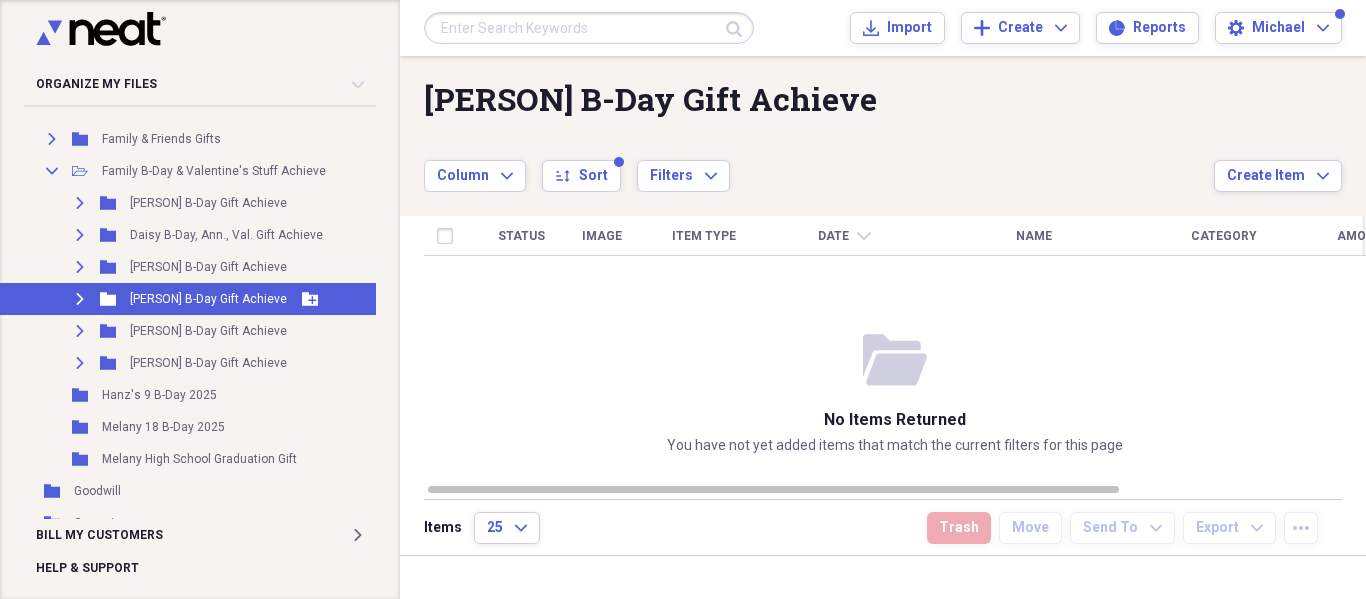 click on "Expand" 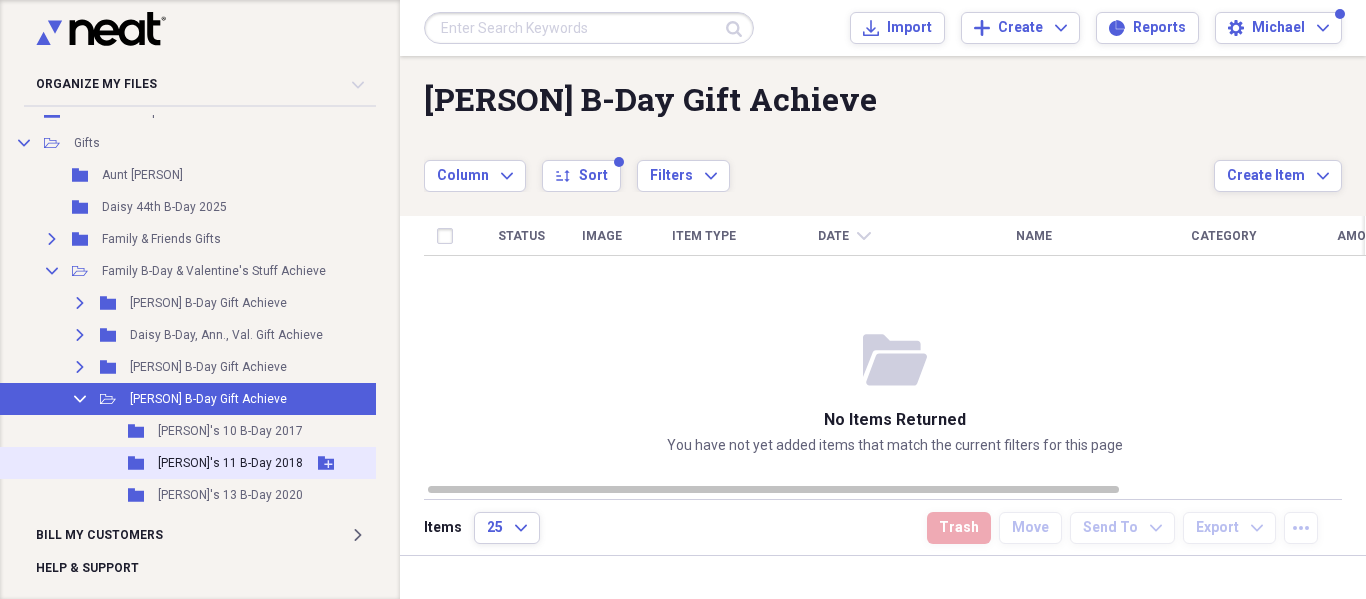 scroll, scrollTop: 2200, scrollLeft: 48, axis: both 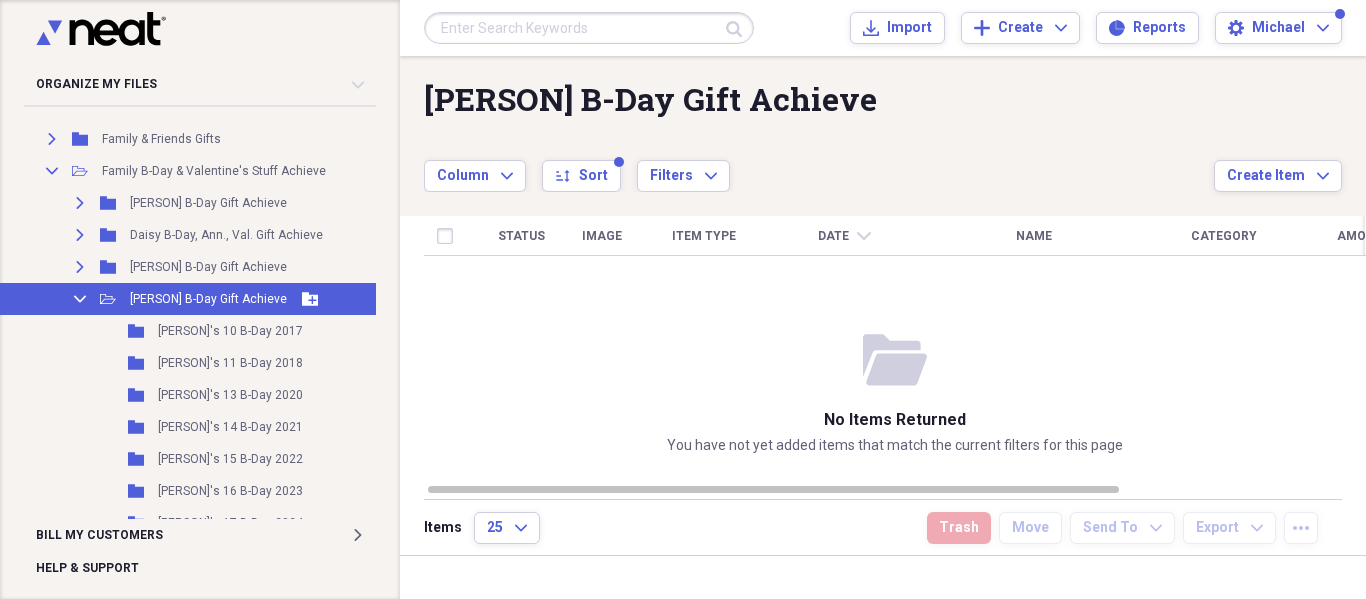 click on "Collapse" at bounding box center (80, 299) 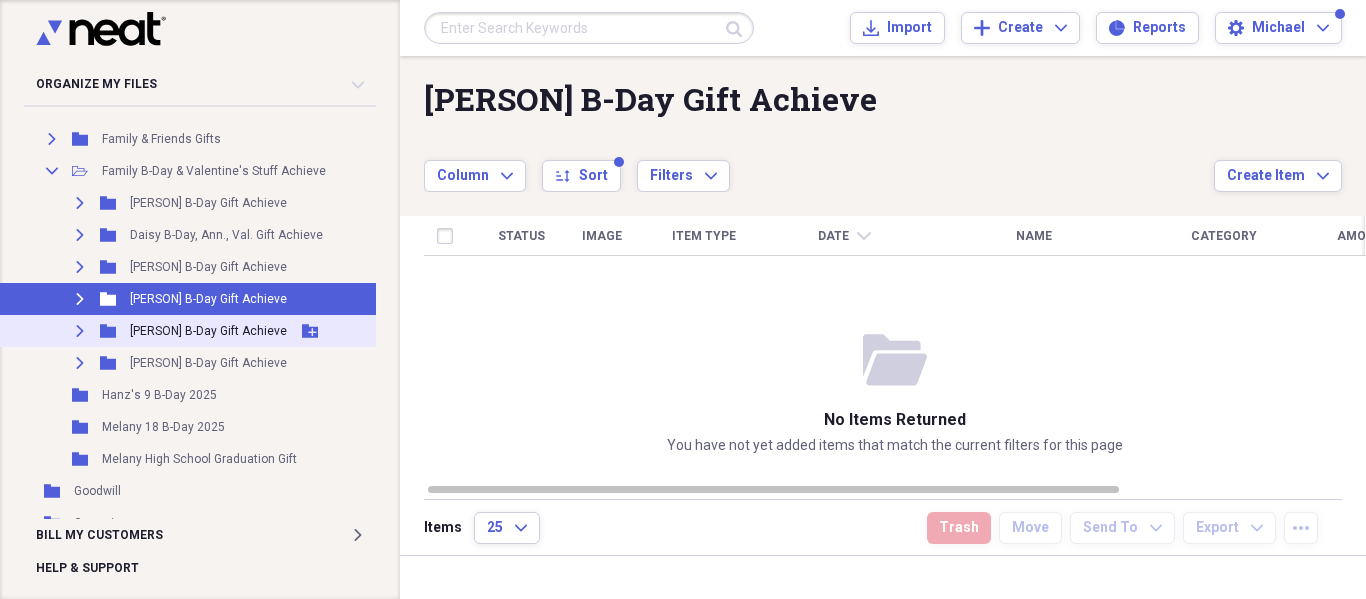 scroll, scrollTop: 2300, scrollLeft: 48, axis: both 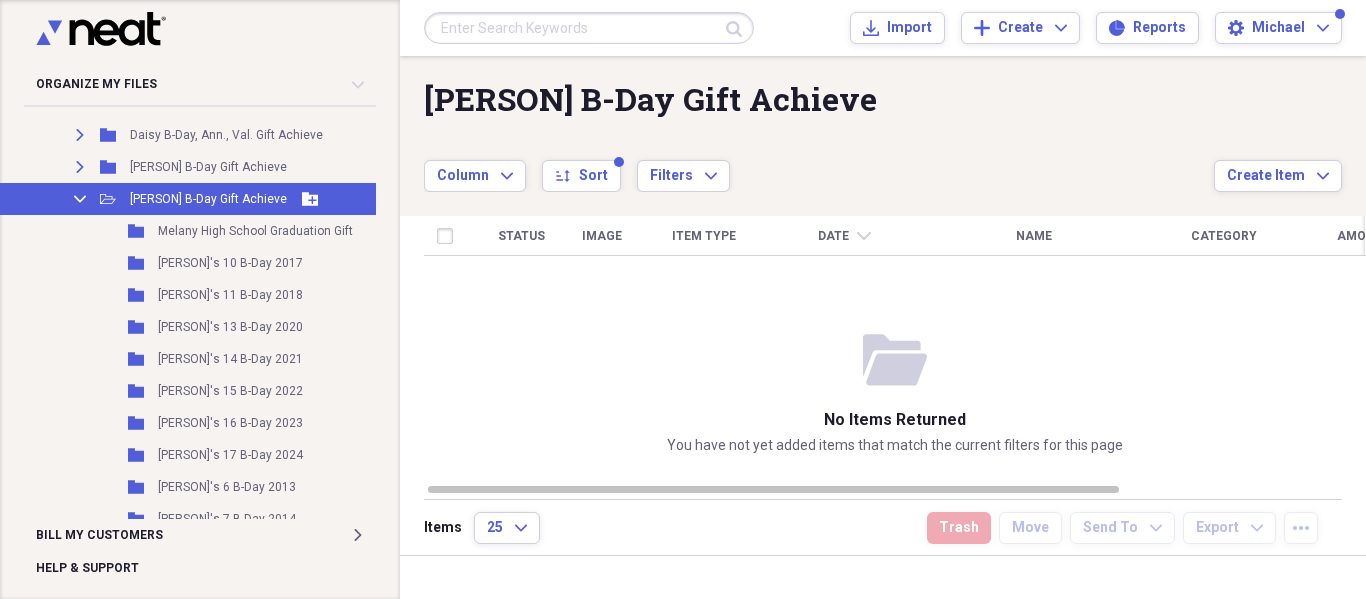 click on "Collapse" at bounding box center (80, 199) 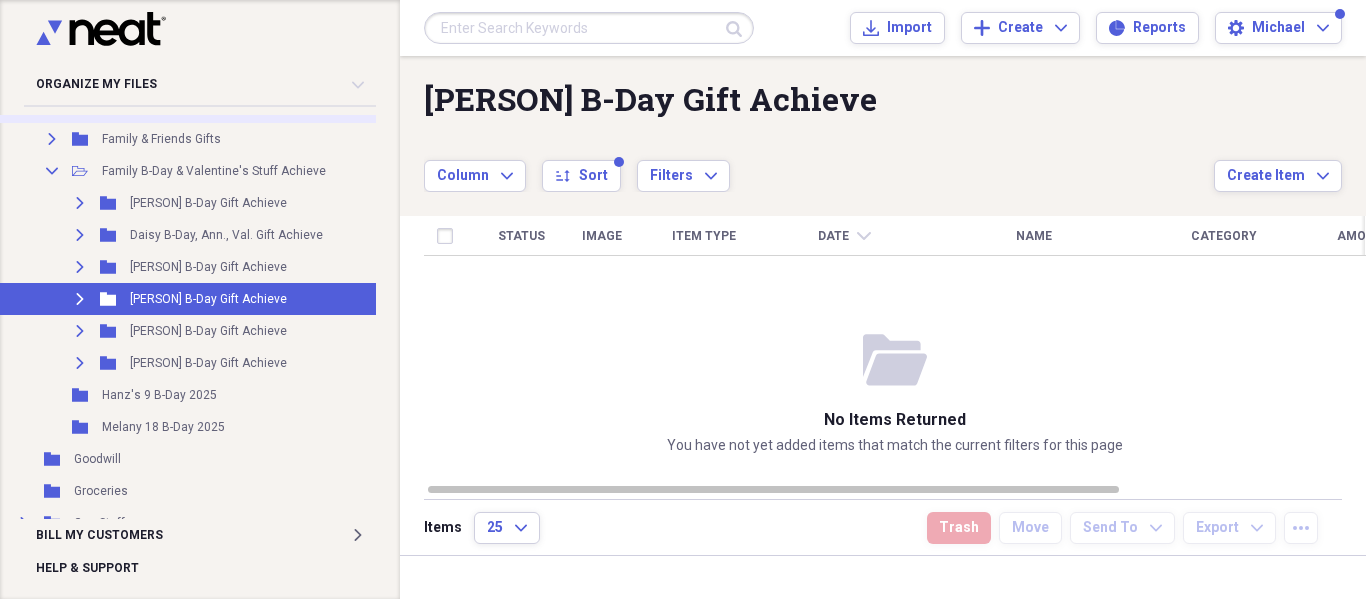 scroll, scrollTop: 2100, scrollLeft: 48, axis: both 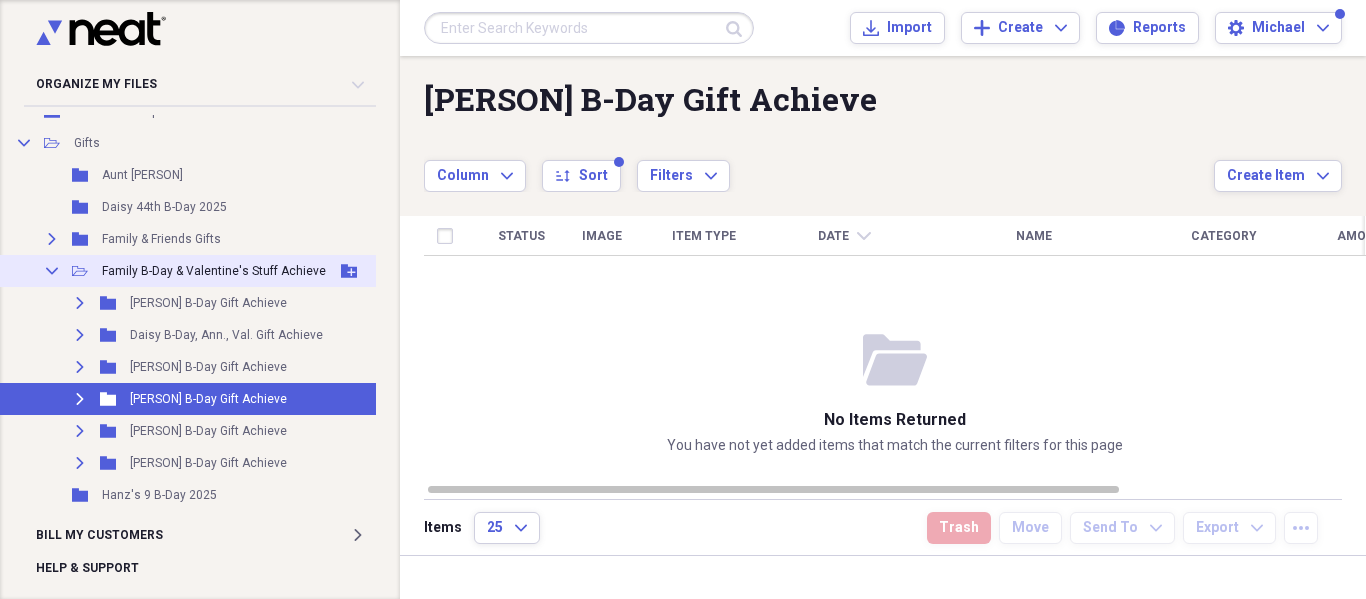 click on "Collapse" 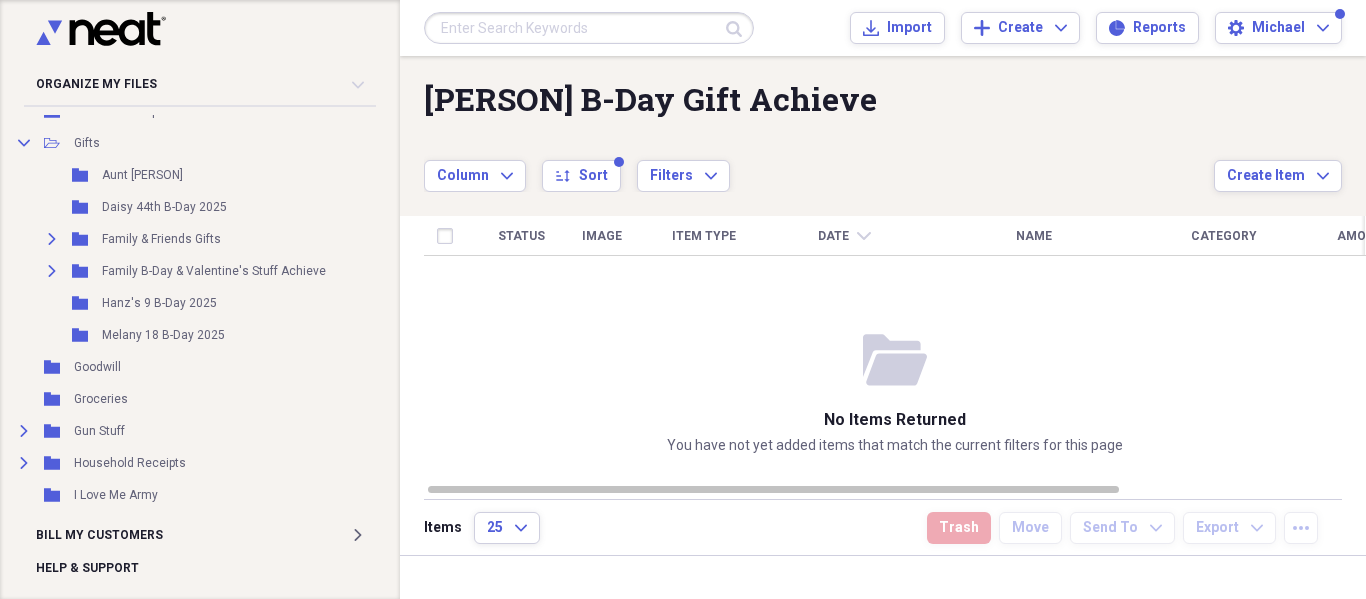 scroll, scrollTop: 2100, scrollLeft: 0, axis: vertical 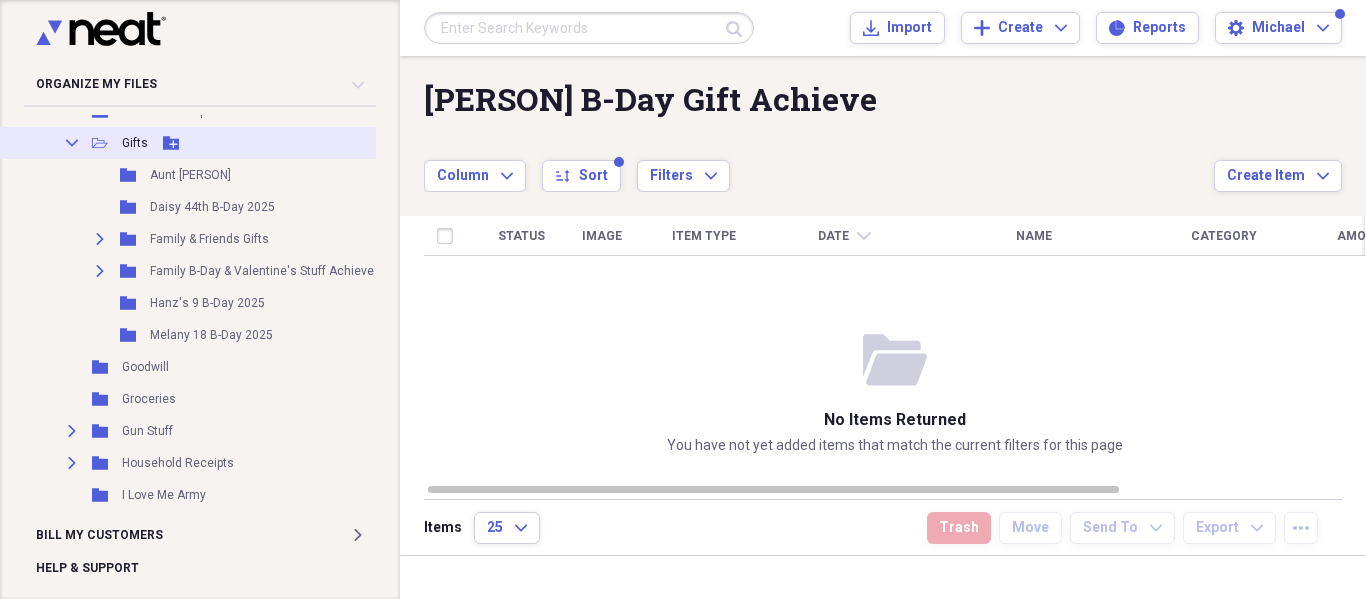 click on "Collapse" 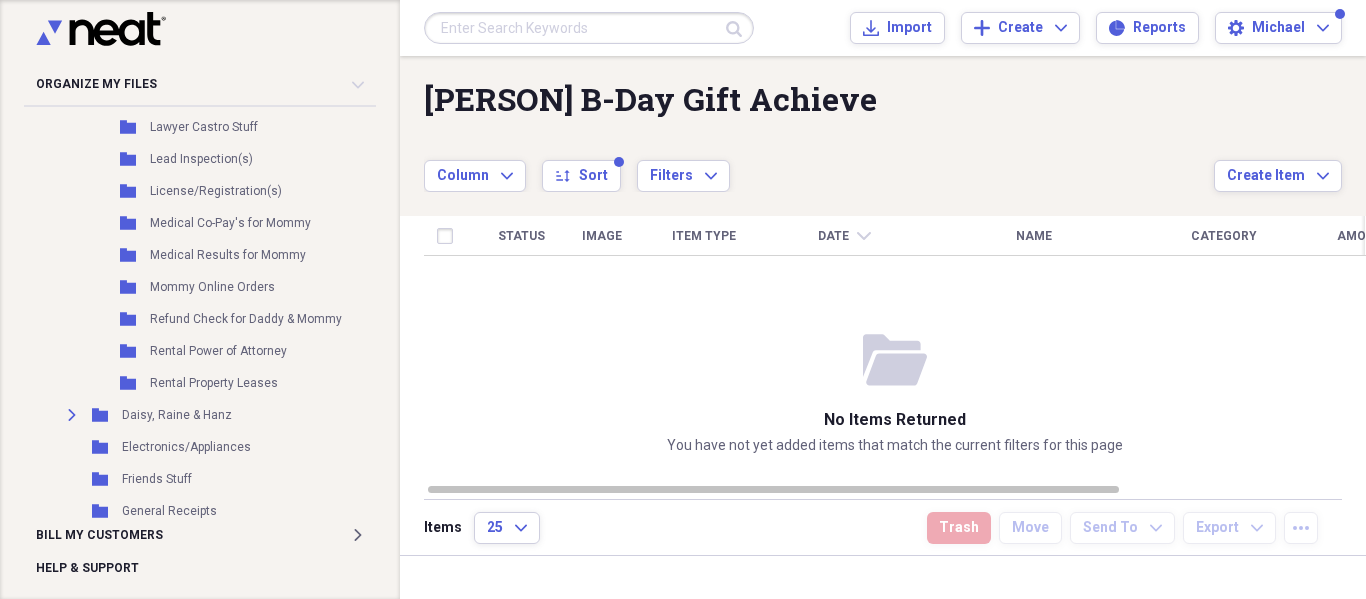 scroll, scrollTop: 1900, scrollLeft: 0, axis: vertical 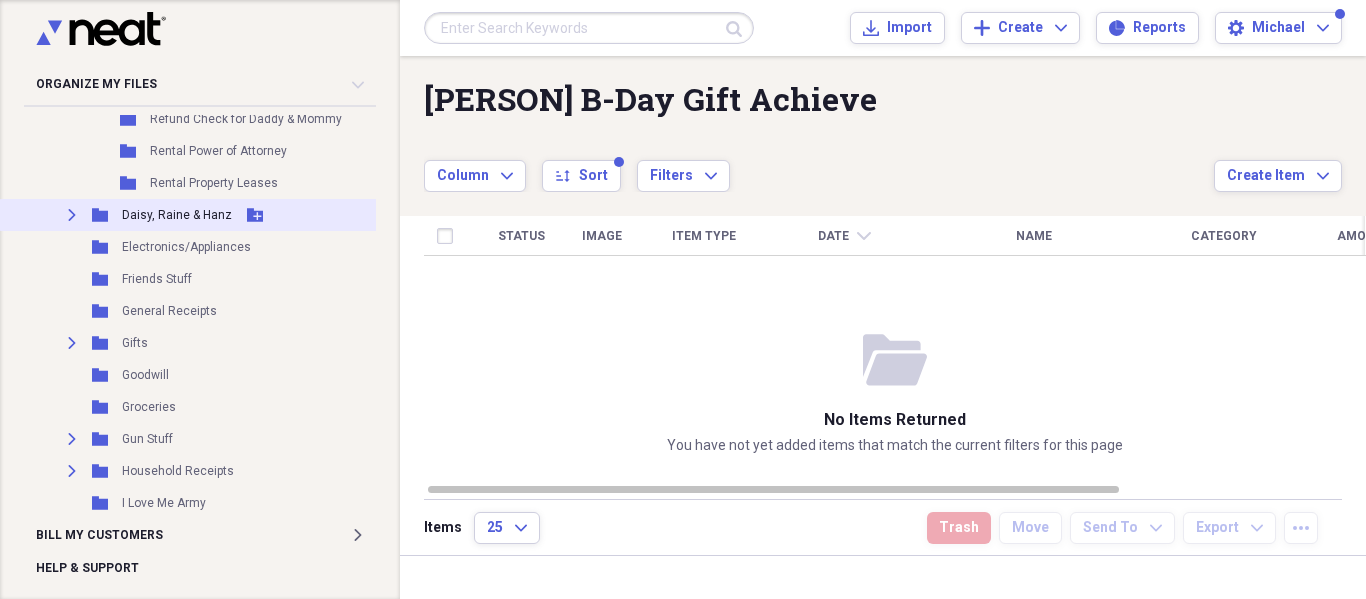 click 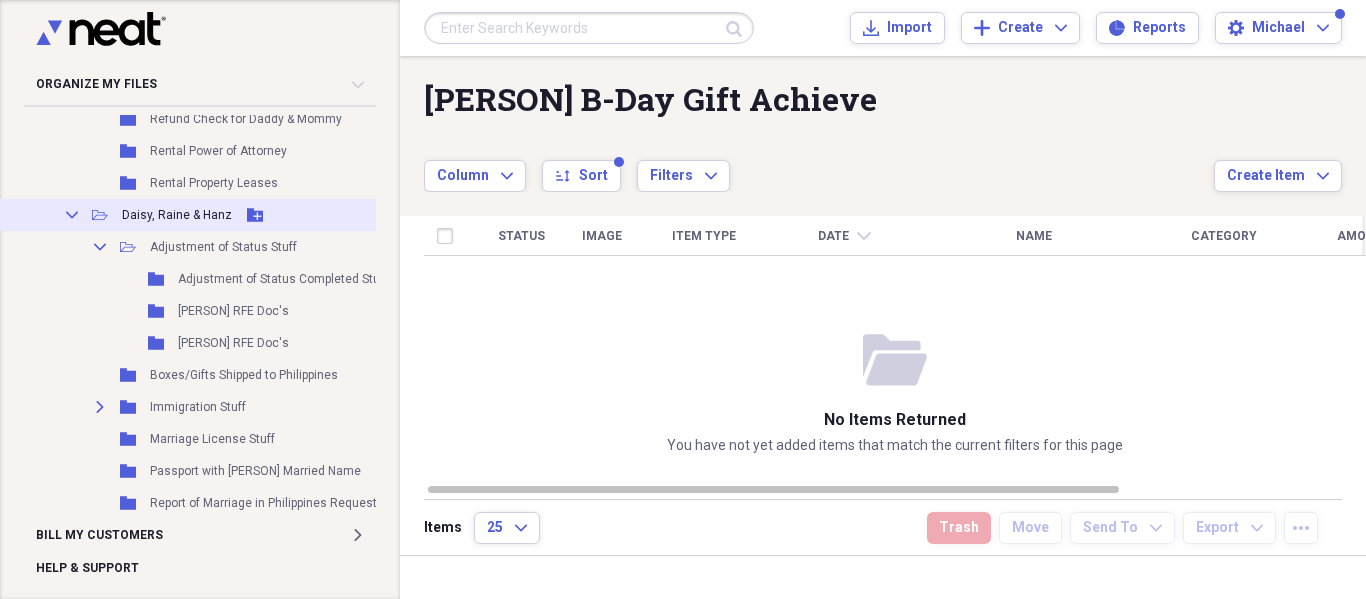 click on "Collapse" 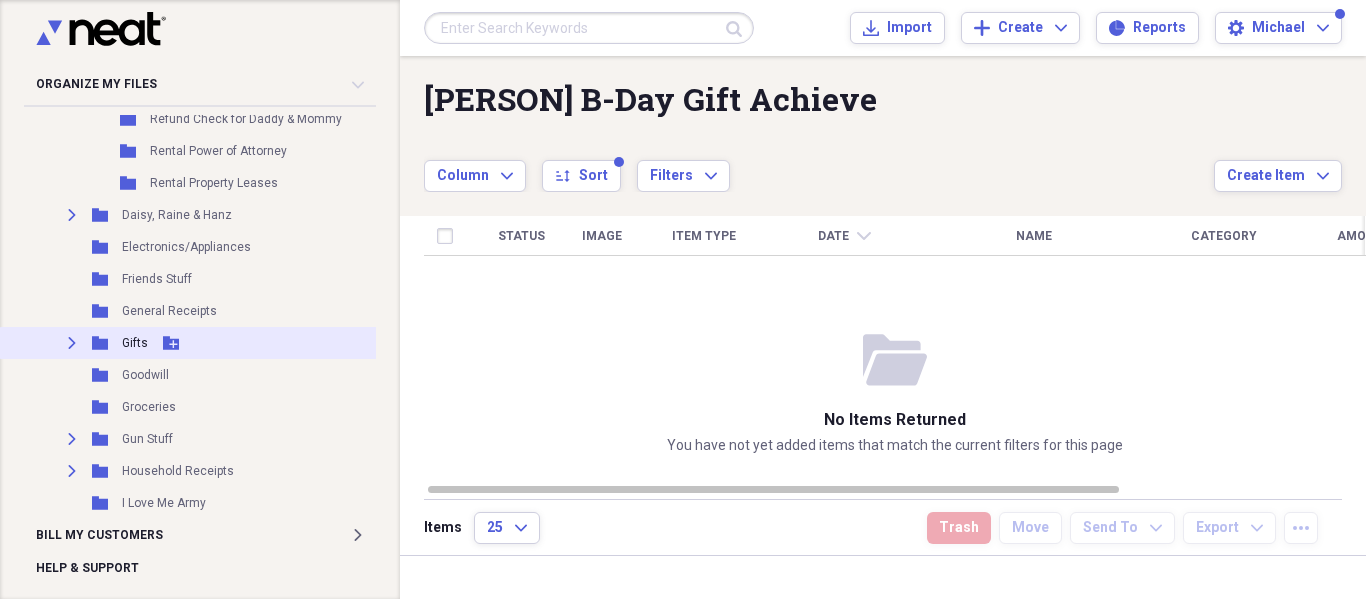 click on "Expand" 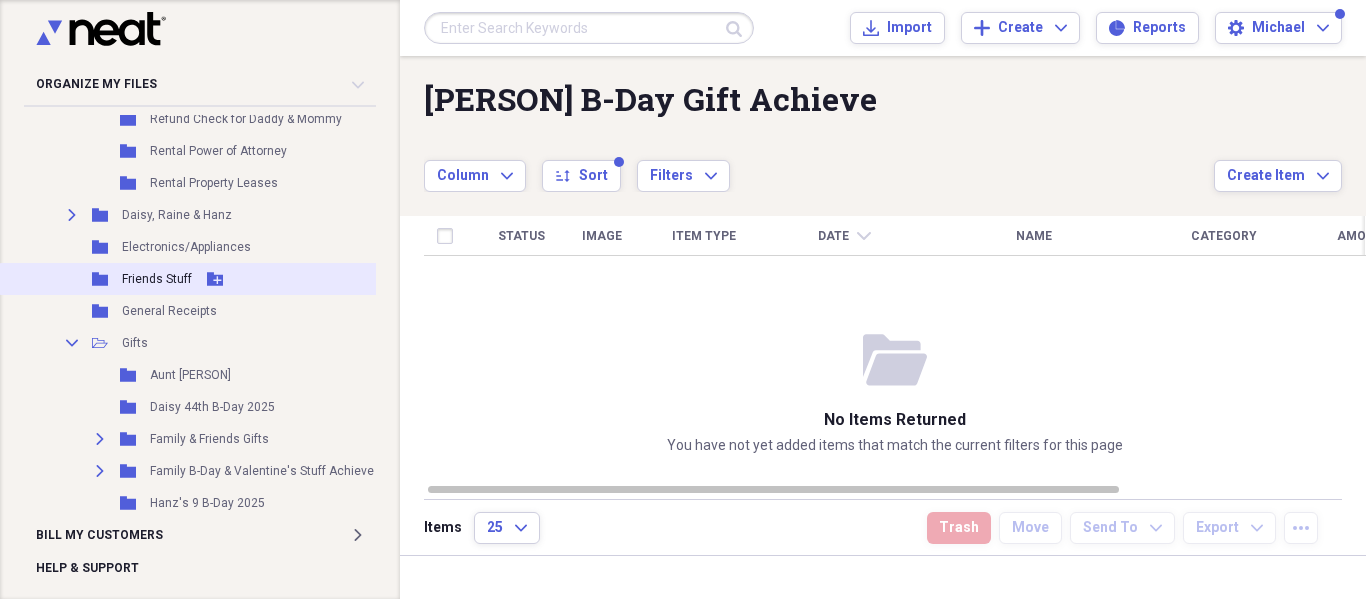 scroll, scrollTop: 2000, scrollLeft: 0, axis: vertical 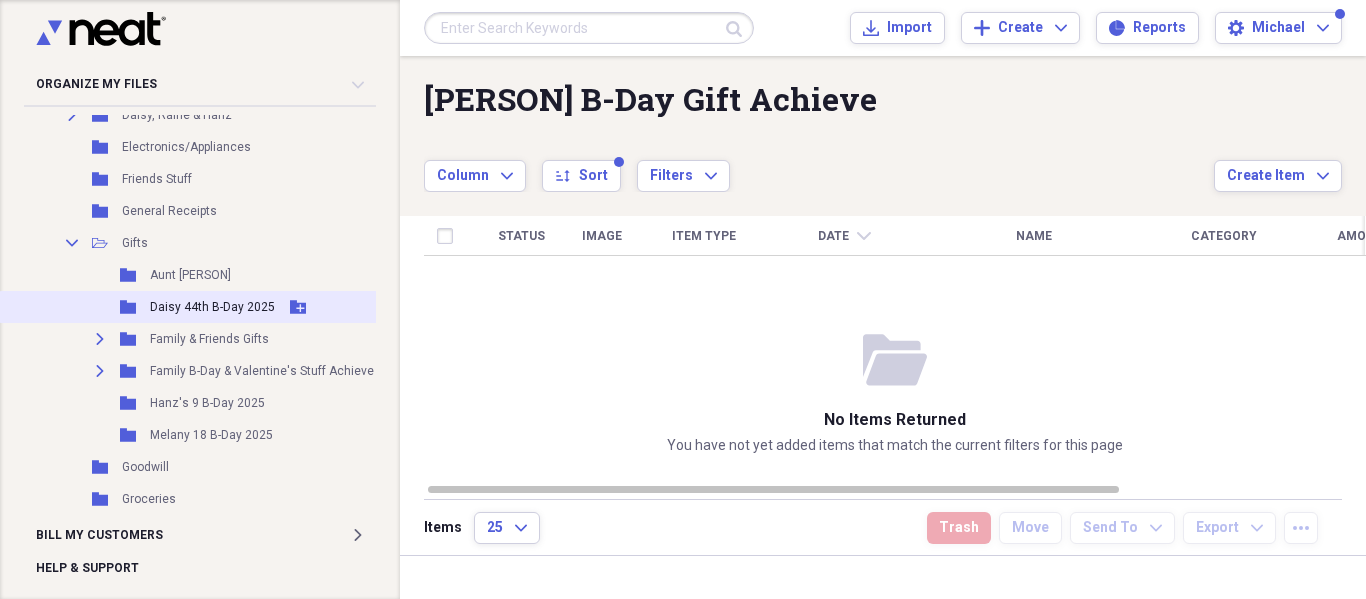 click on "Folder [PERSON] 44th B-Day 2025 Add Folder" at bounding box center [248, 307] 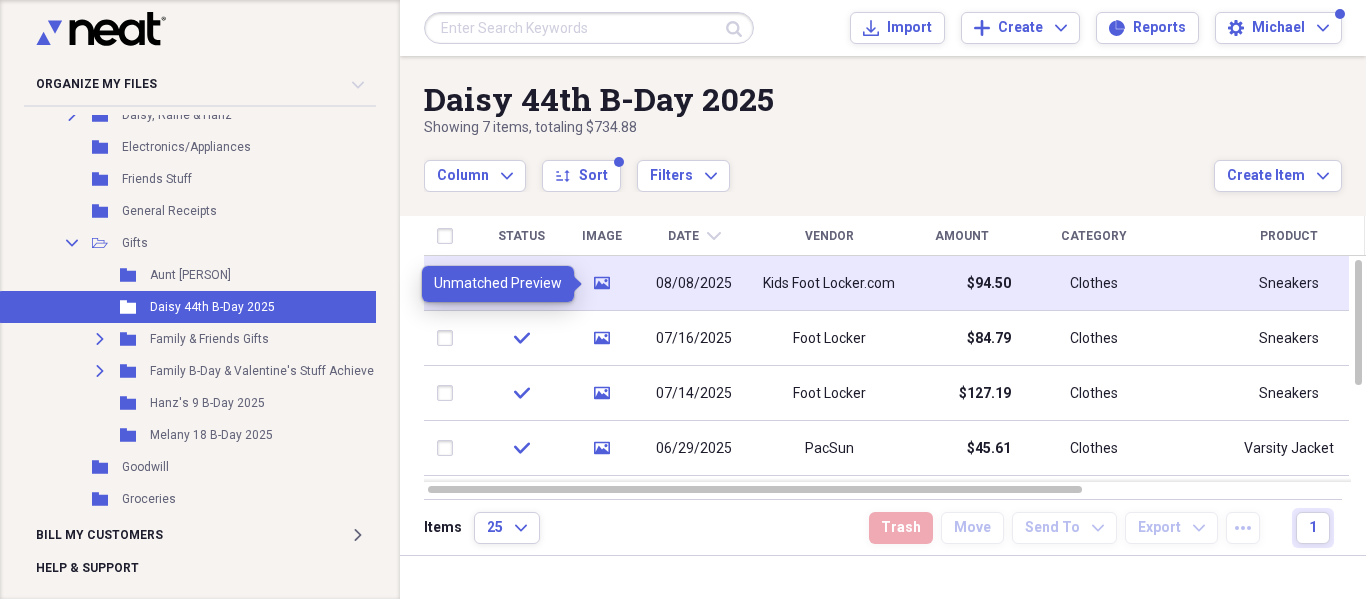 click on "media" at bounding box center (602, 283) 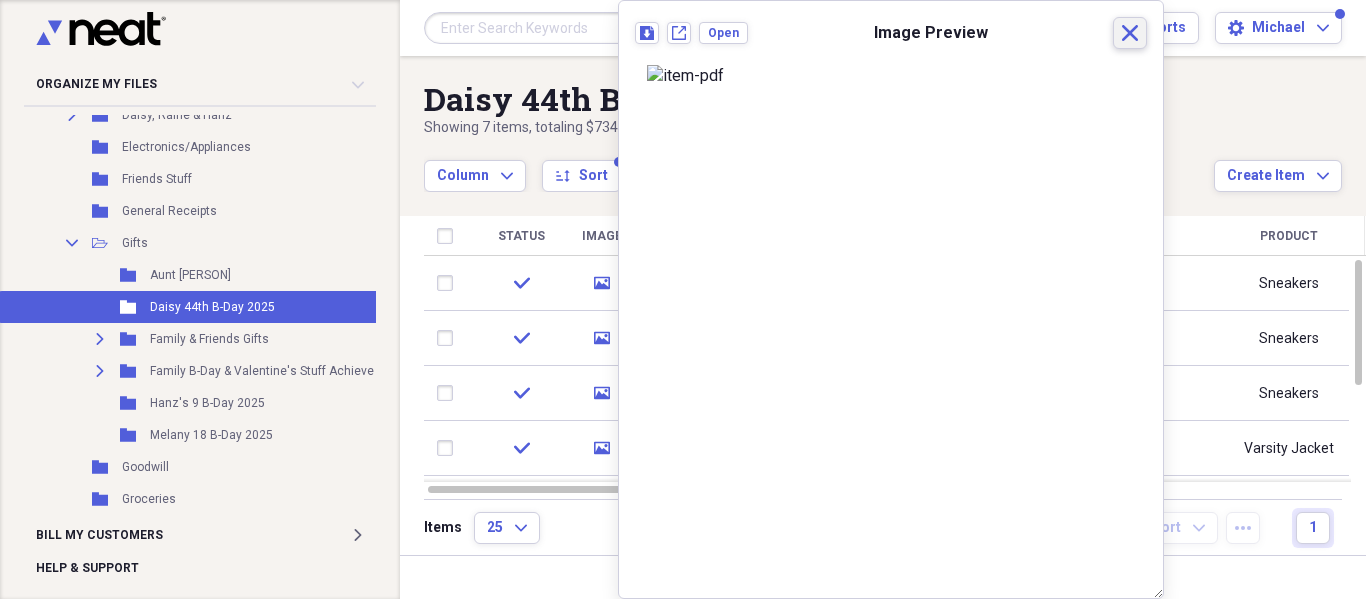 click on "Close" at bounding box center (1130, 33) 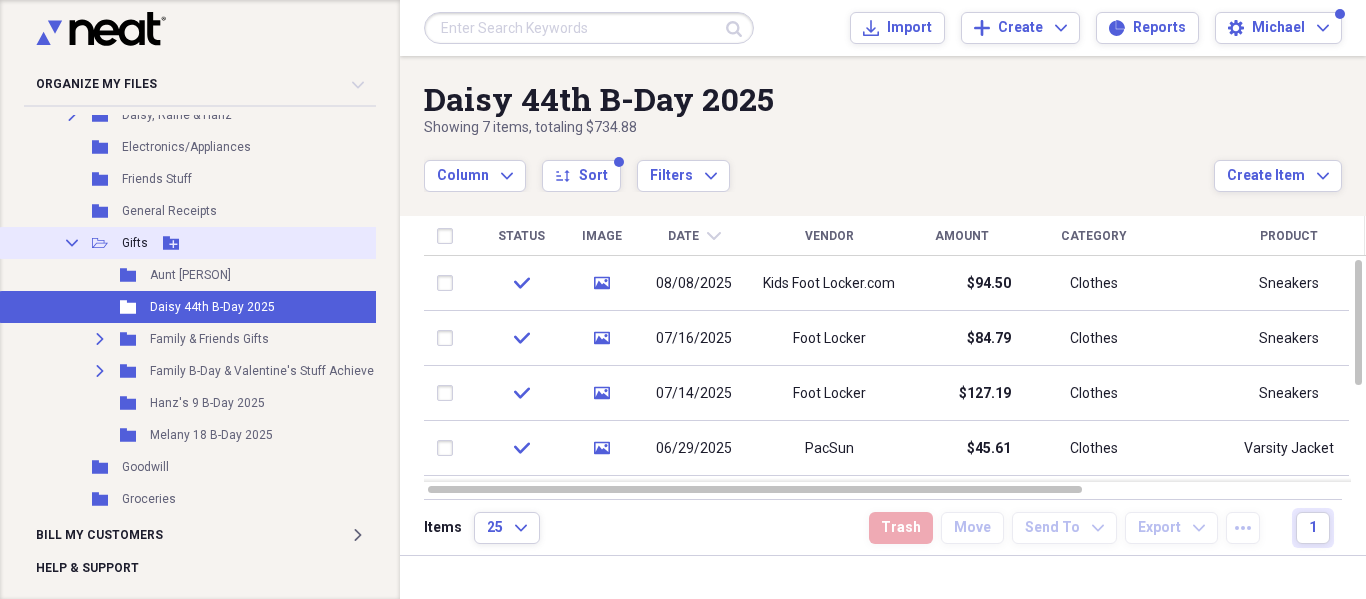 click on "Collapse" 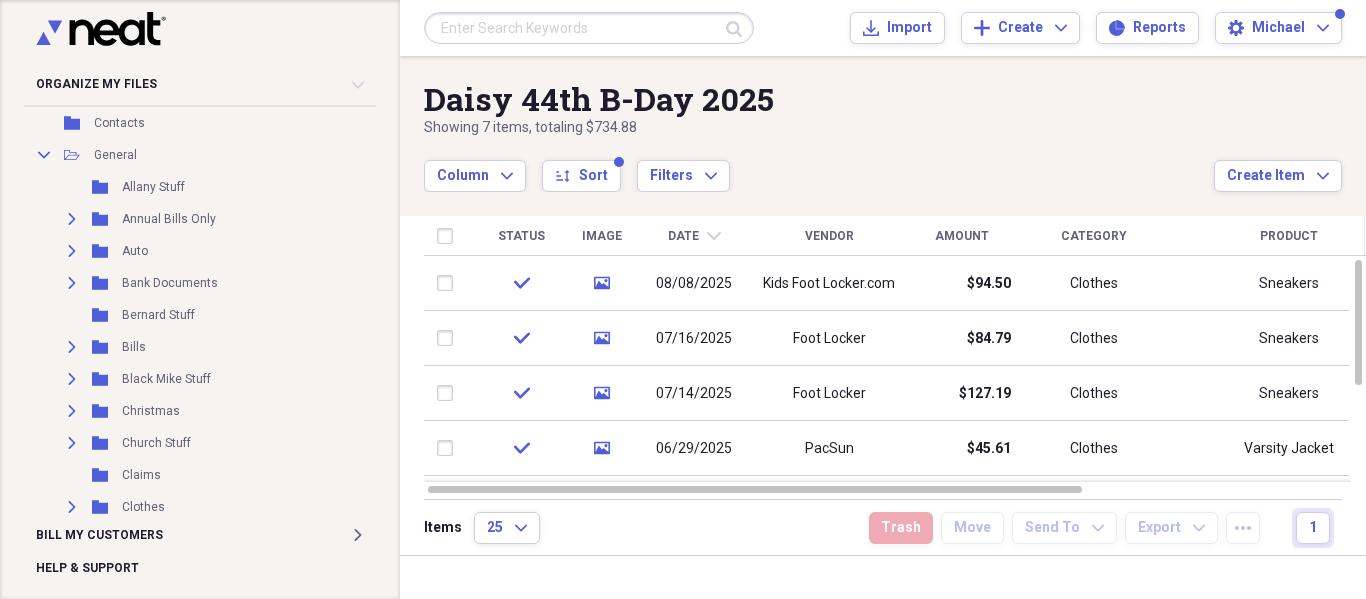 scroll, scrollTop: 0, scrollLeft: 0, axis: both 